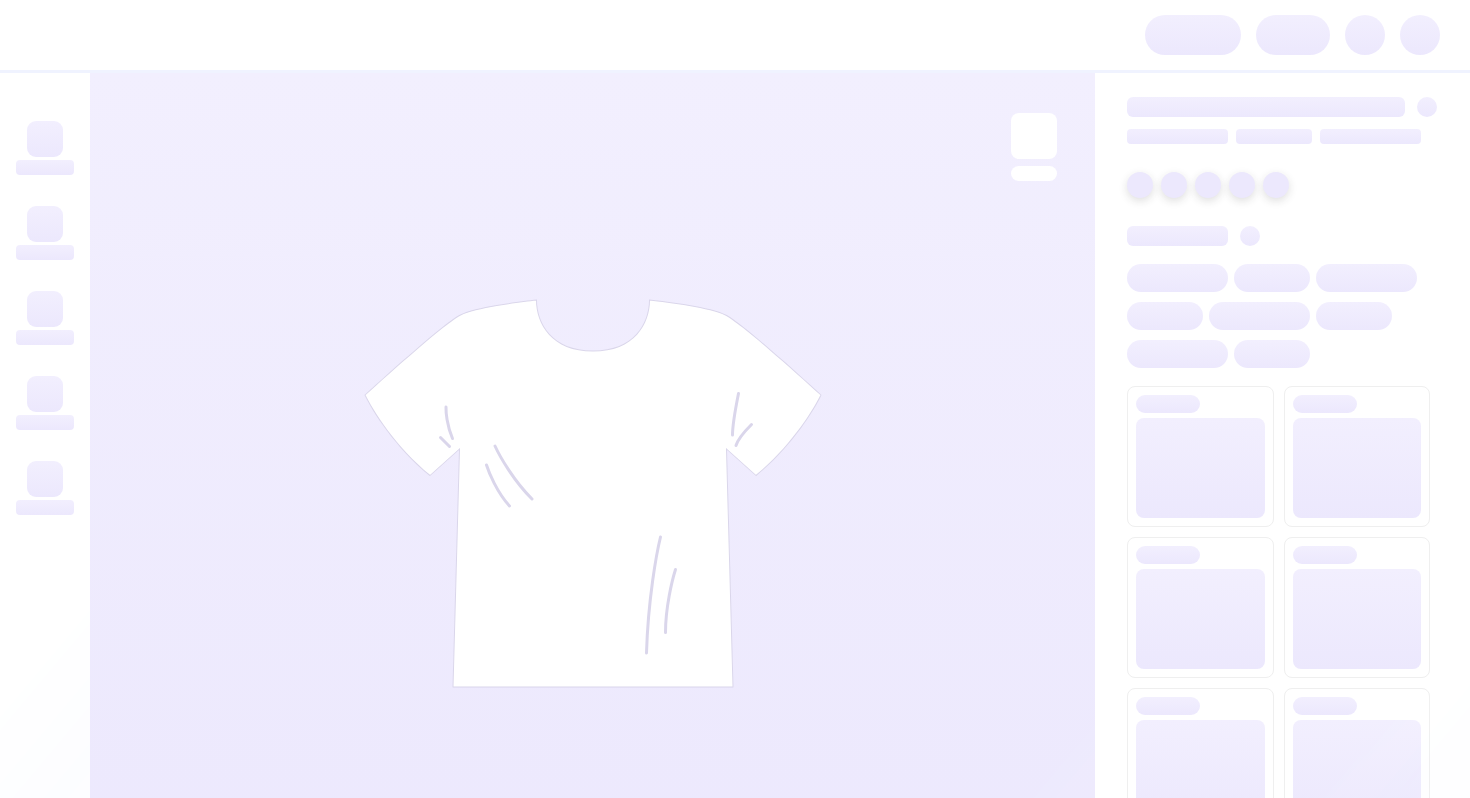 scroll, scrollTop: 0, scrollLeft: 0, axis: both 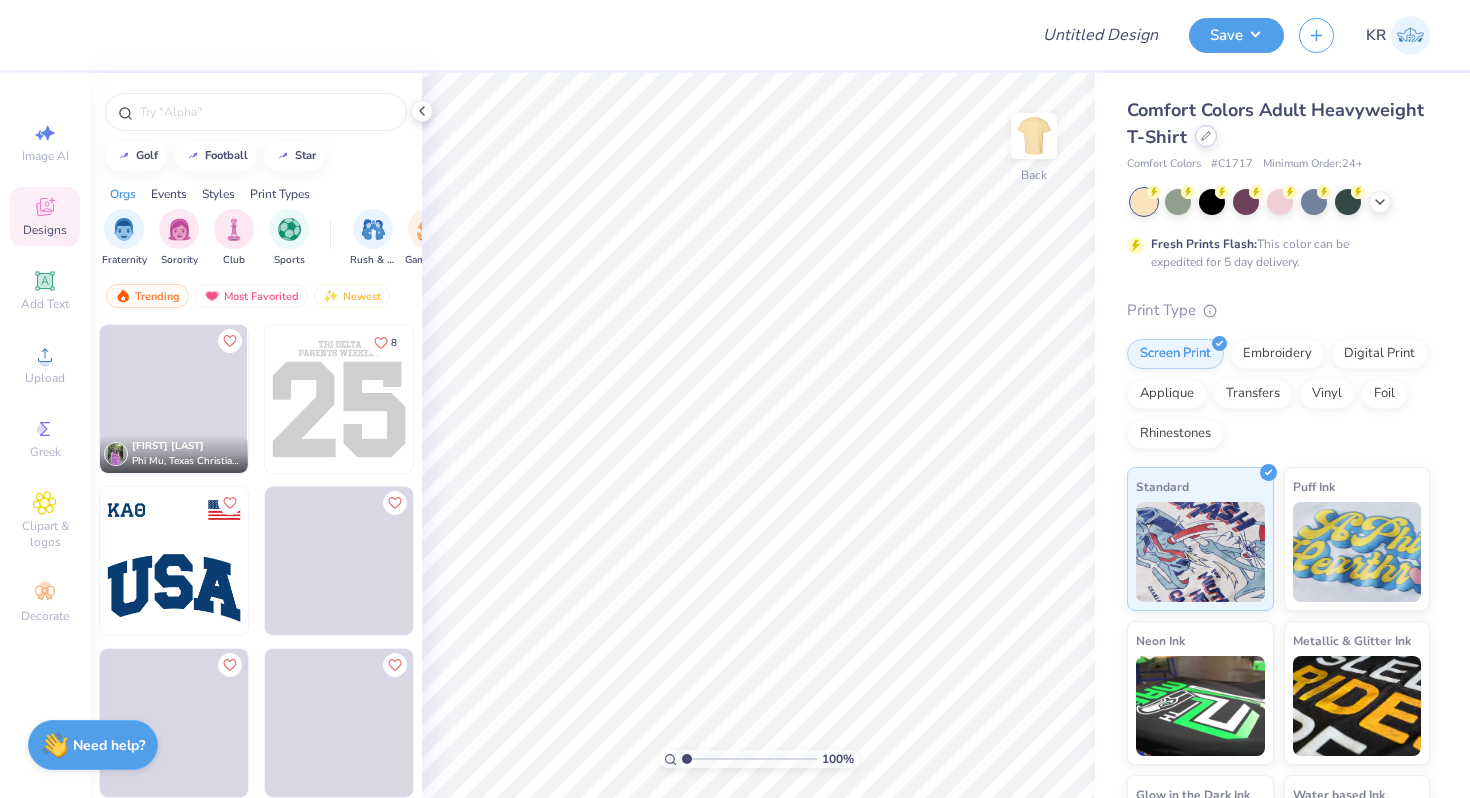 click 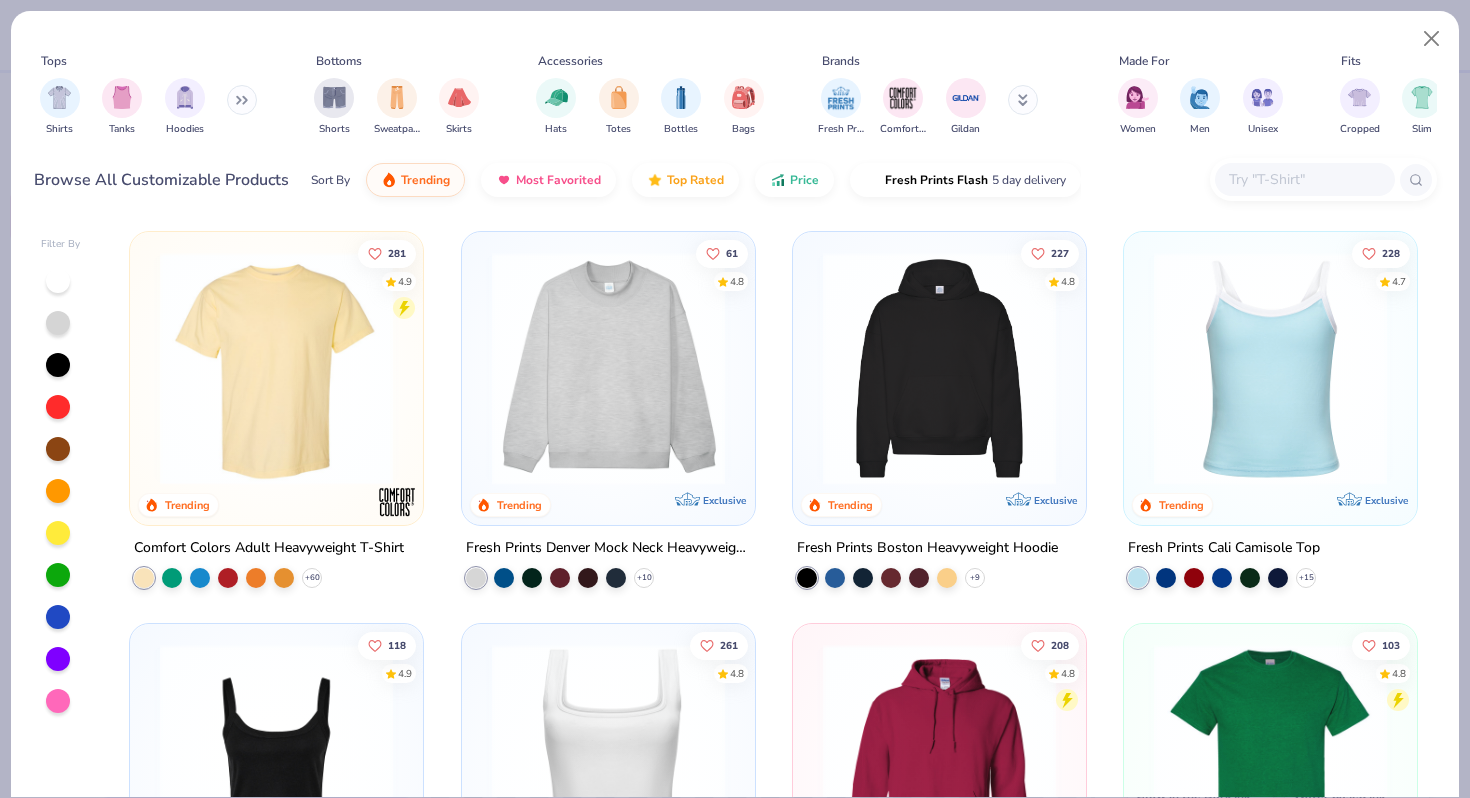 click at bounding box center [1304, 179] 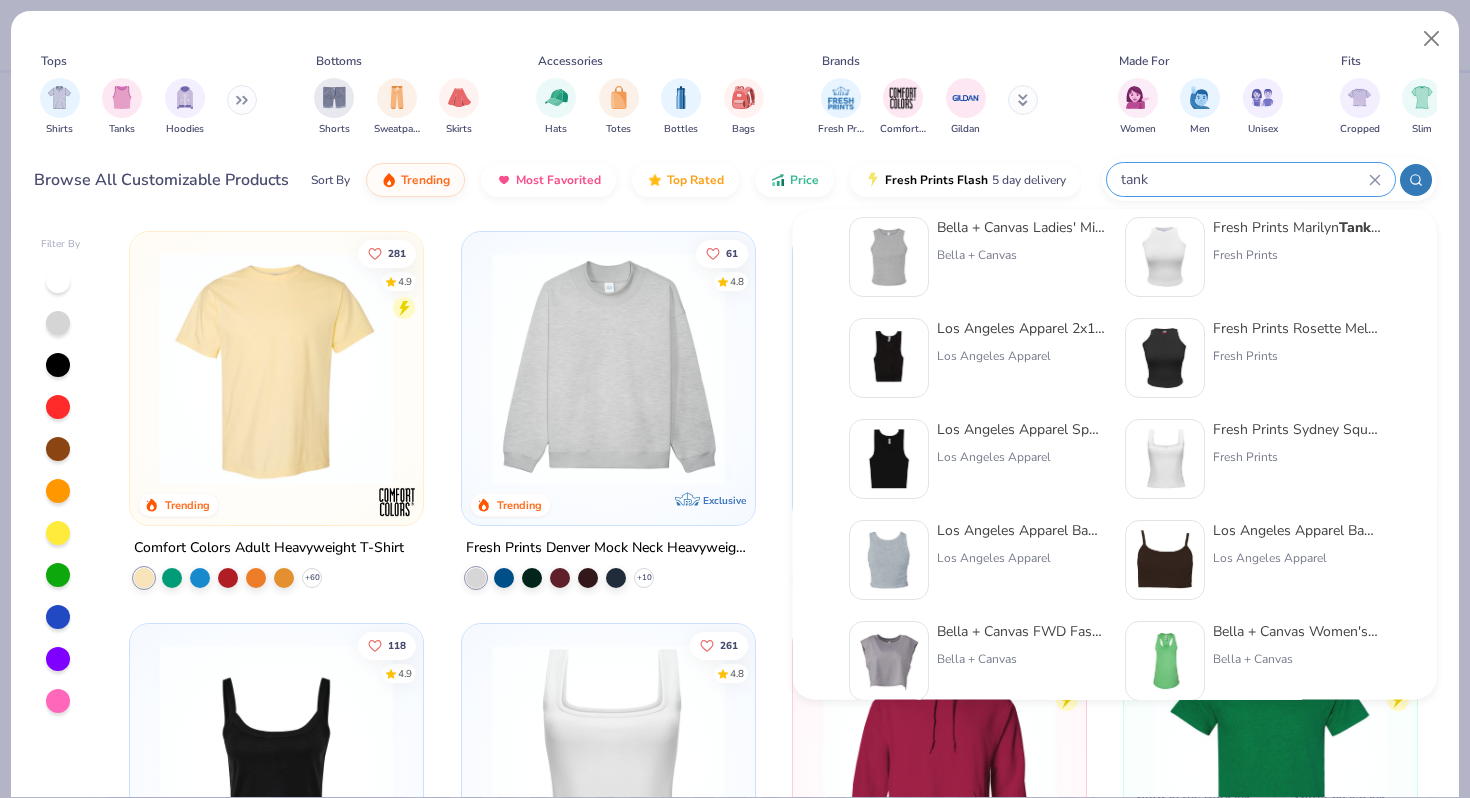 scroll, scrollTop: 134, scrollLeft: 0, axis: vertical 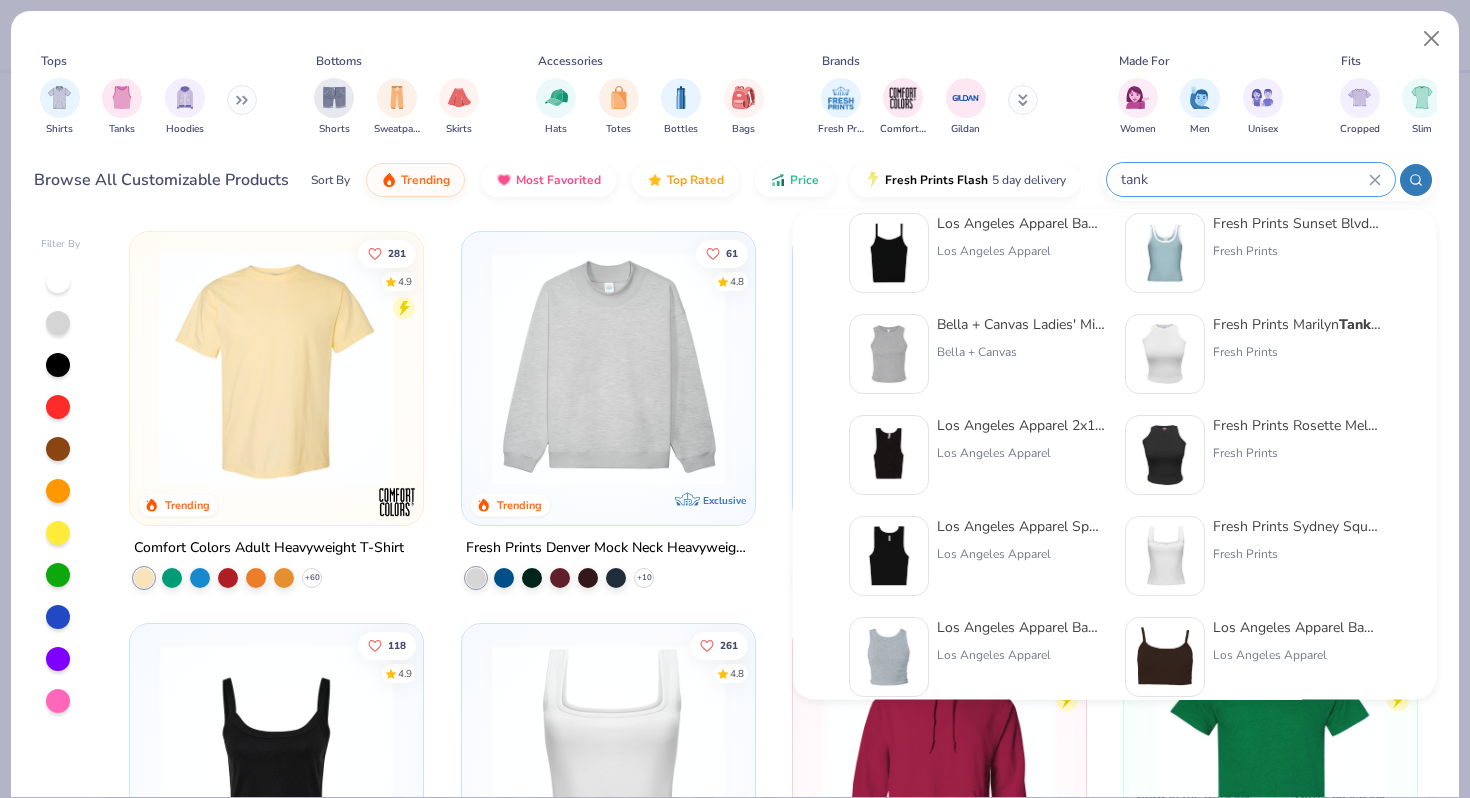 type on "tank" 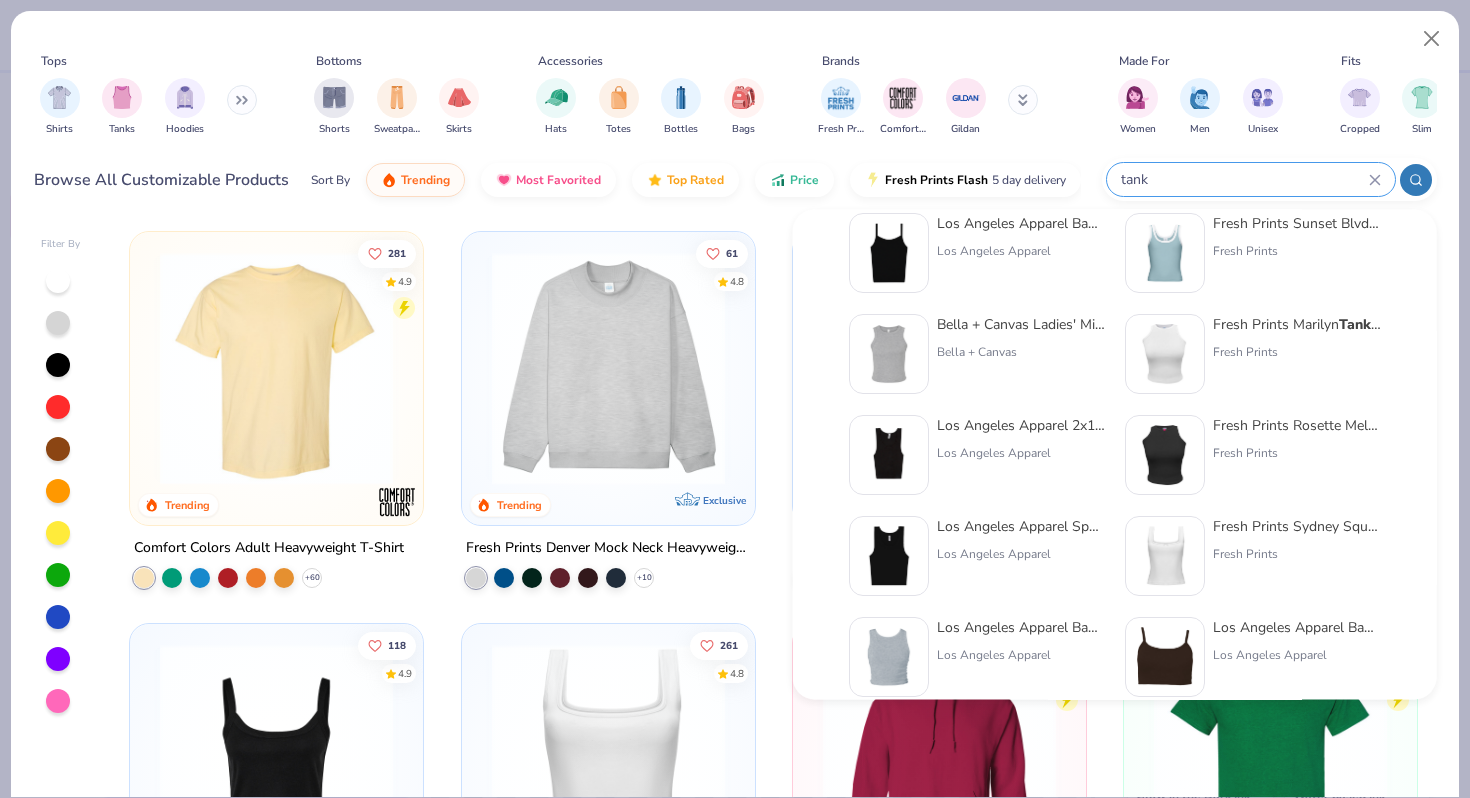 click on "Los Angeles Apparel Baby Rib Spaghetti  Tank" at bounding box center [1021, 223] 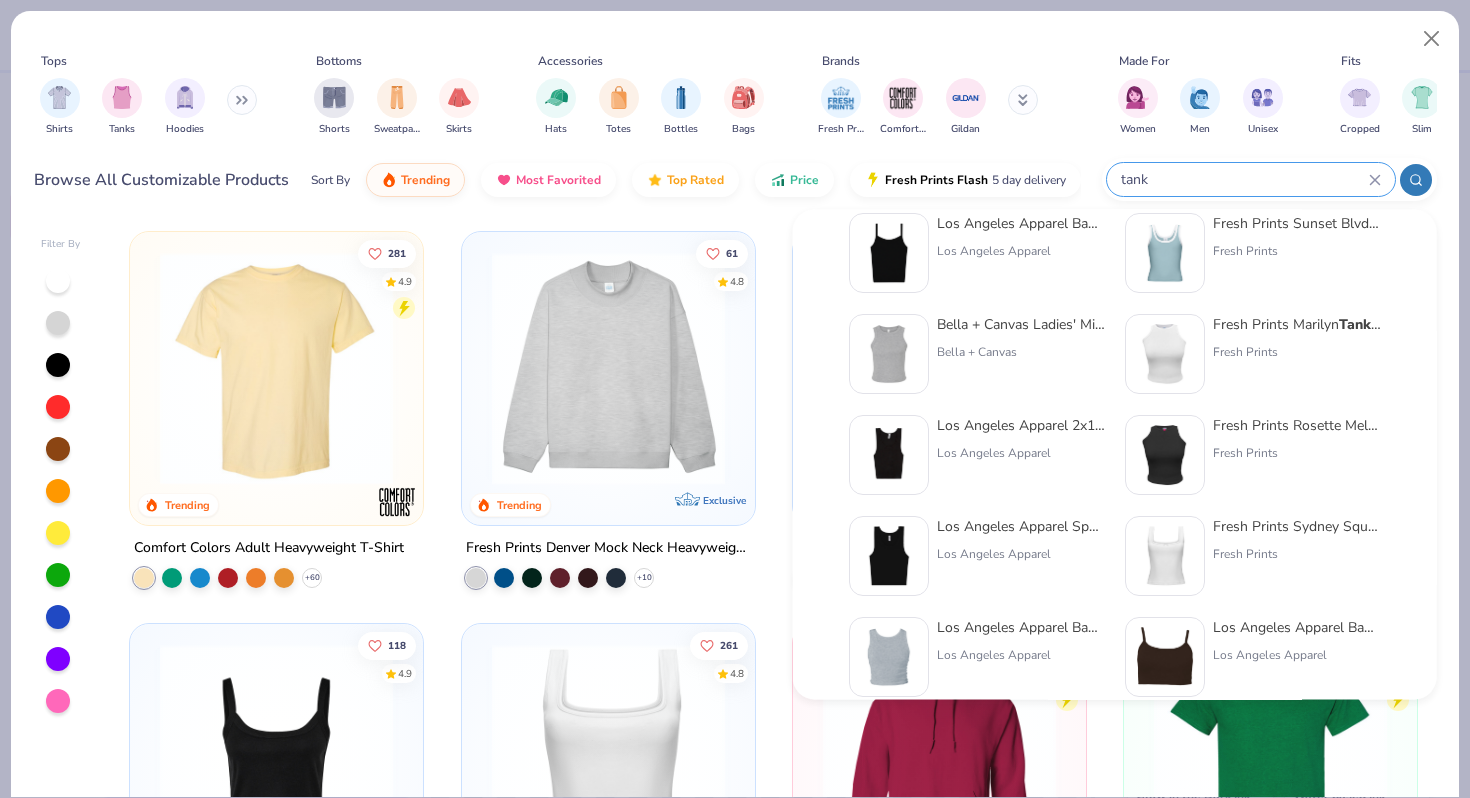 type 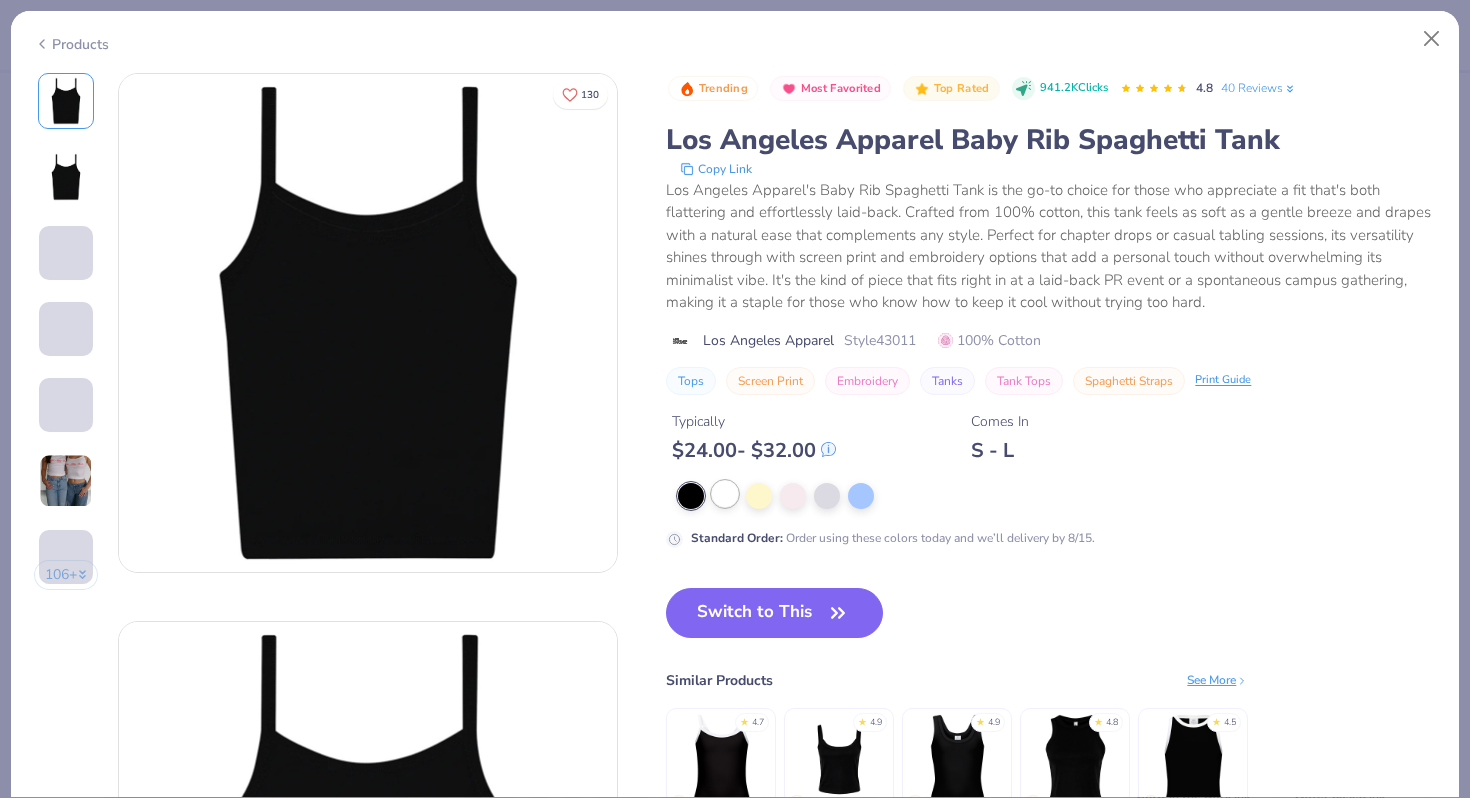click at bounding box center [725, 494] 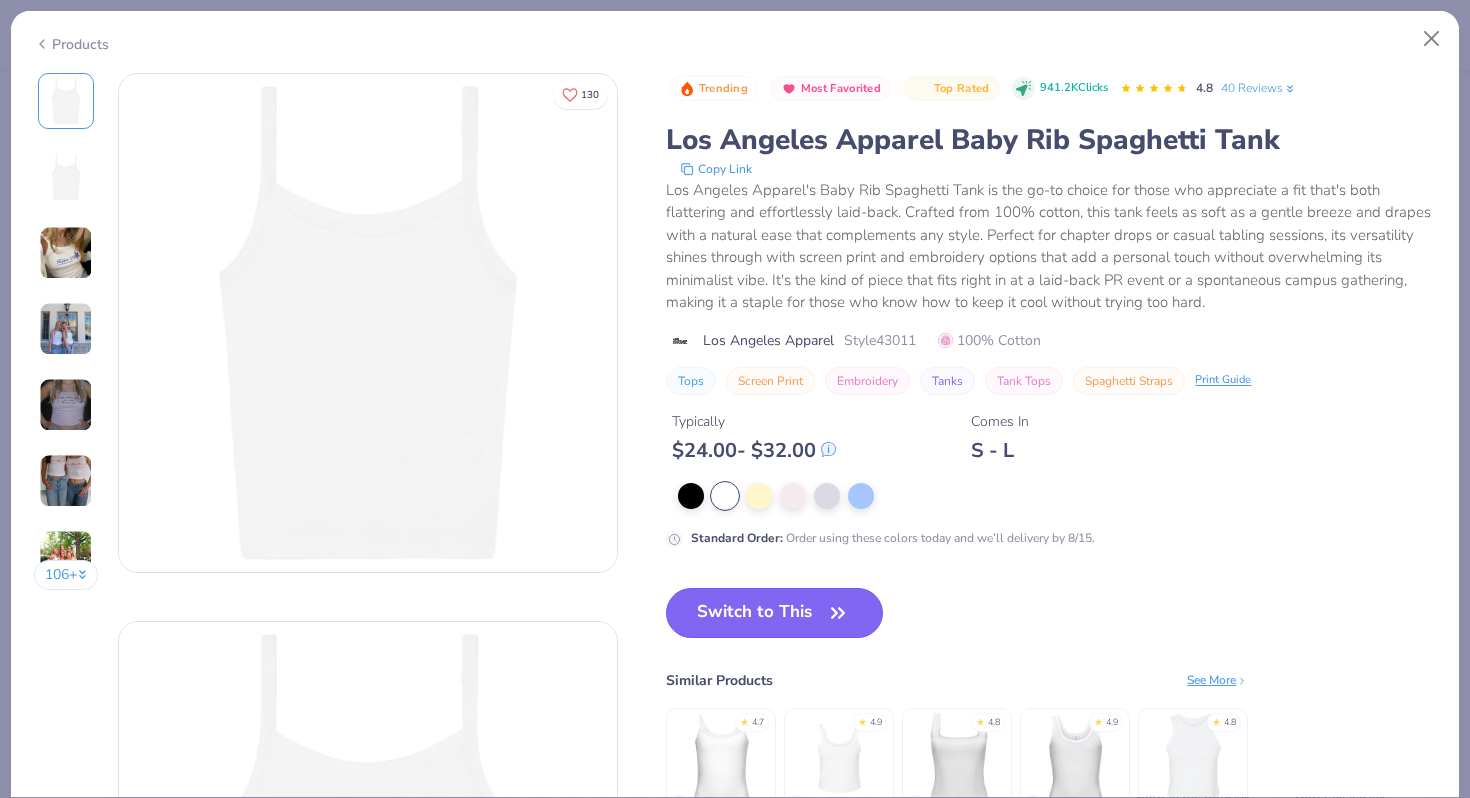 click on "Switch to This" at bounding box center [774, 613] 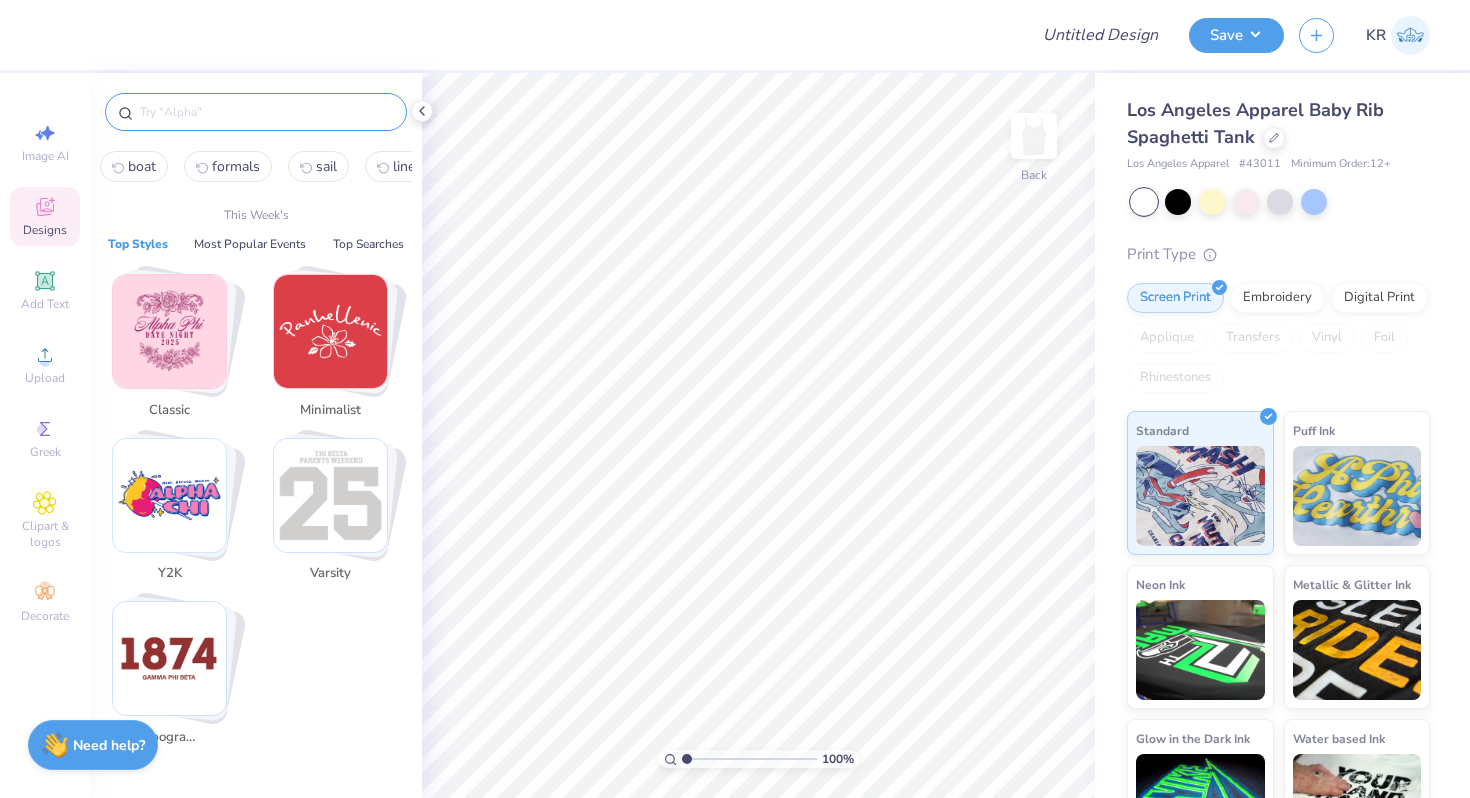 click at bounding box center [266, 112] 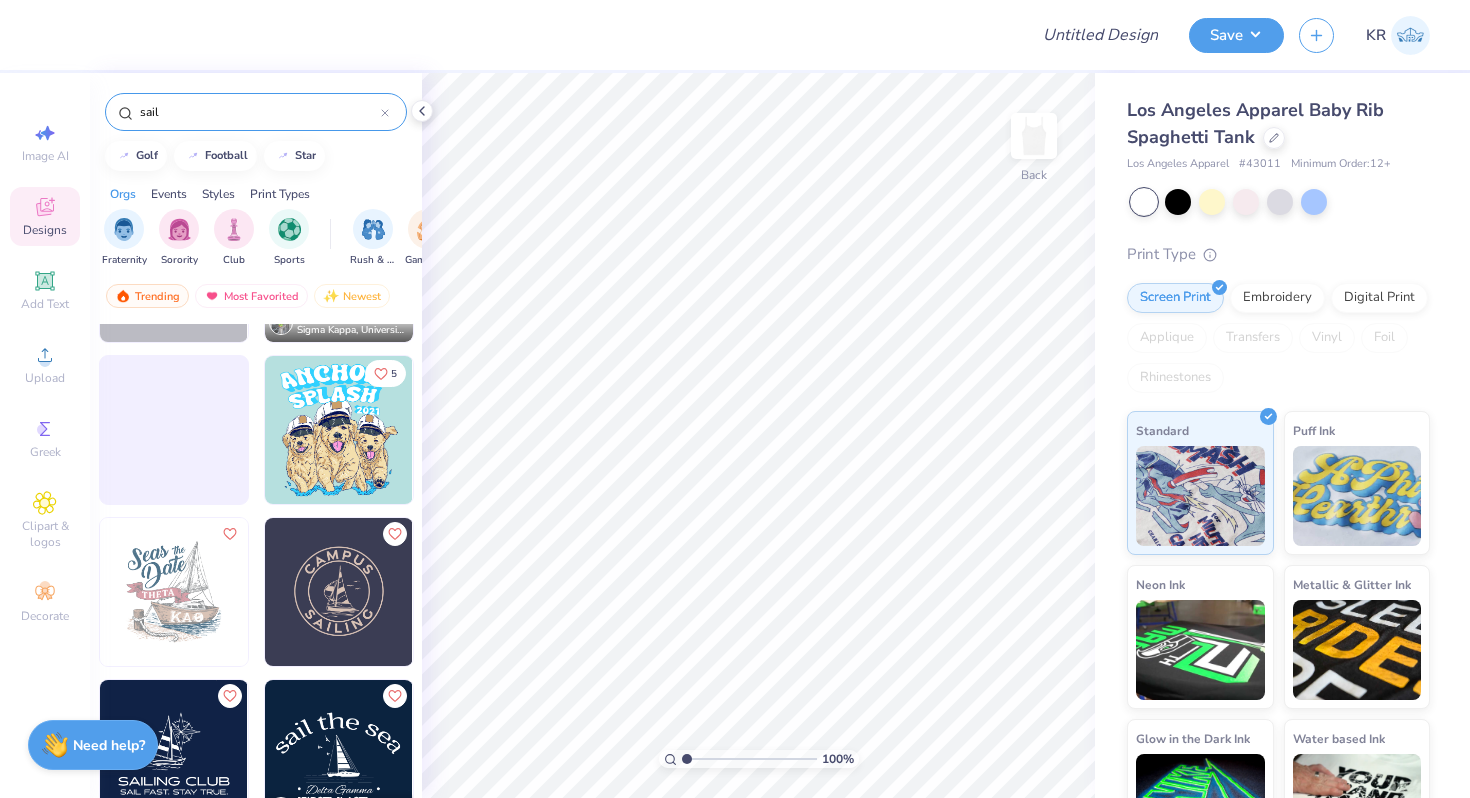 scroll, scrollTop: 461, scrollLeft: 0, axis: vertical 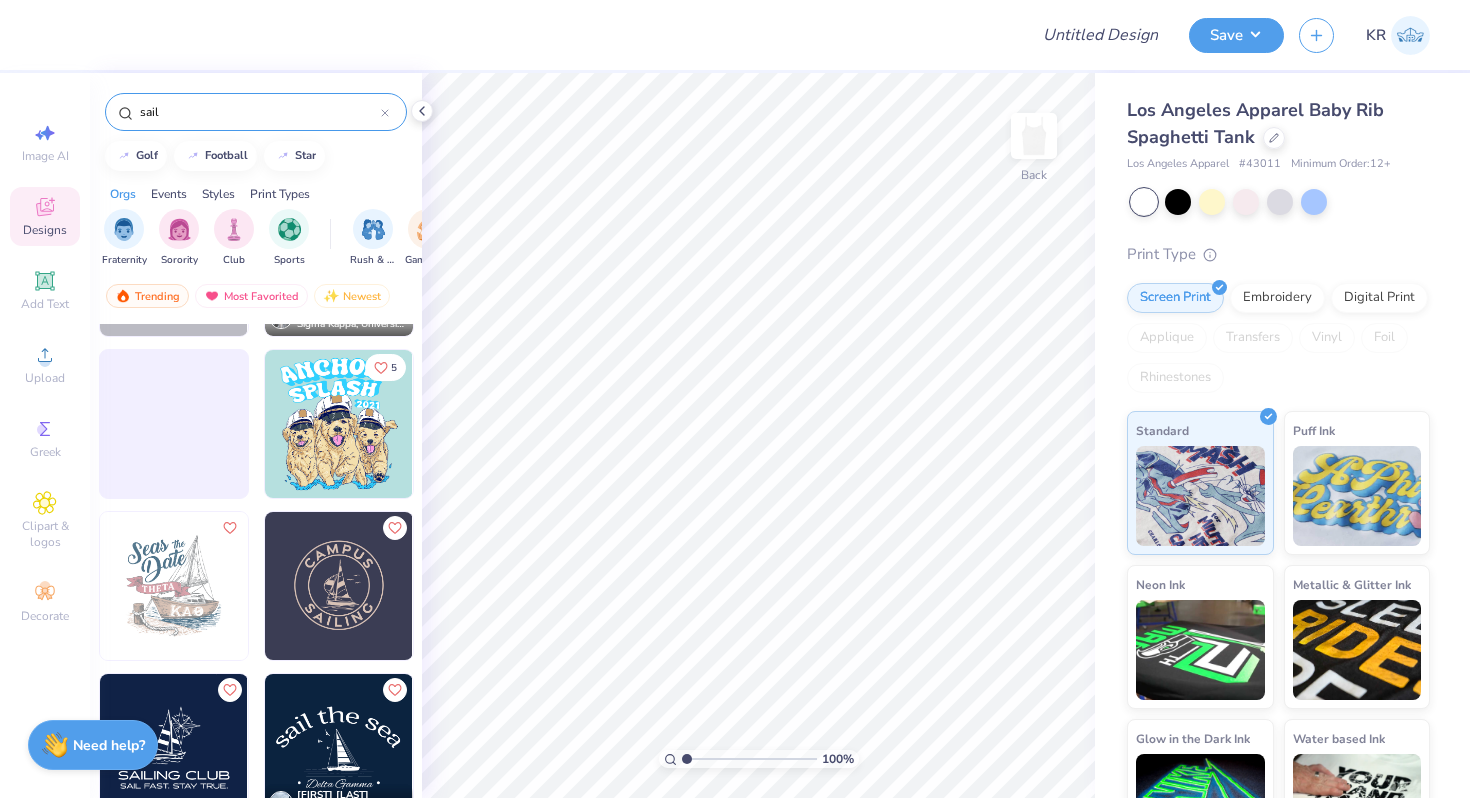 type on "sail" 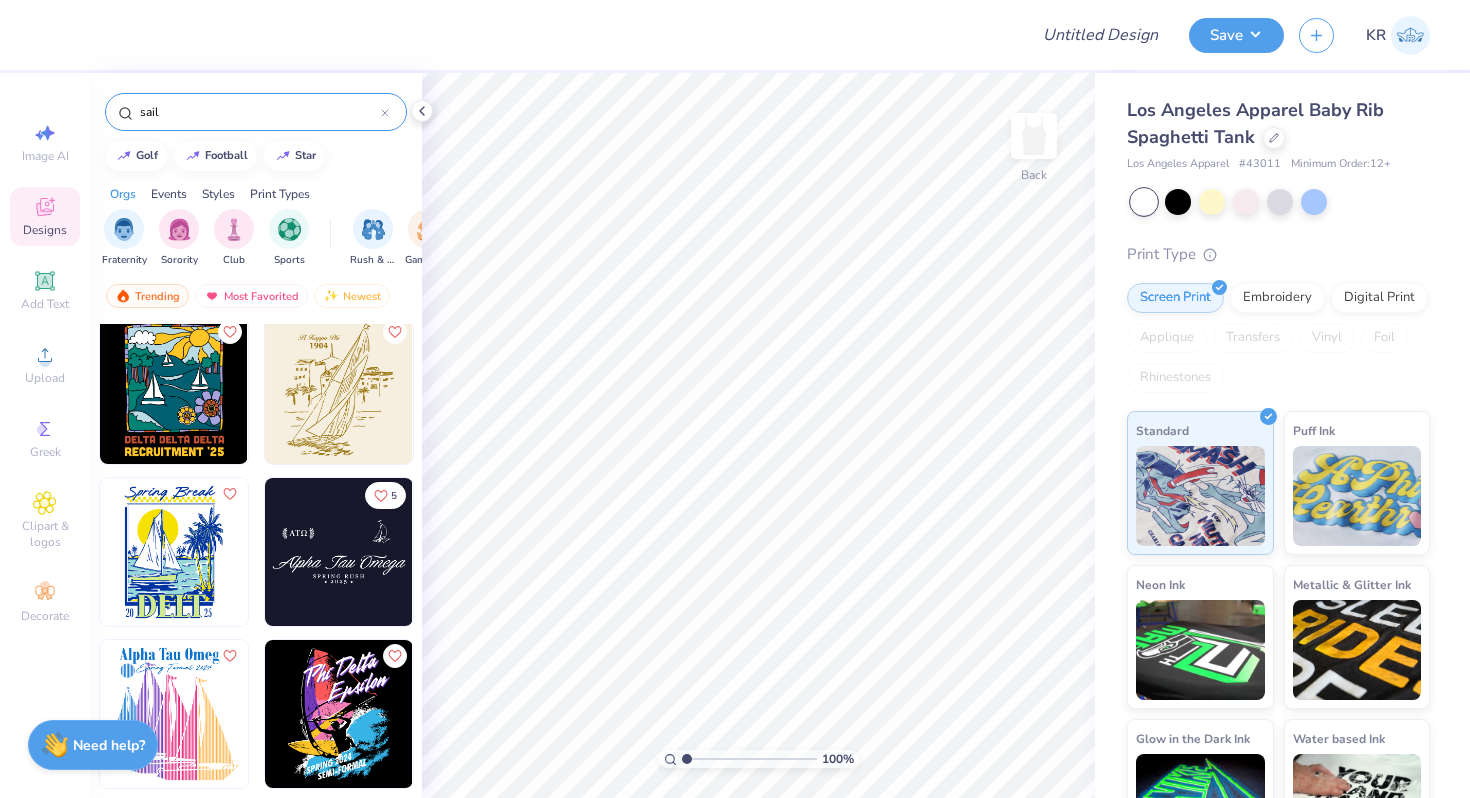 scroll, scrollTop: 1723, scrollLeft: 0, axis: vertical 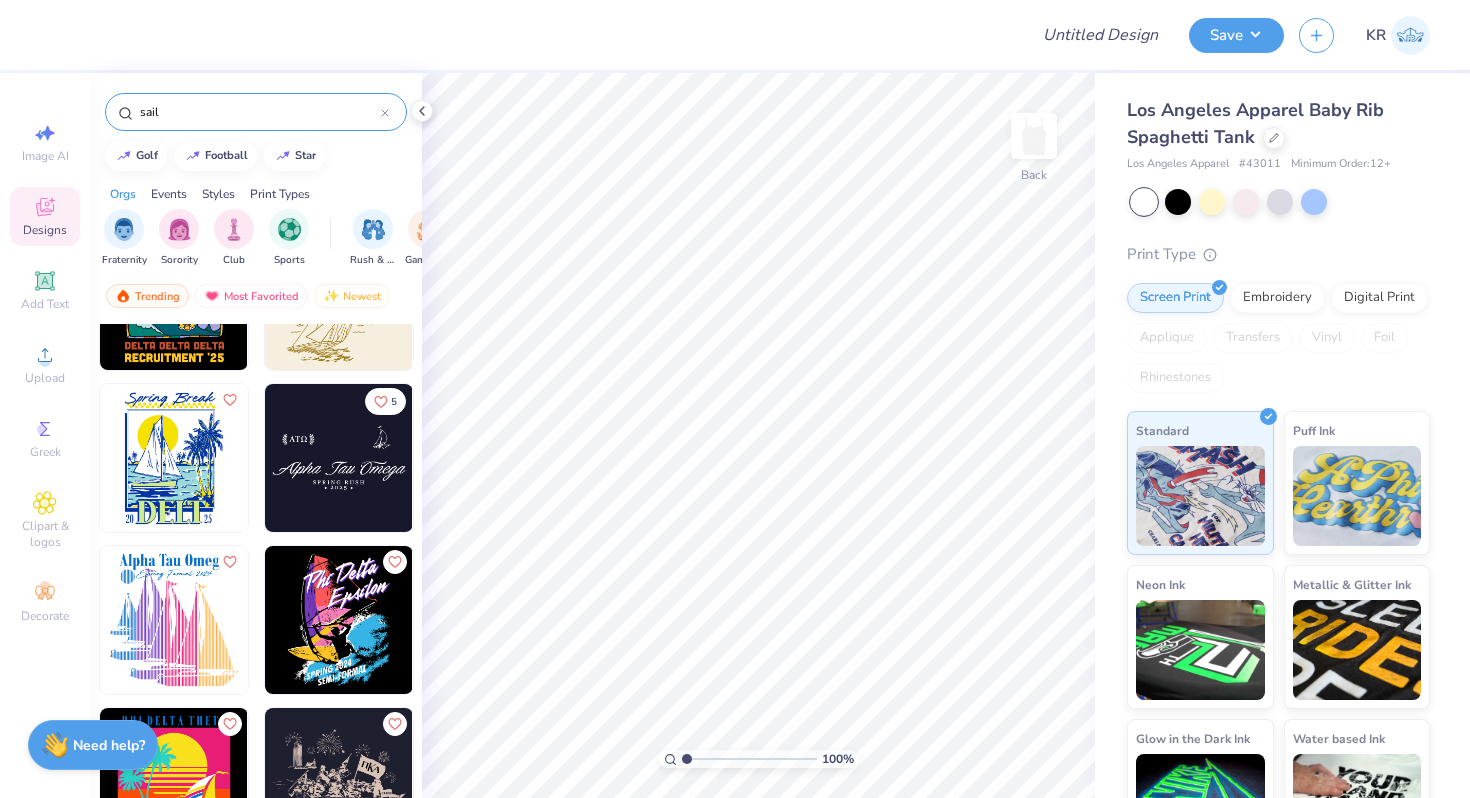 click at bounding box center [339, 458] 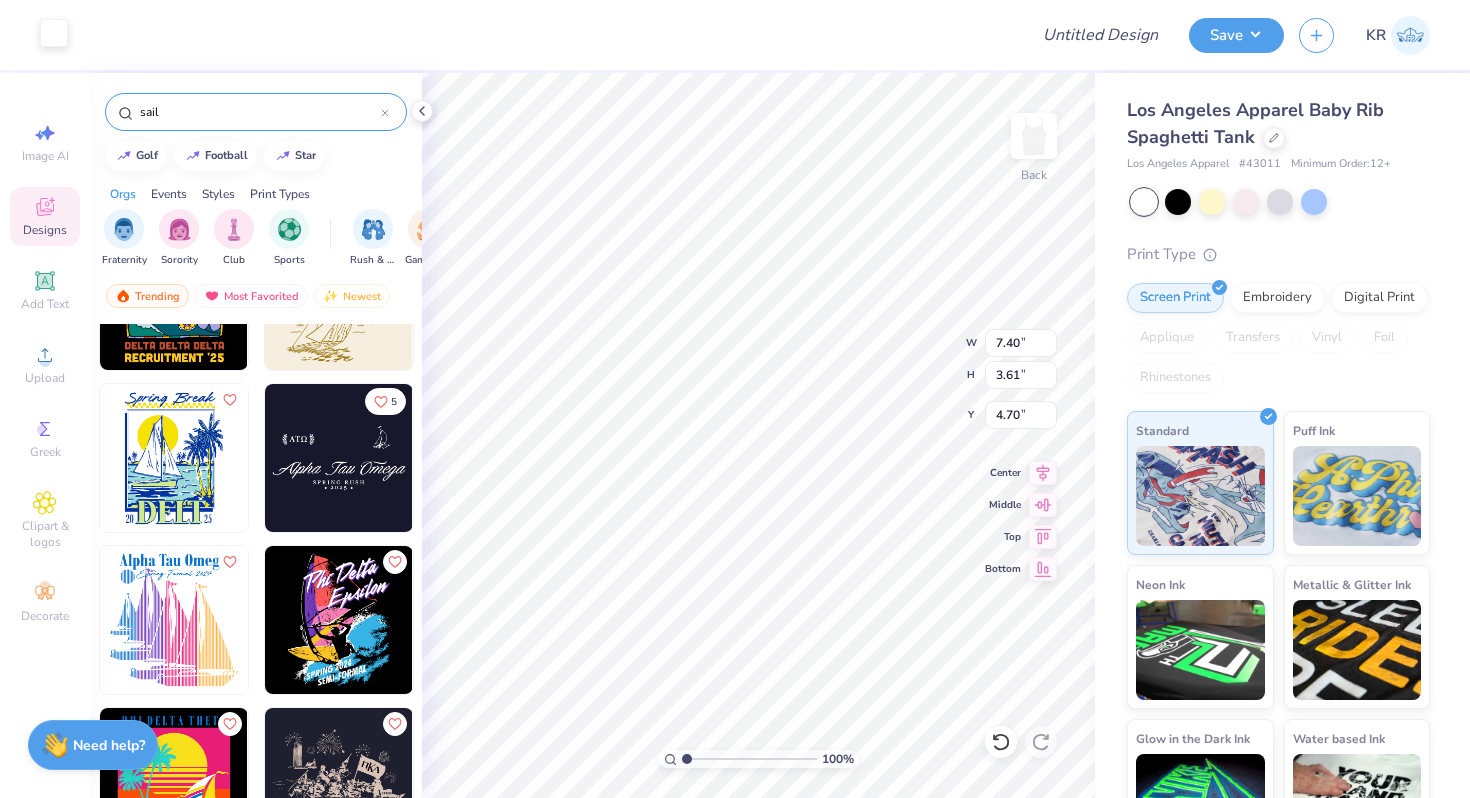 click at bounding box center (54, 33) 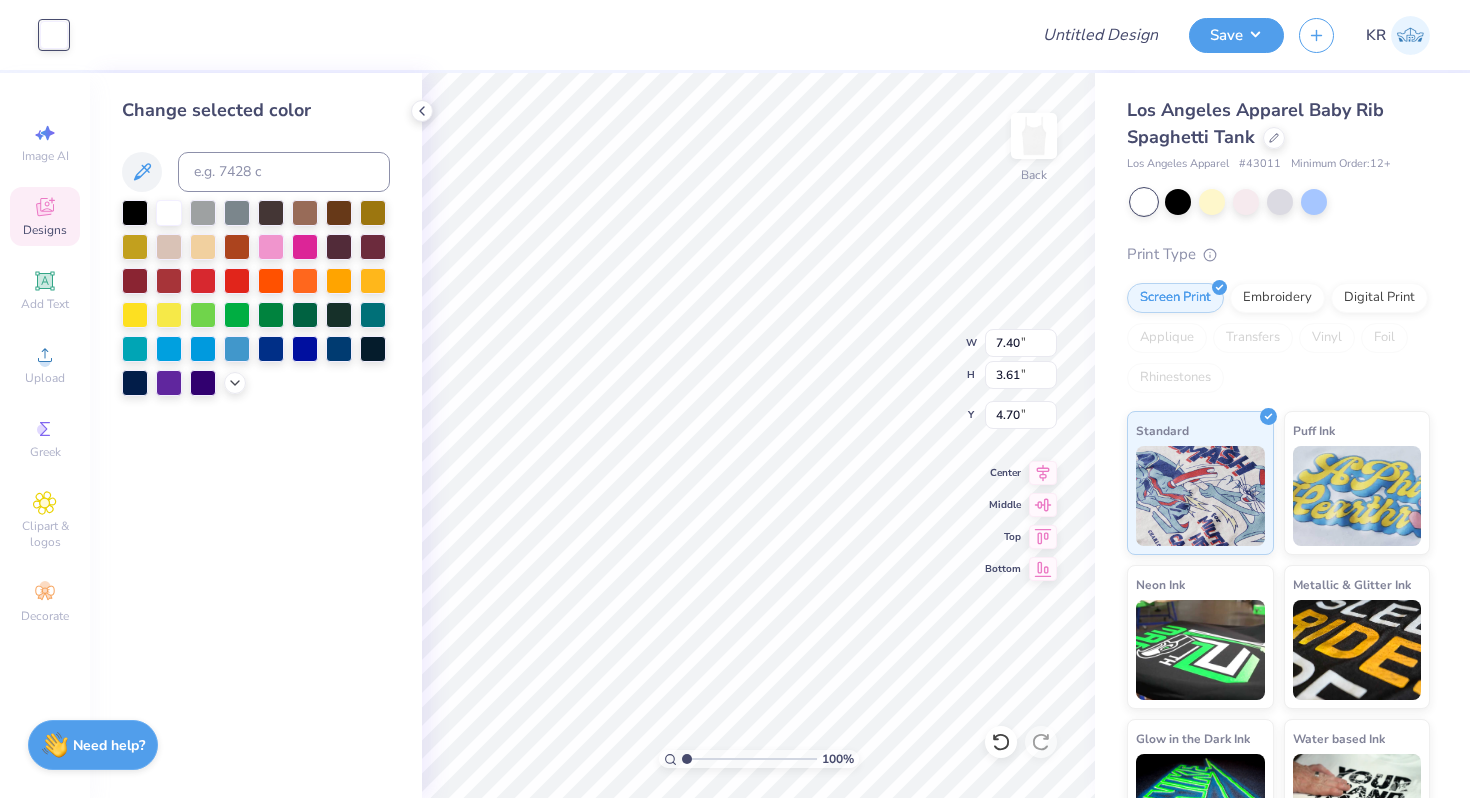 click 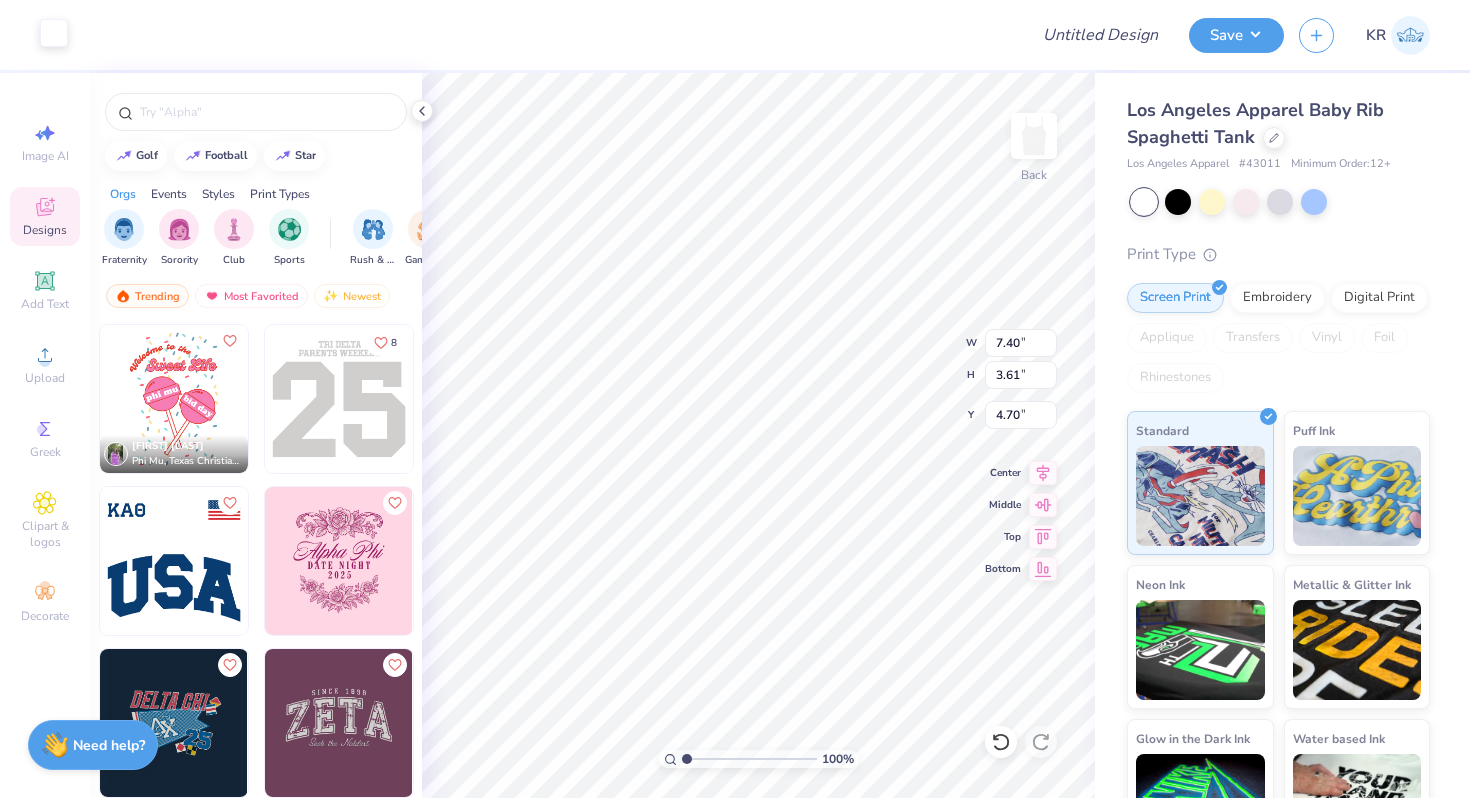 click at bounding box center [54, 33] 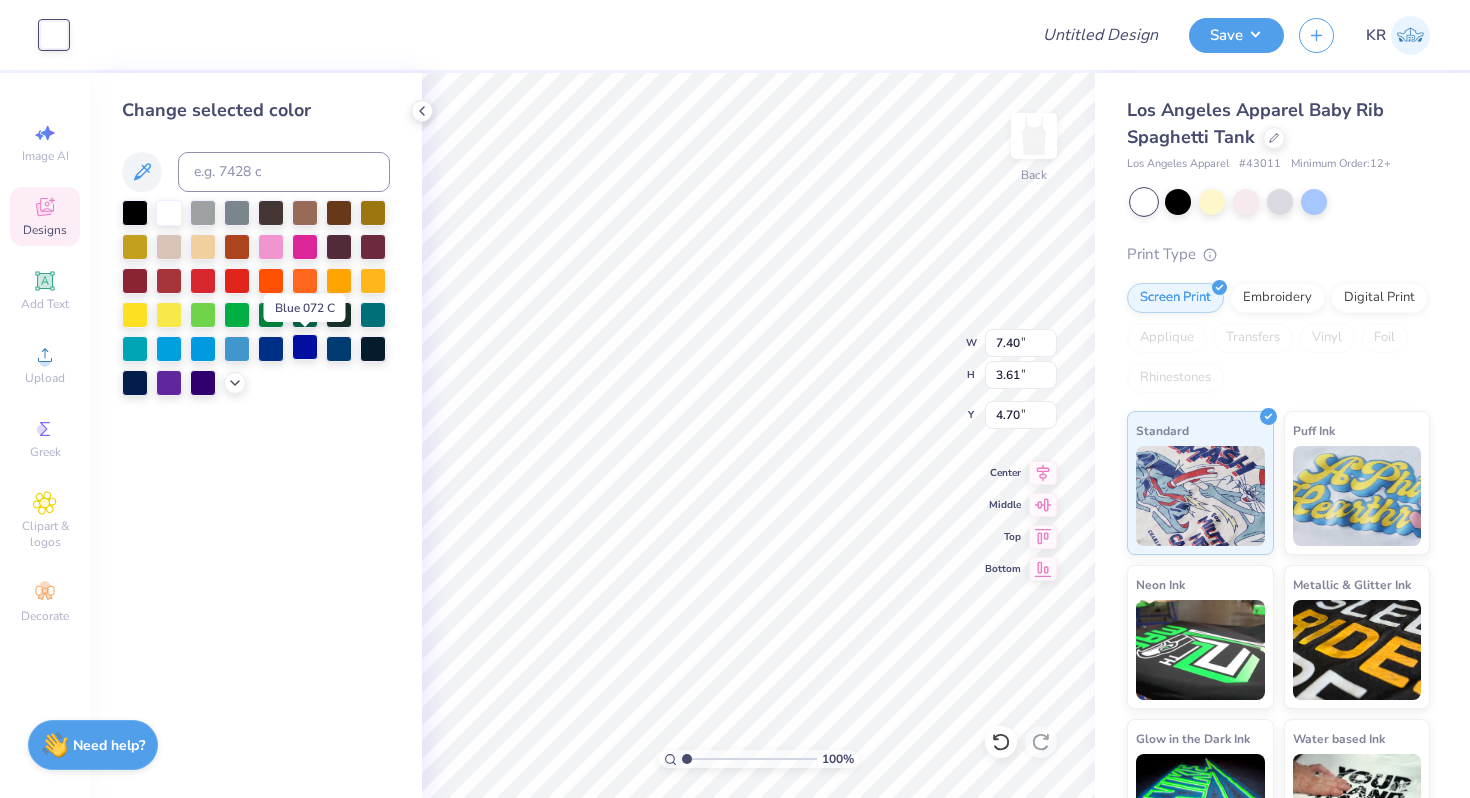 click at bounding box center [305, 347] 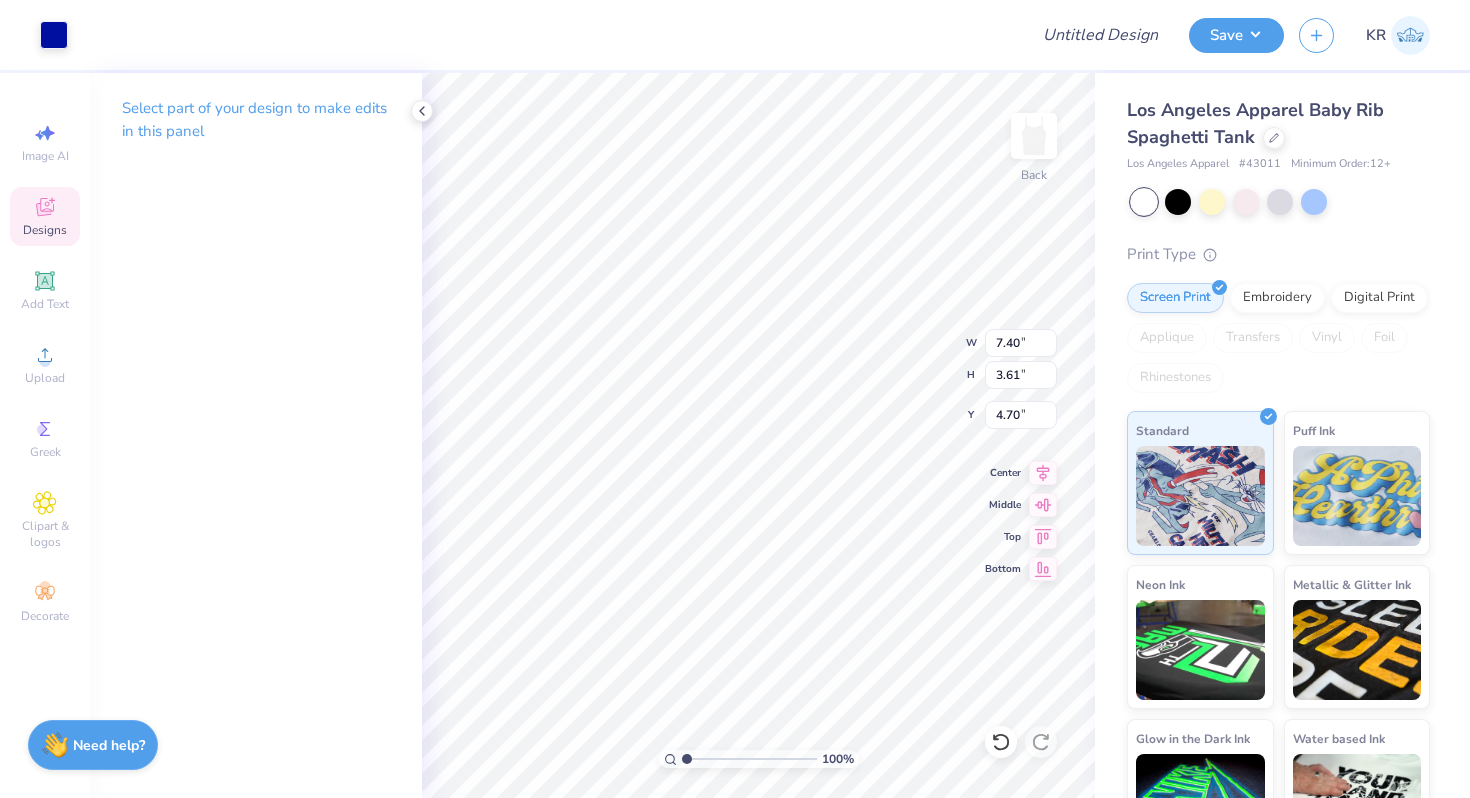 type on "3.20" 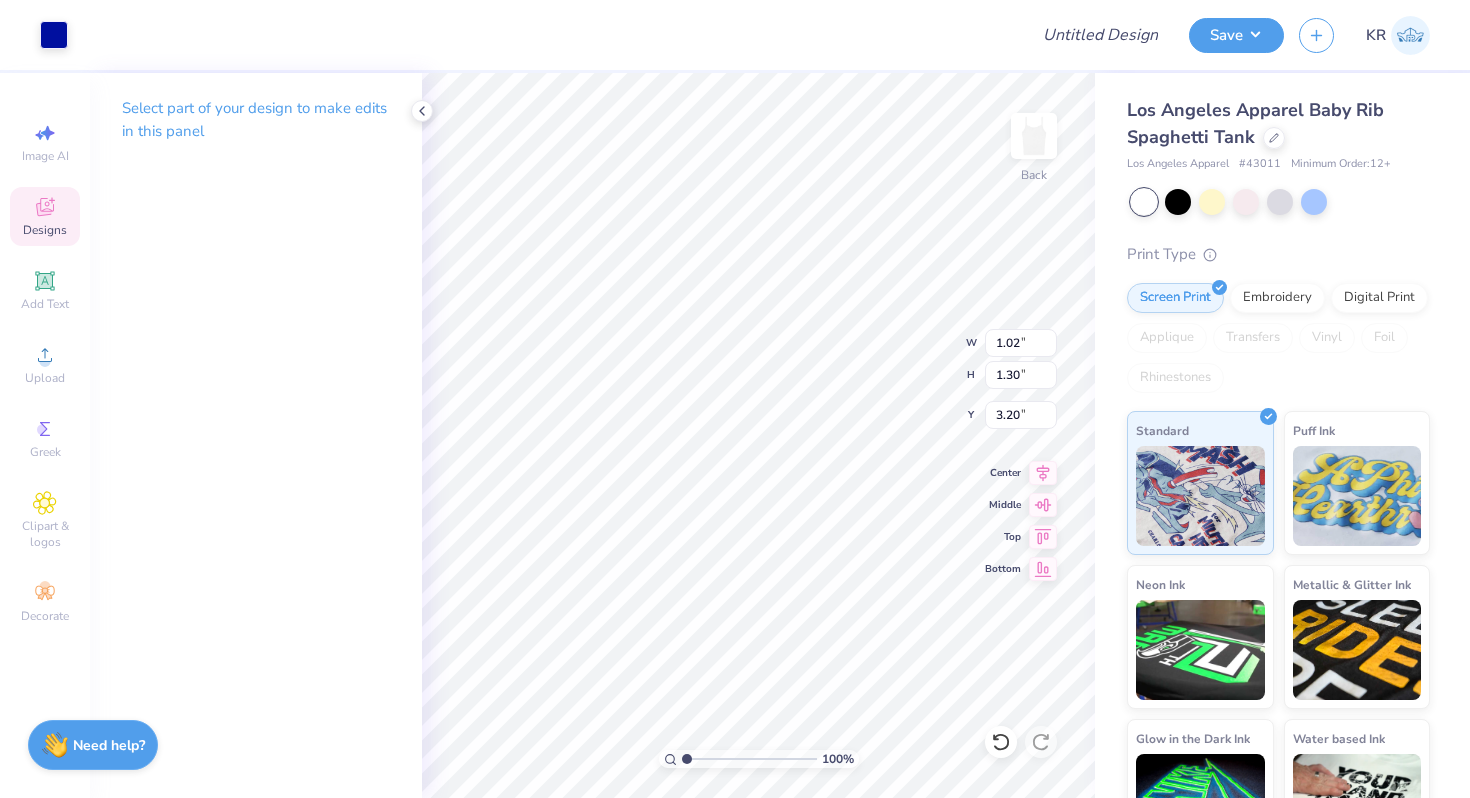 type on "2.35" 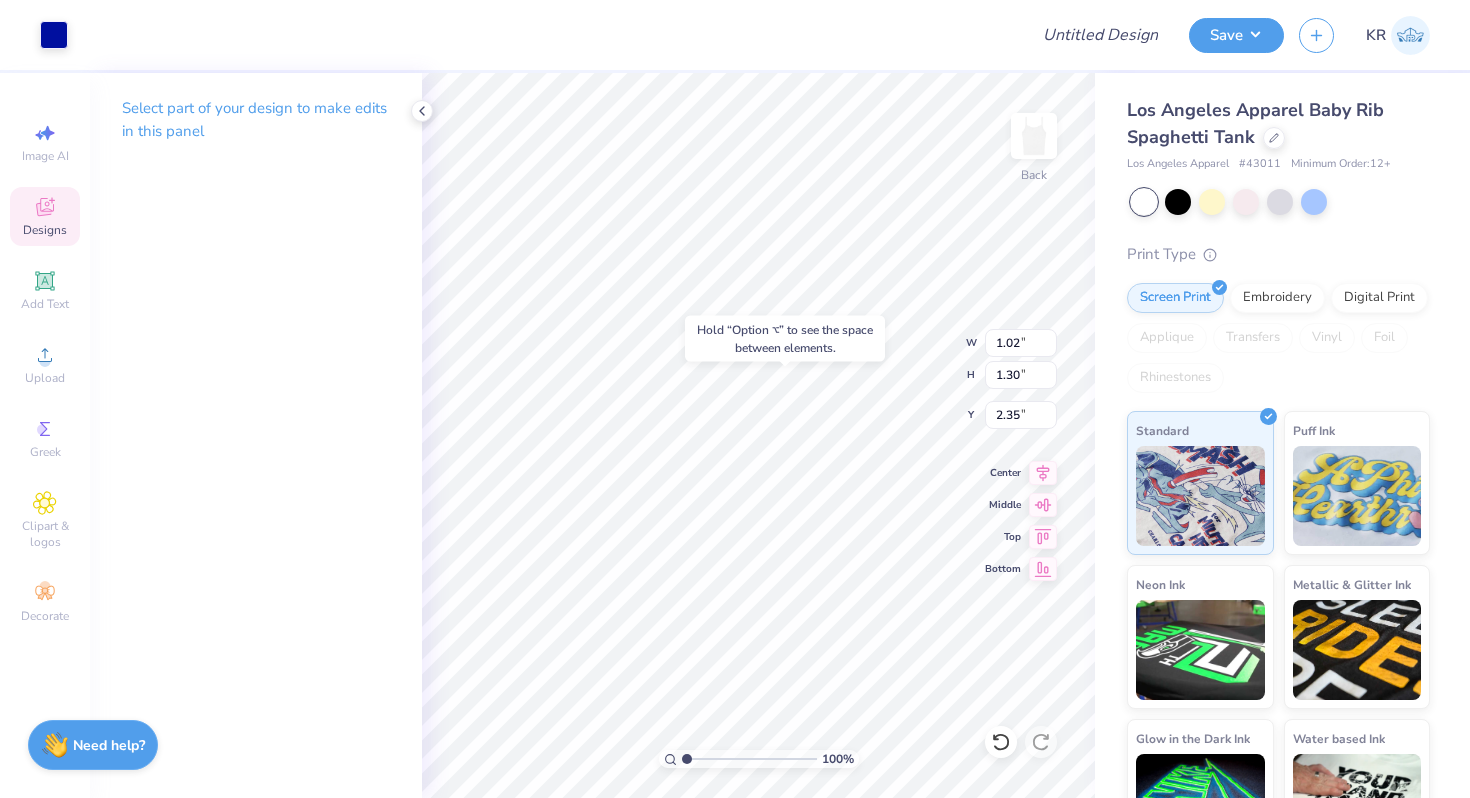 type on "0.90" 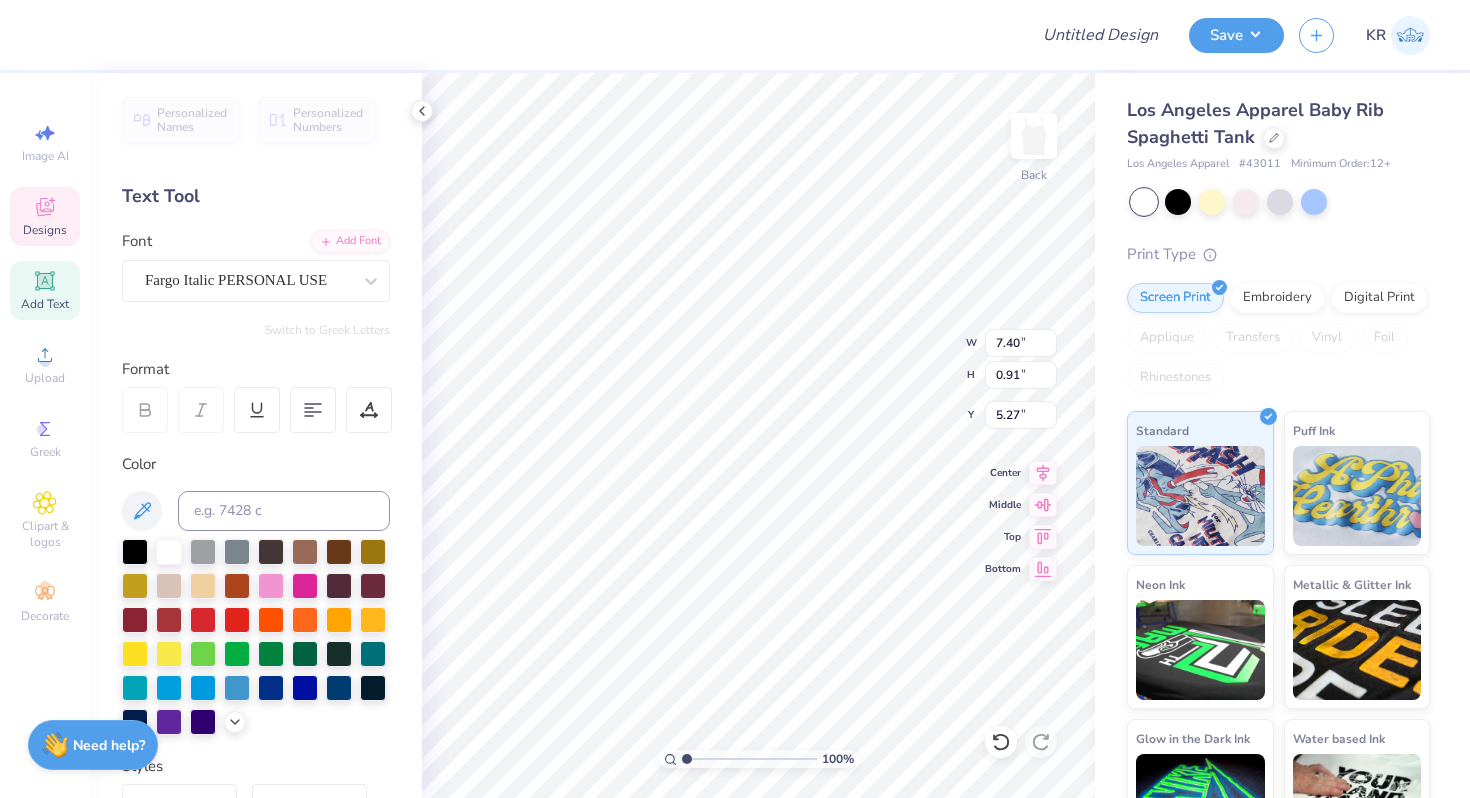 scroll, scrollTop: 0, scrollLeft: 3, axis: horizontal 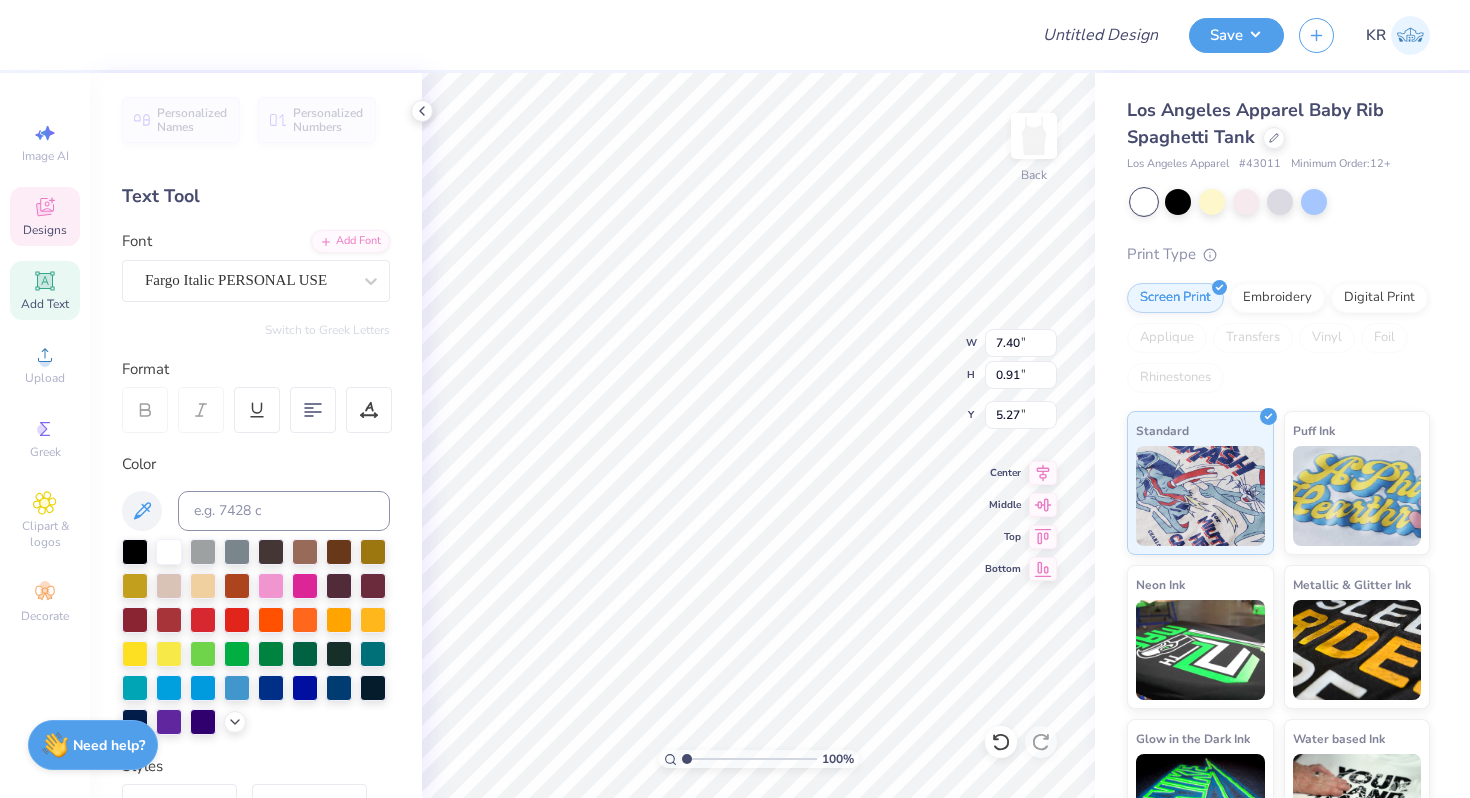 type on "Delta Gamma" 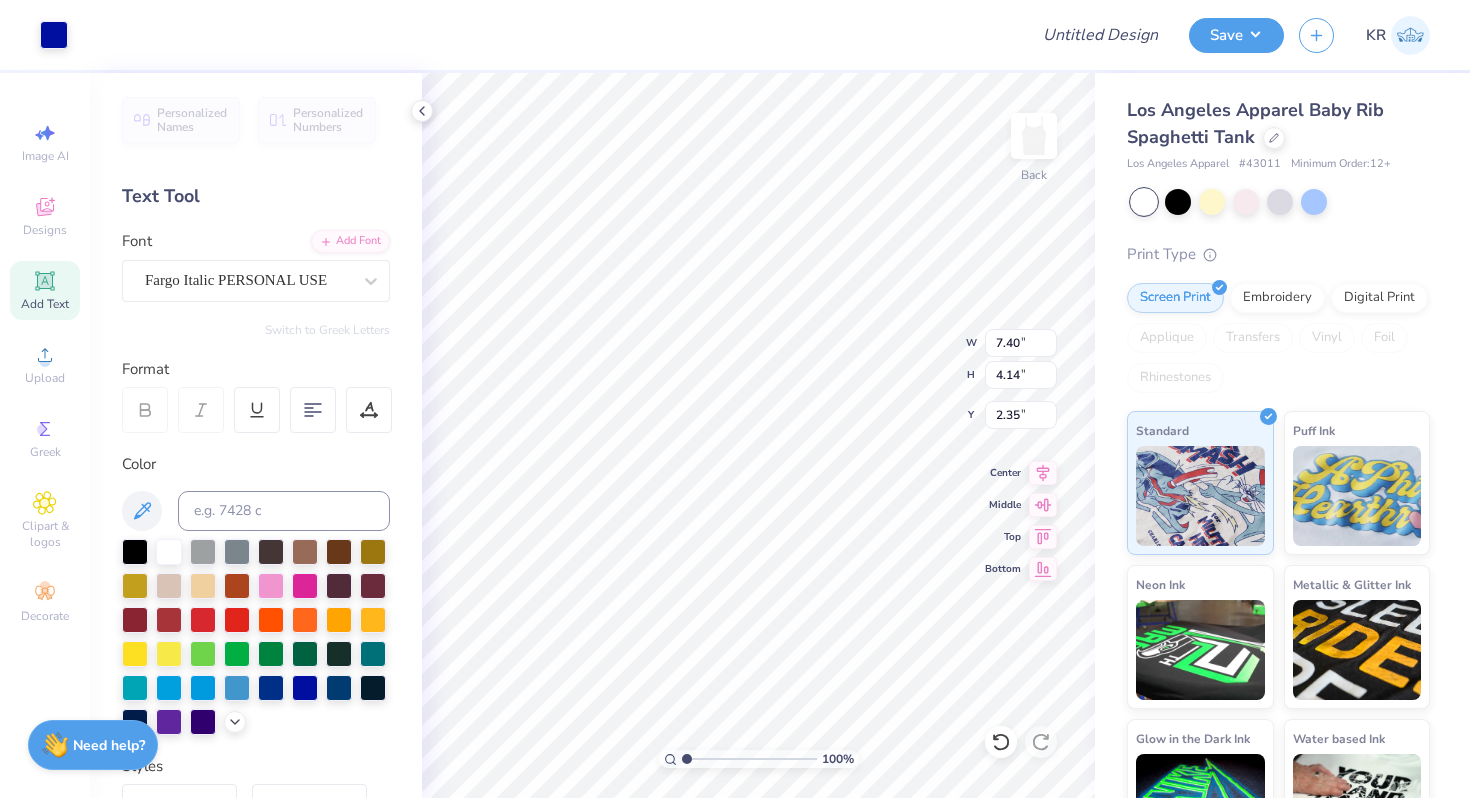 type on "2.36" 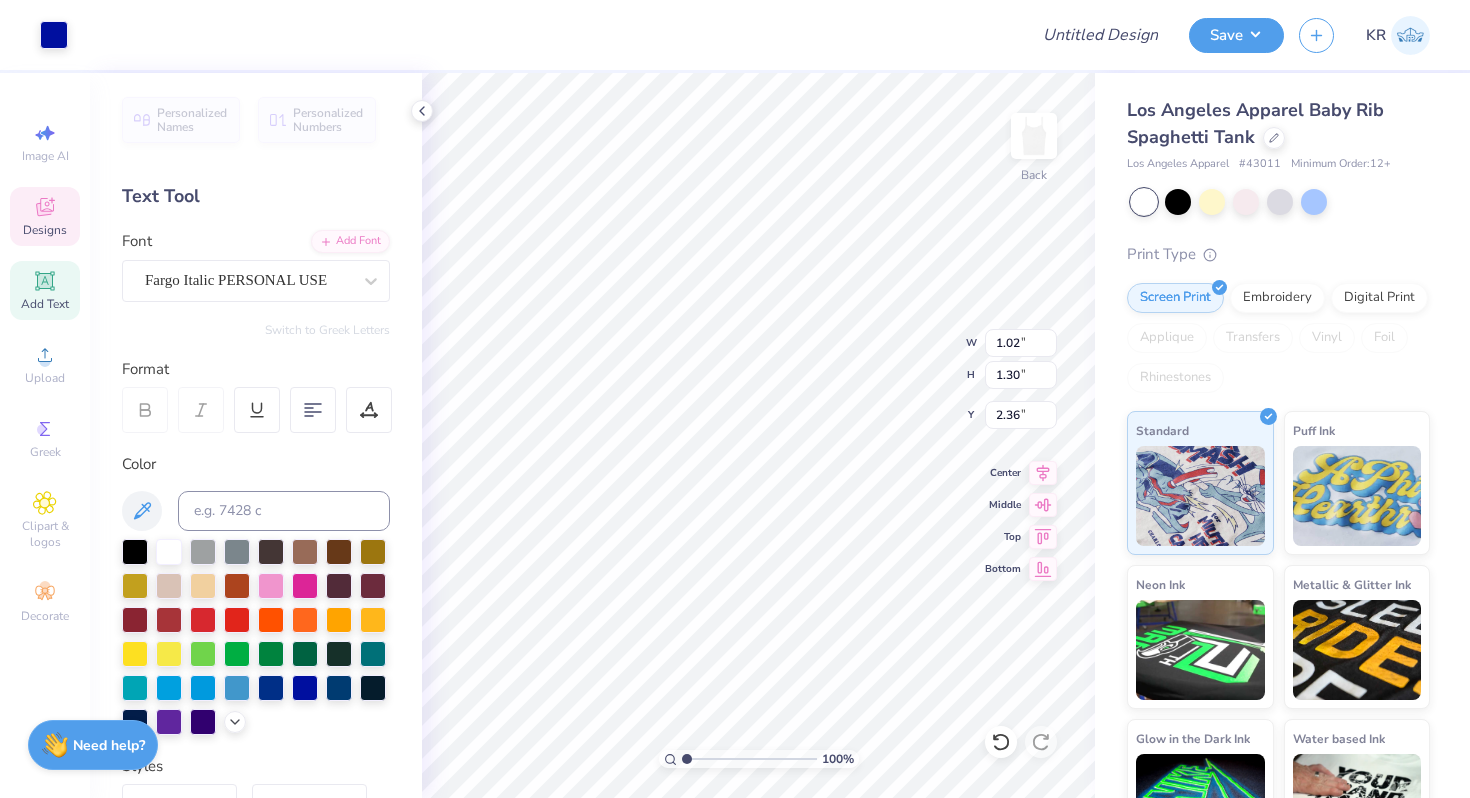 type on "1.55" 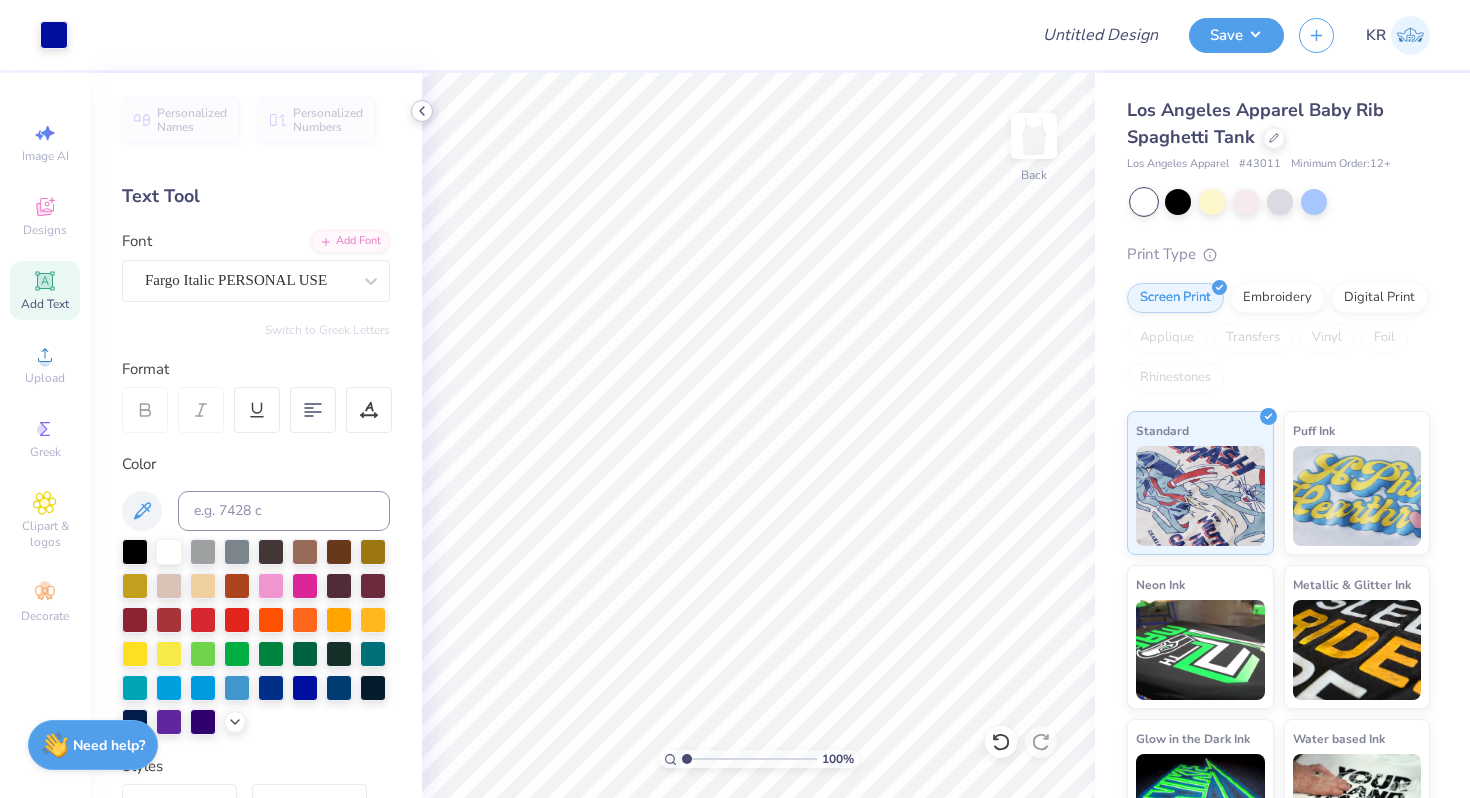 click 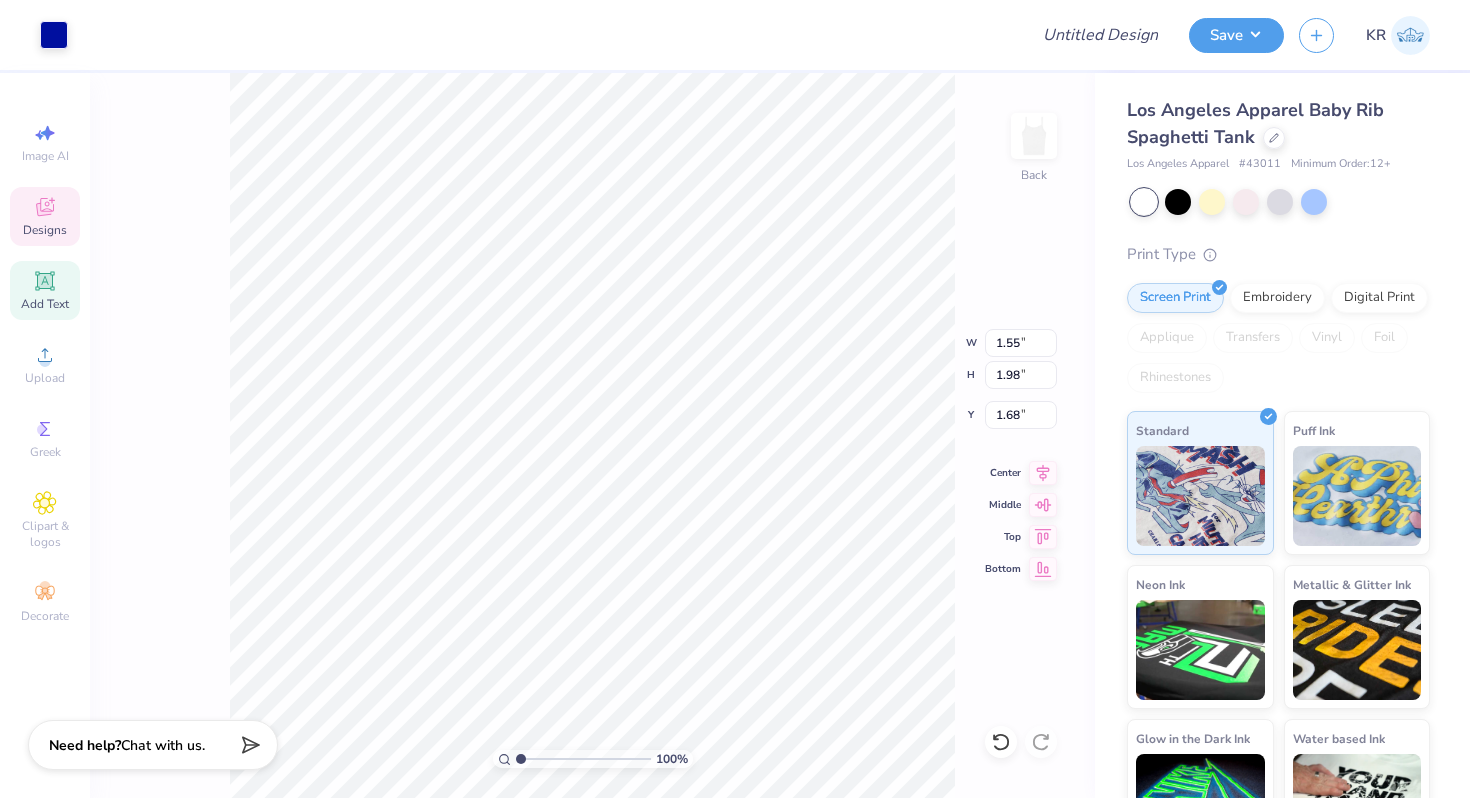 type on "1.54" 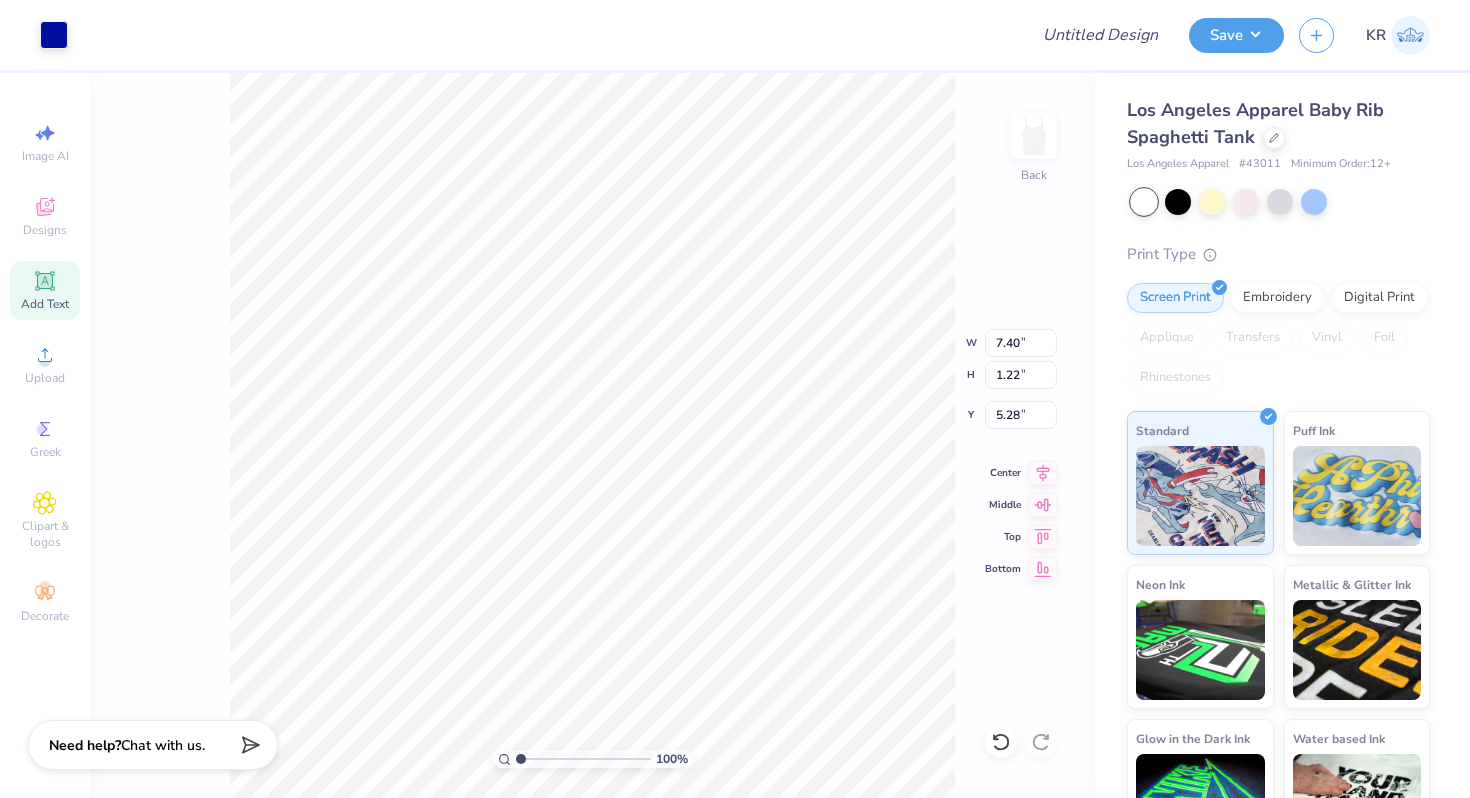 type on "4.37" 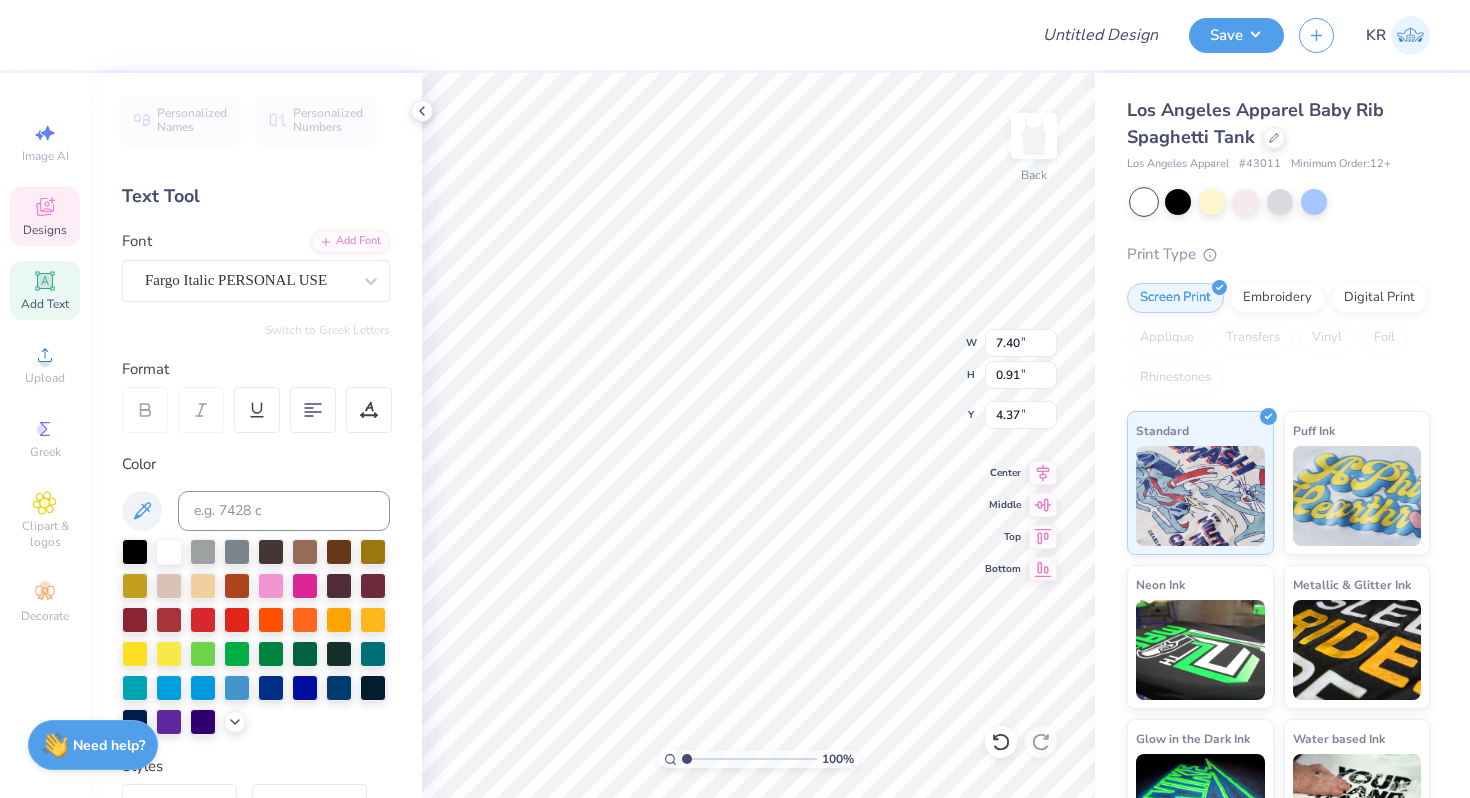 type on "7.40" 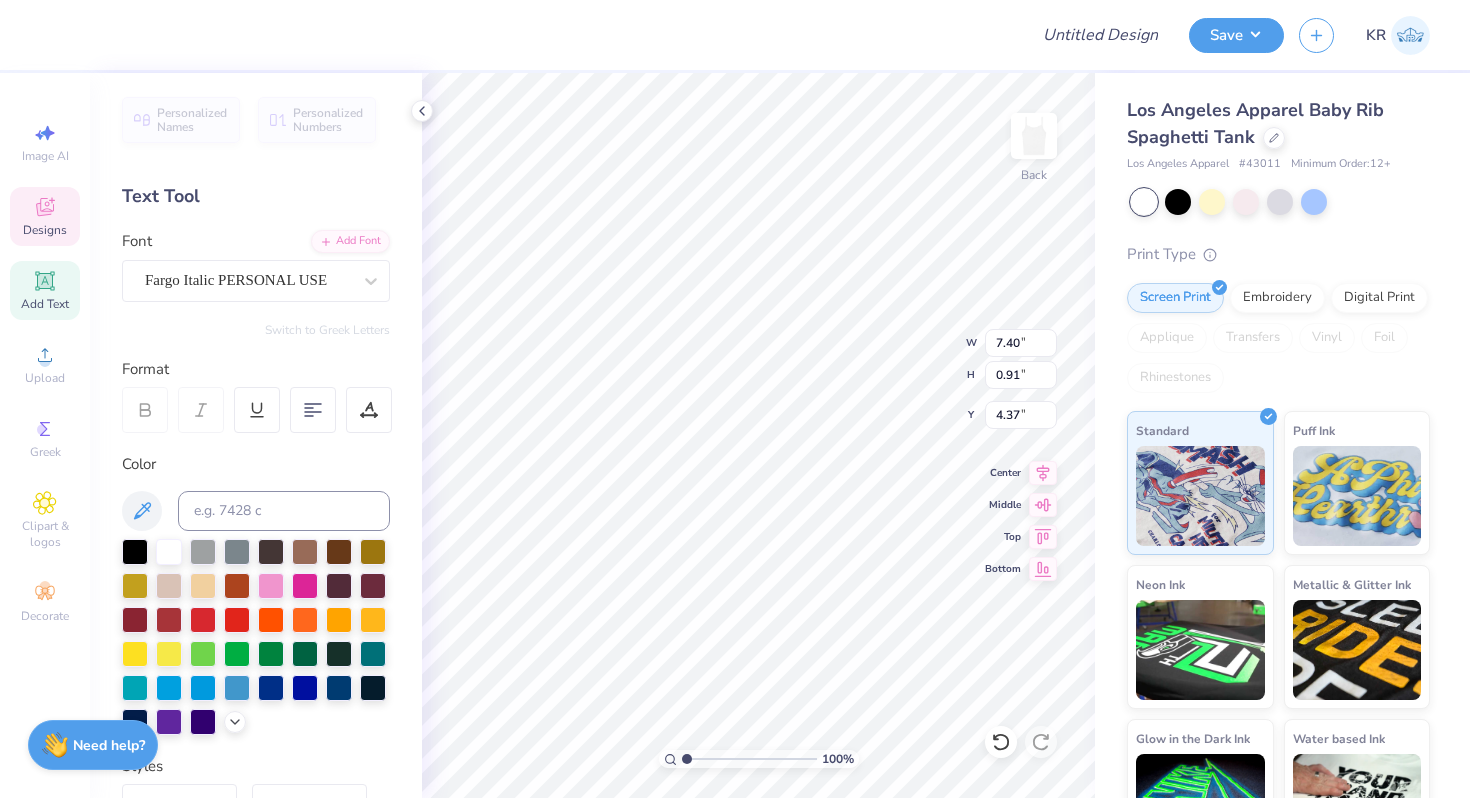 scroll, scrollTop: 0, scrollLeft: 2, axis: horizontal 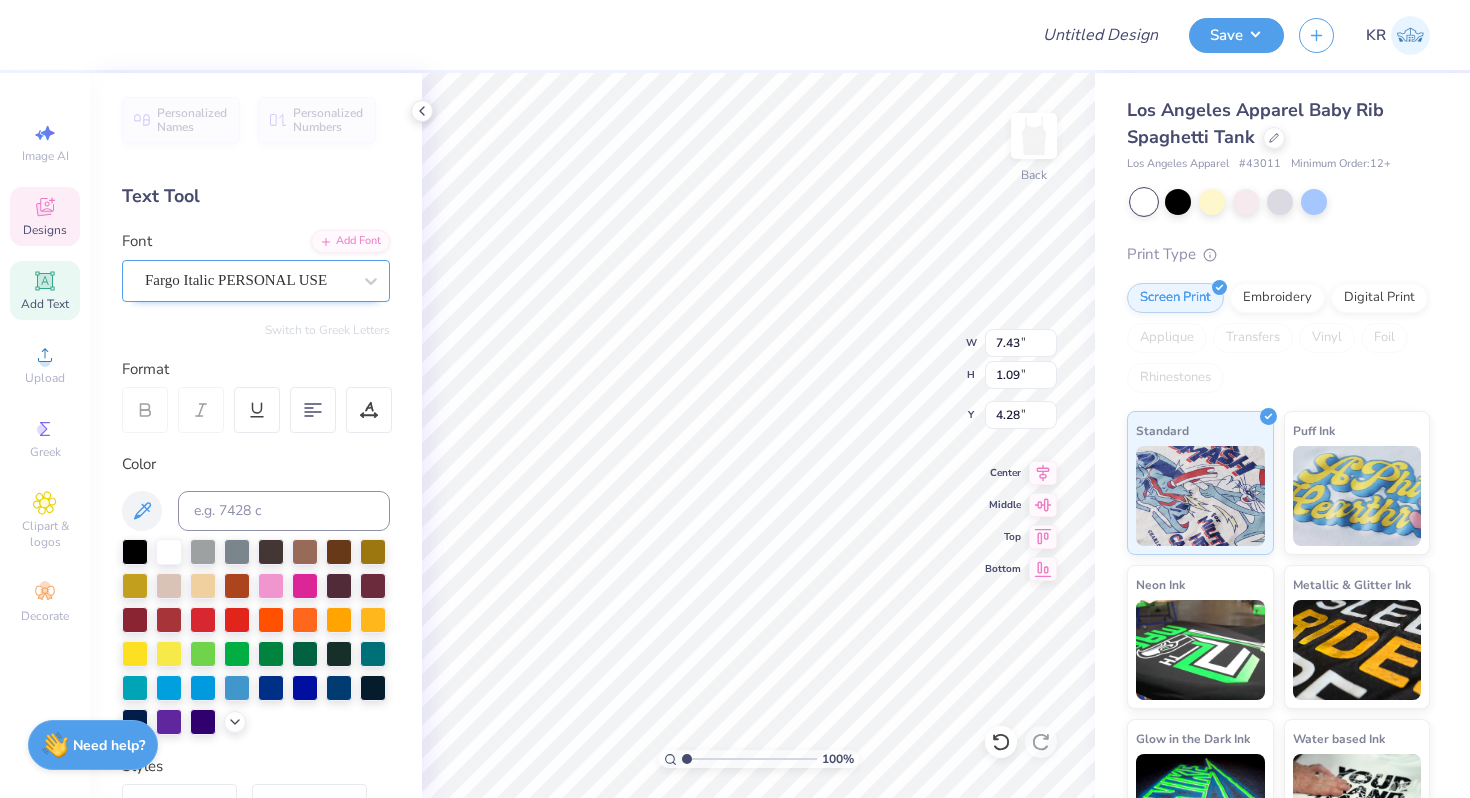click on "Fargo Italic PERSONAL USE" at bounding box center (256, 281) 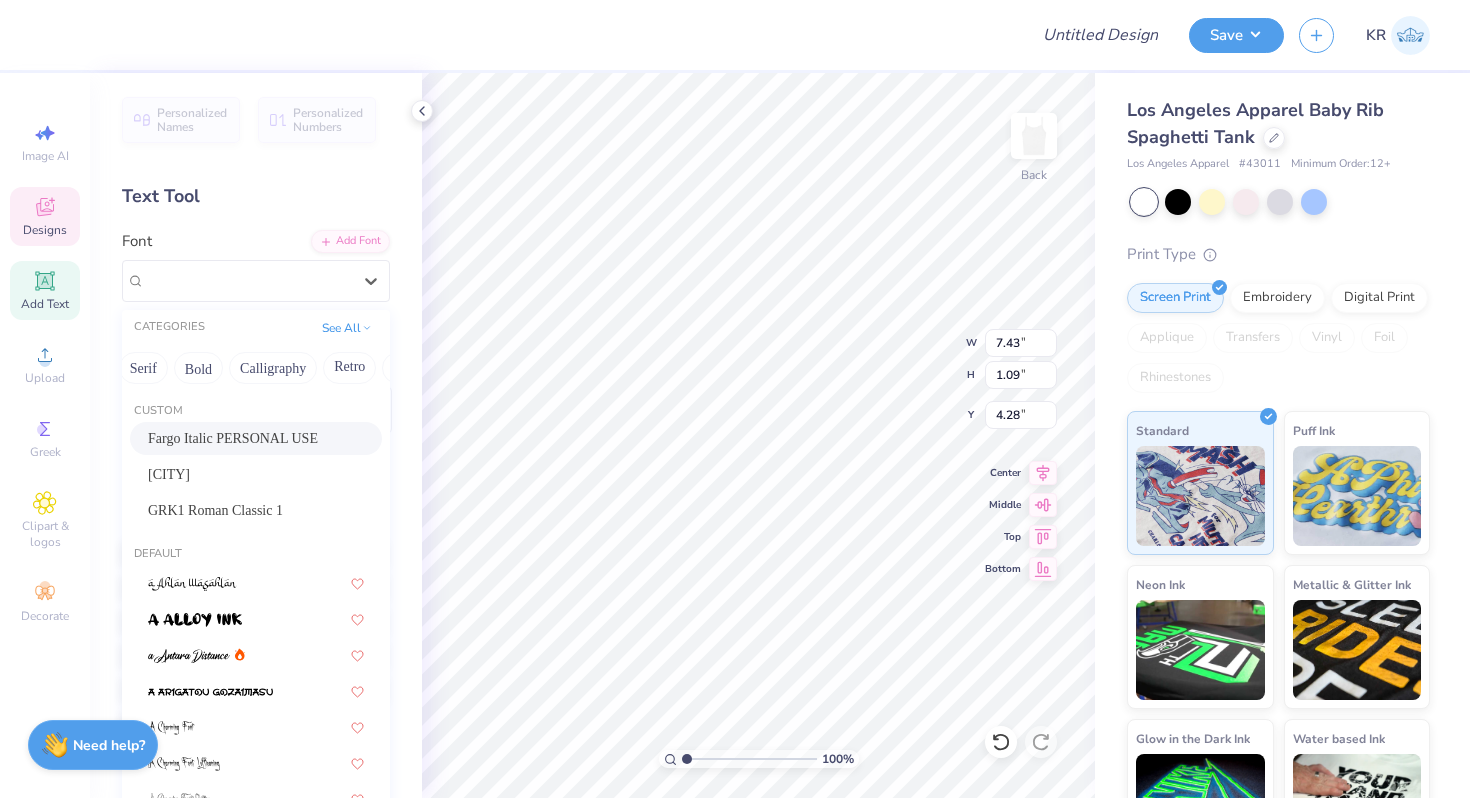 scroll, scrollTop: 0, scrollLeft: 315, axis: horizontal 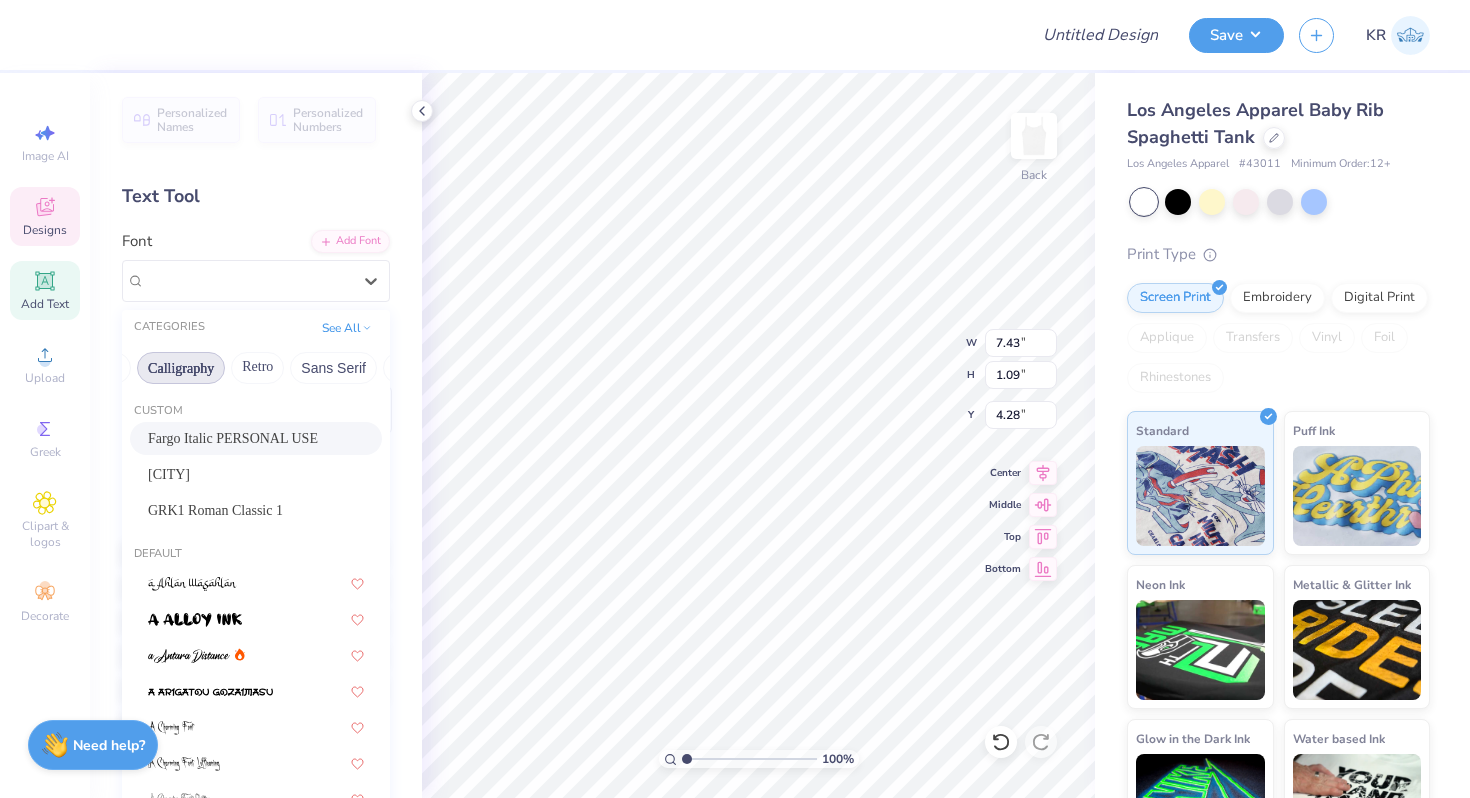 click on "Calligraphy" at bounding box center (181, 368) 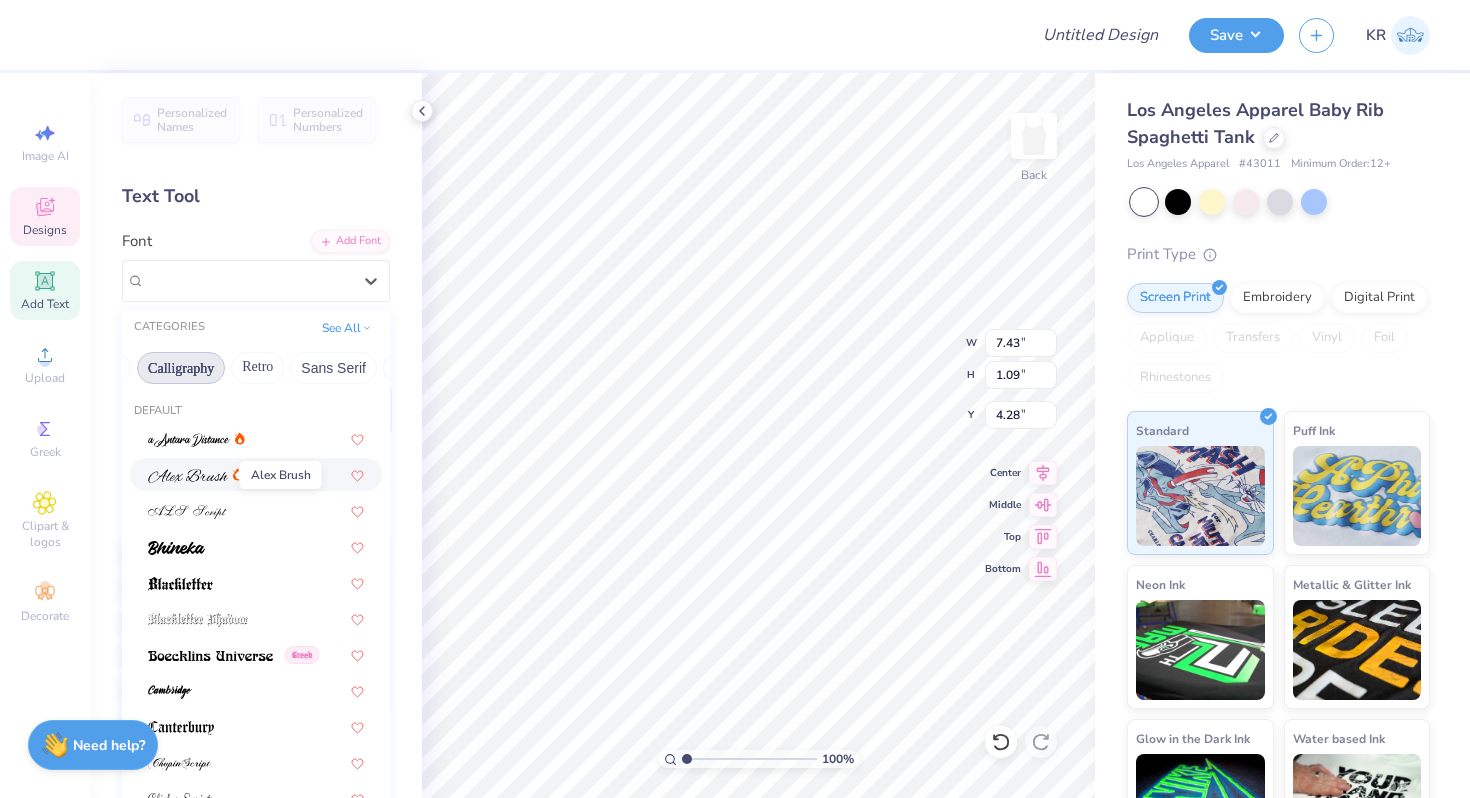 click at bounding box center [188, 476] 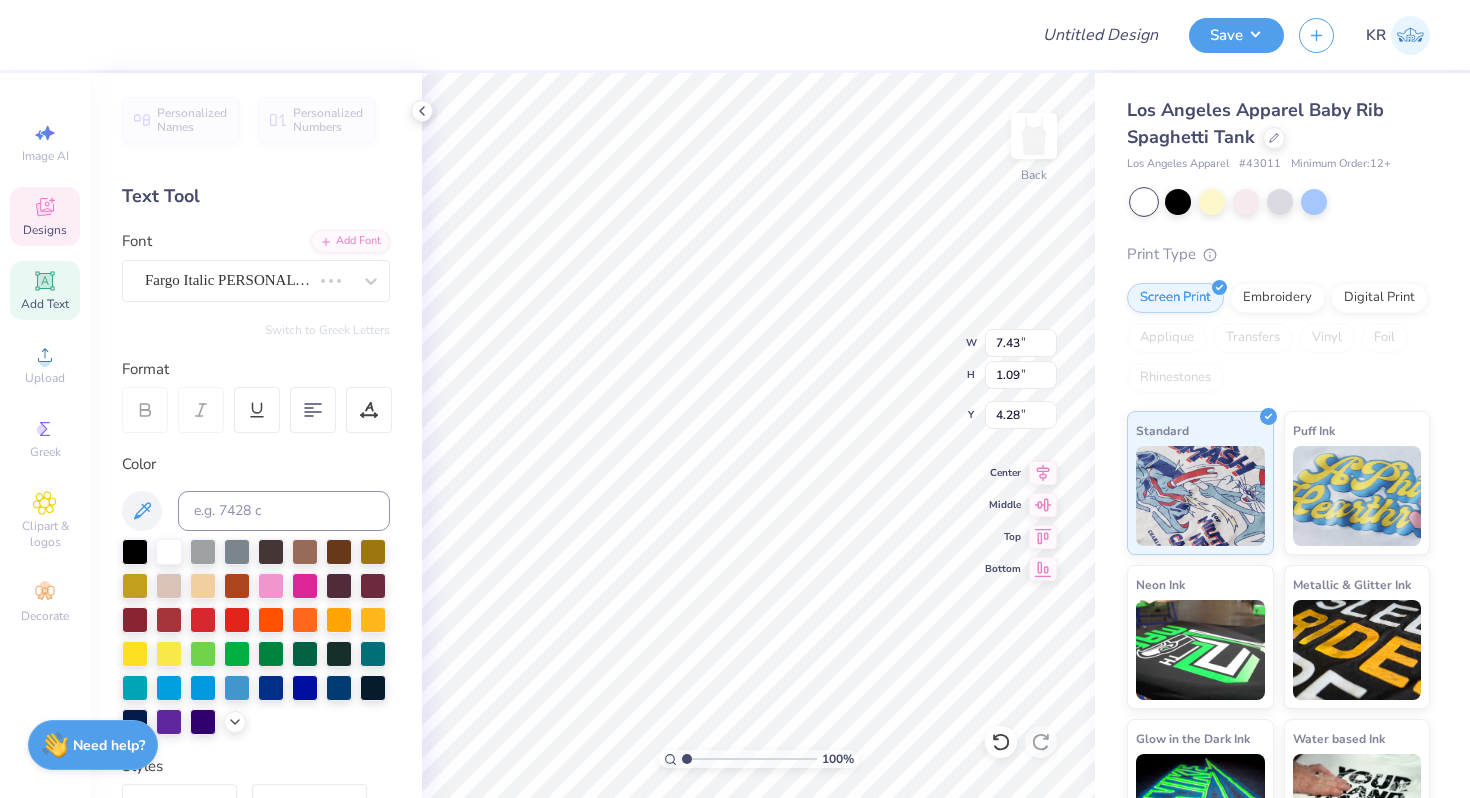 type on "5.76" 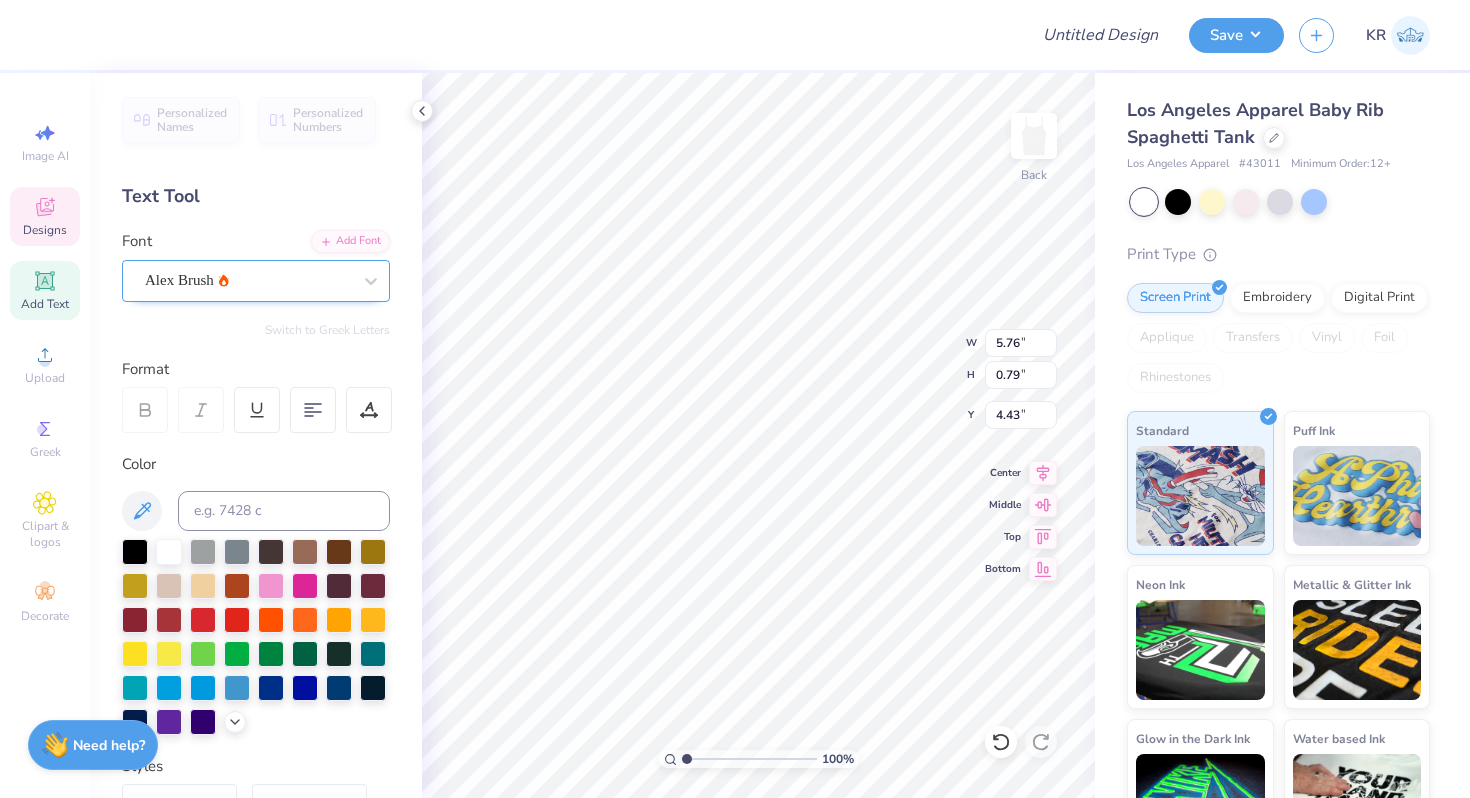 click on "Alex Brush" at bounding box center (248, 280) 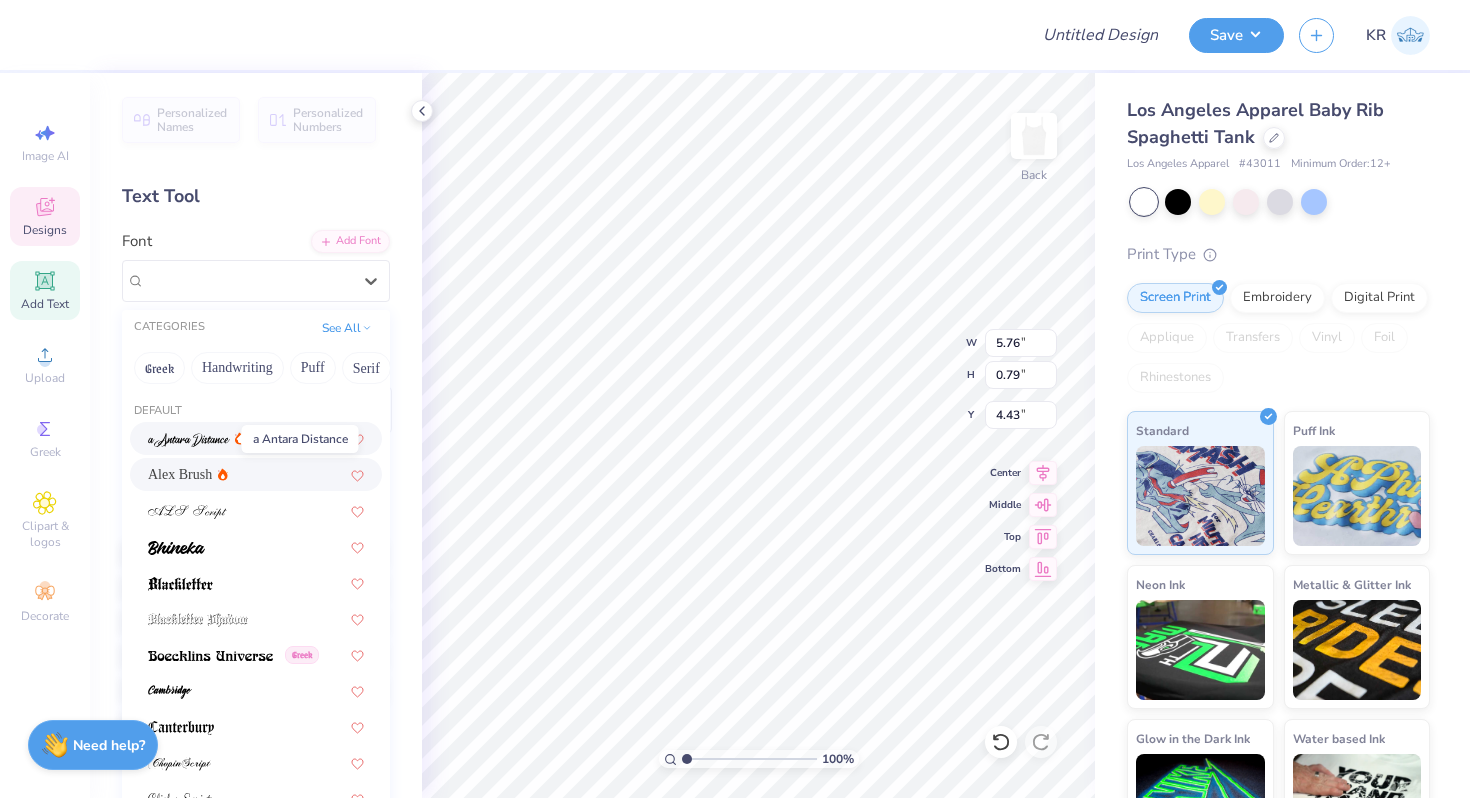 click at bounding box center (189, 440) 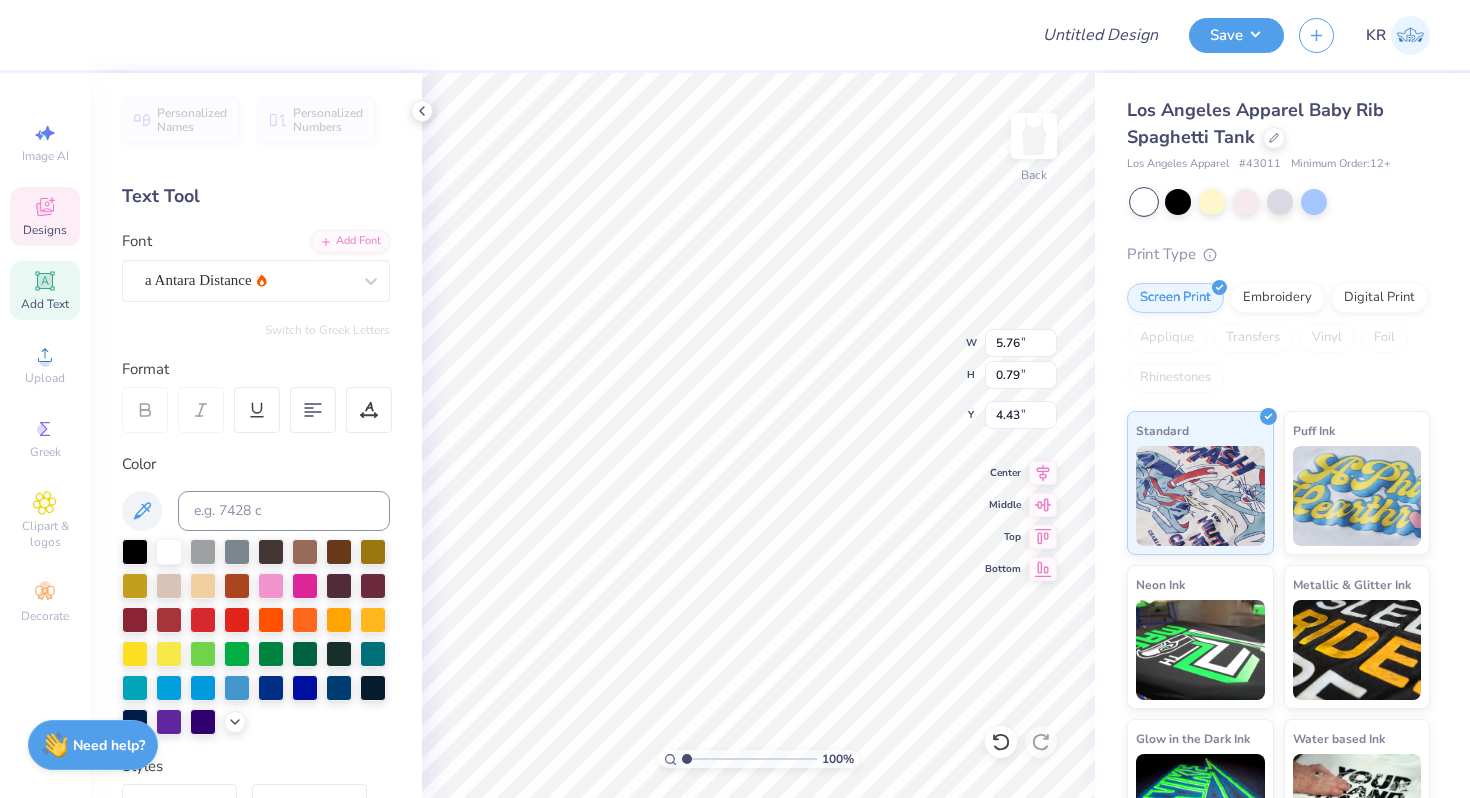 type on "4.85" 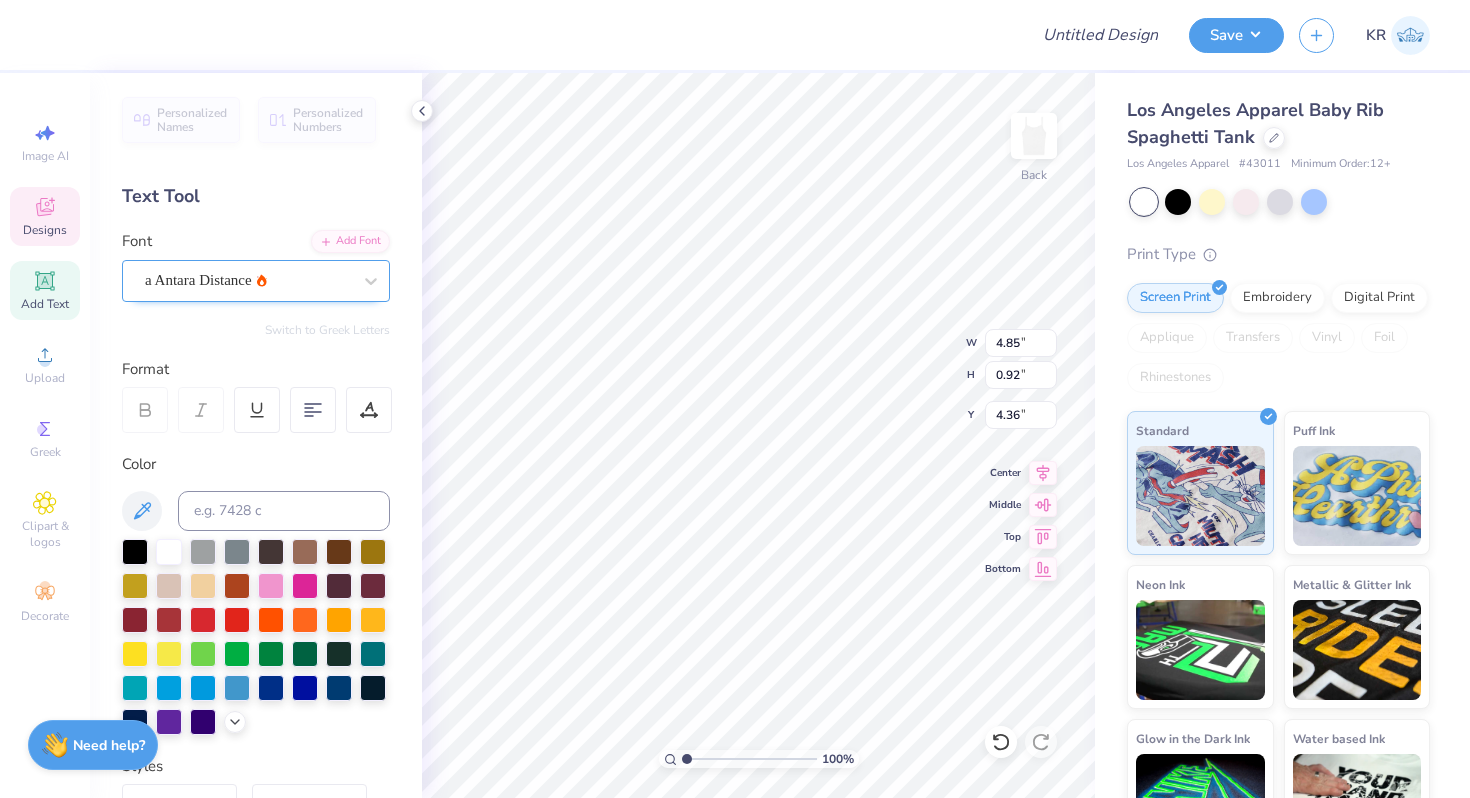 click on "a Antara Distance" at bounding box center [248, 280] 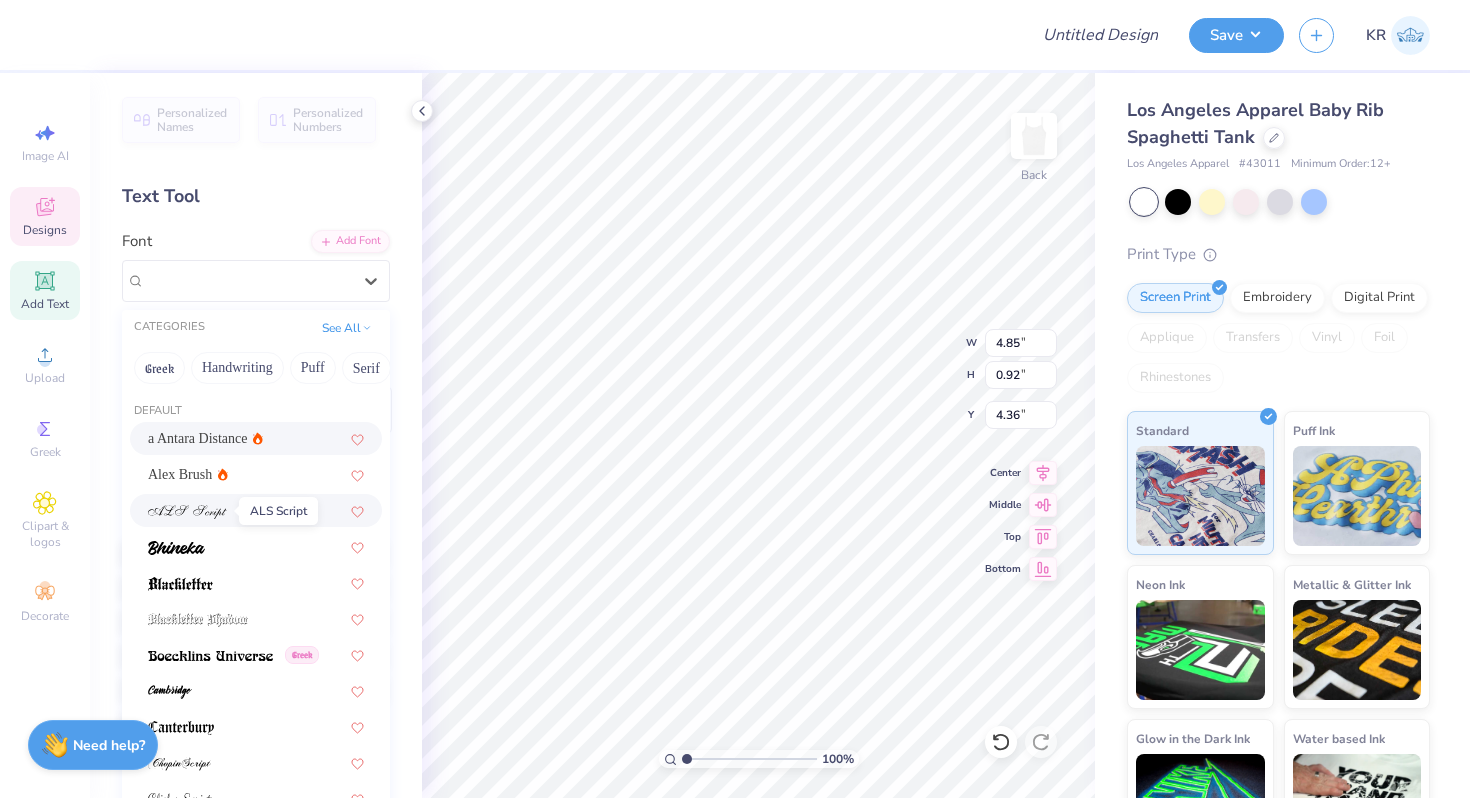 click at bounding box center (187, 512) 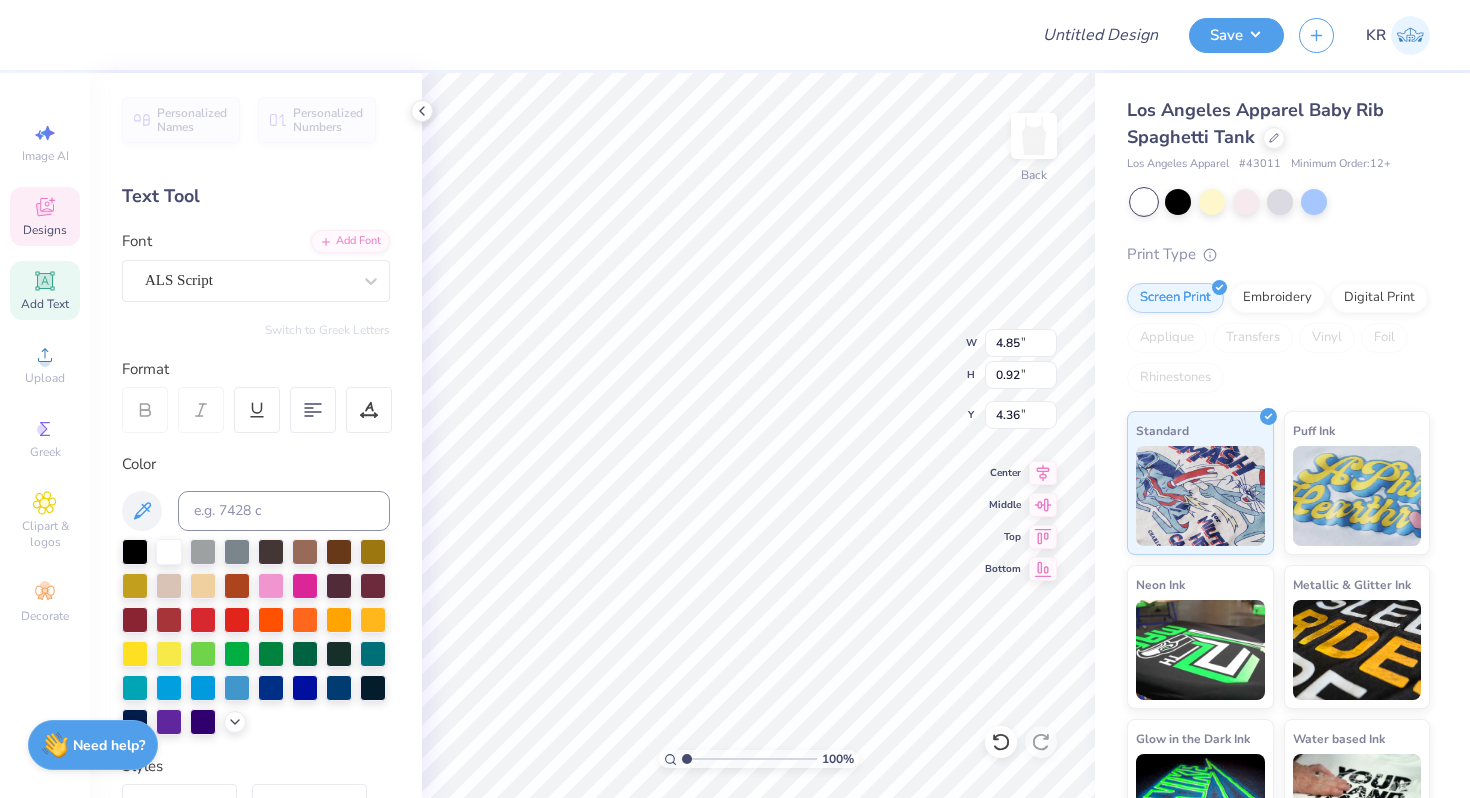 type on "6.77" 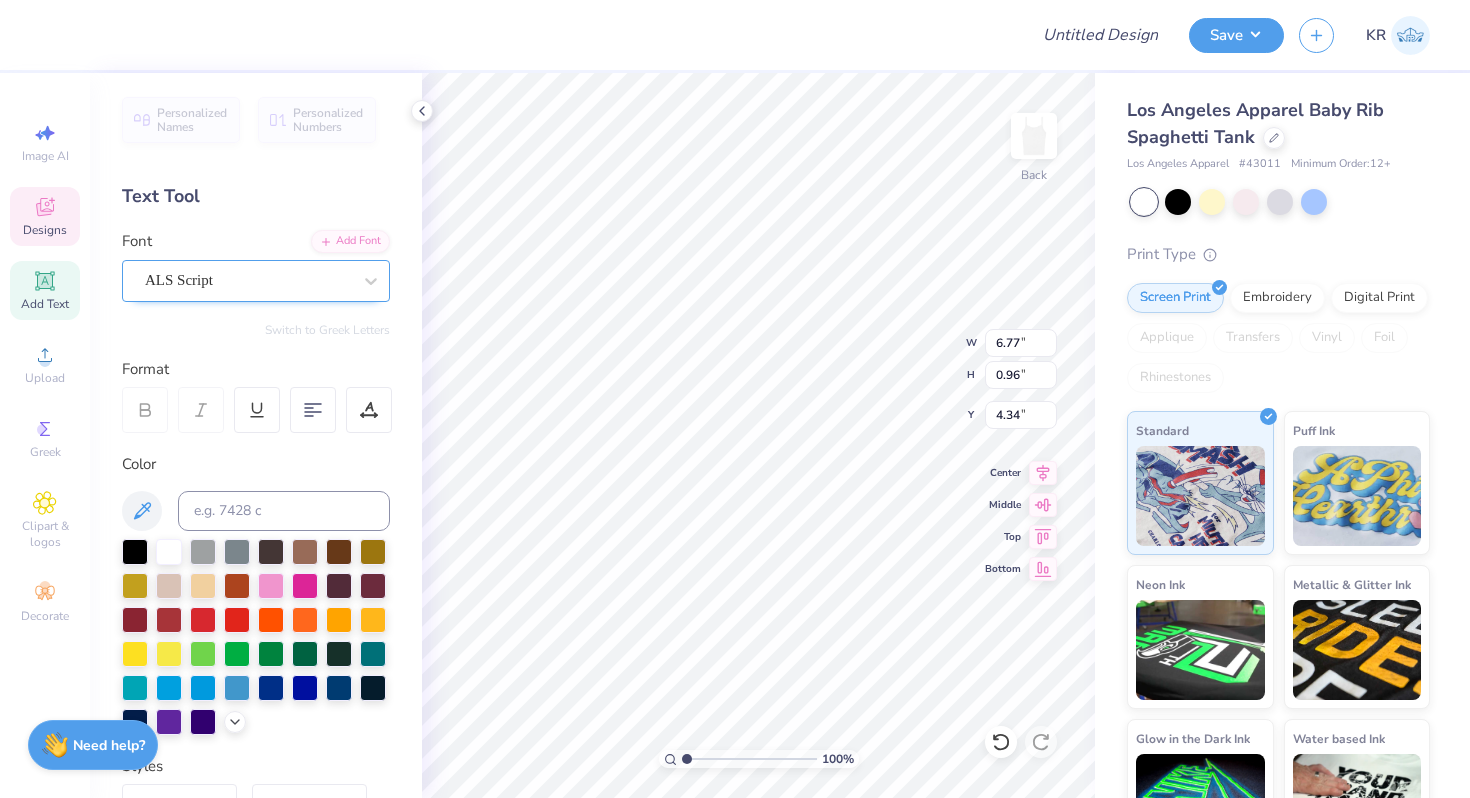 click on "ALS Script" at bounding box center (248, 280) 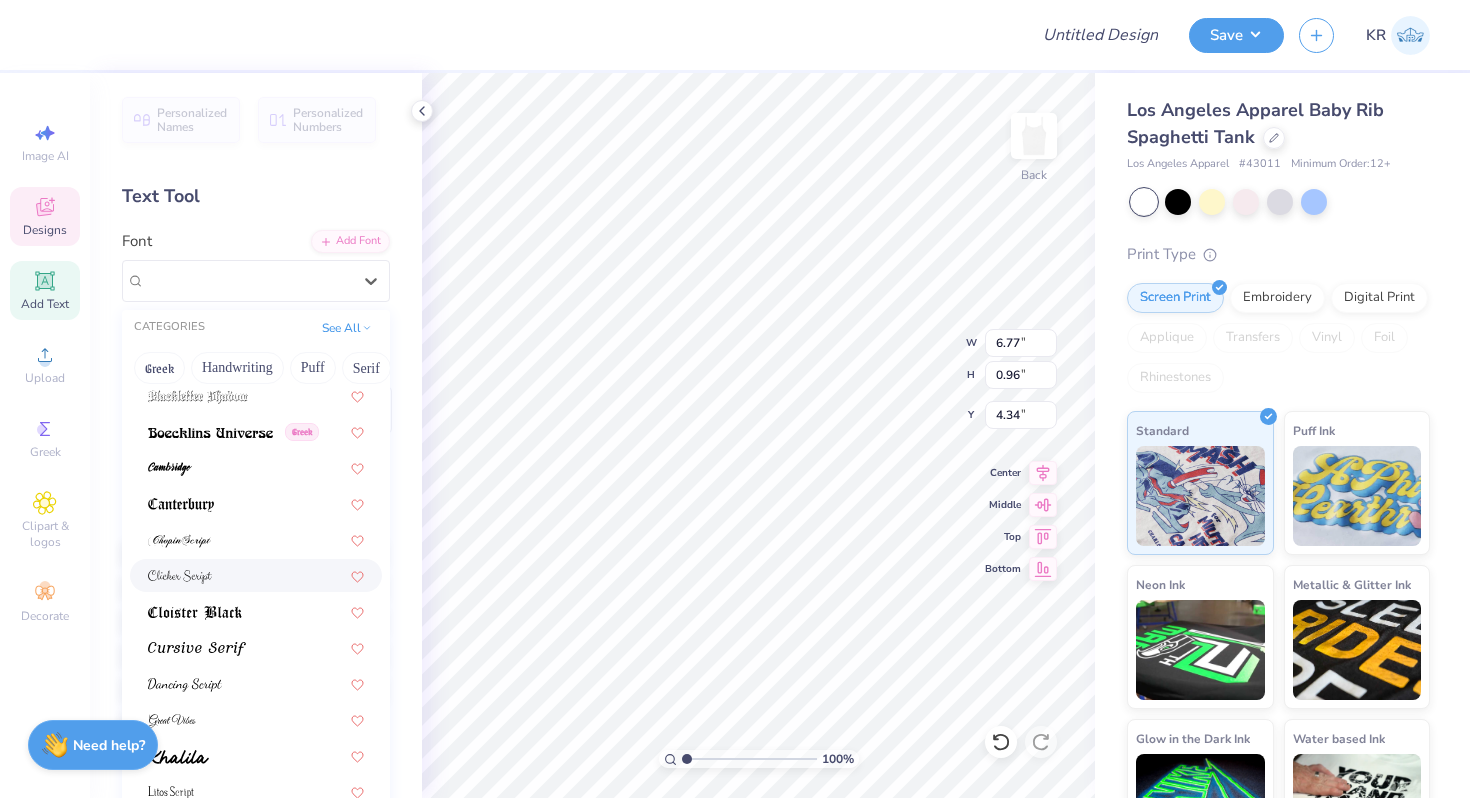 scroll, scrollTop: 227, scrollLeft: 0, axis: vertical 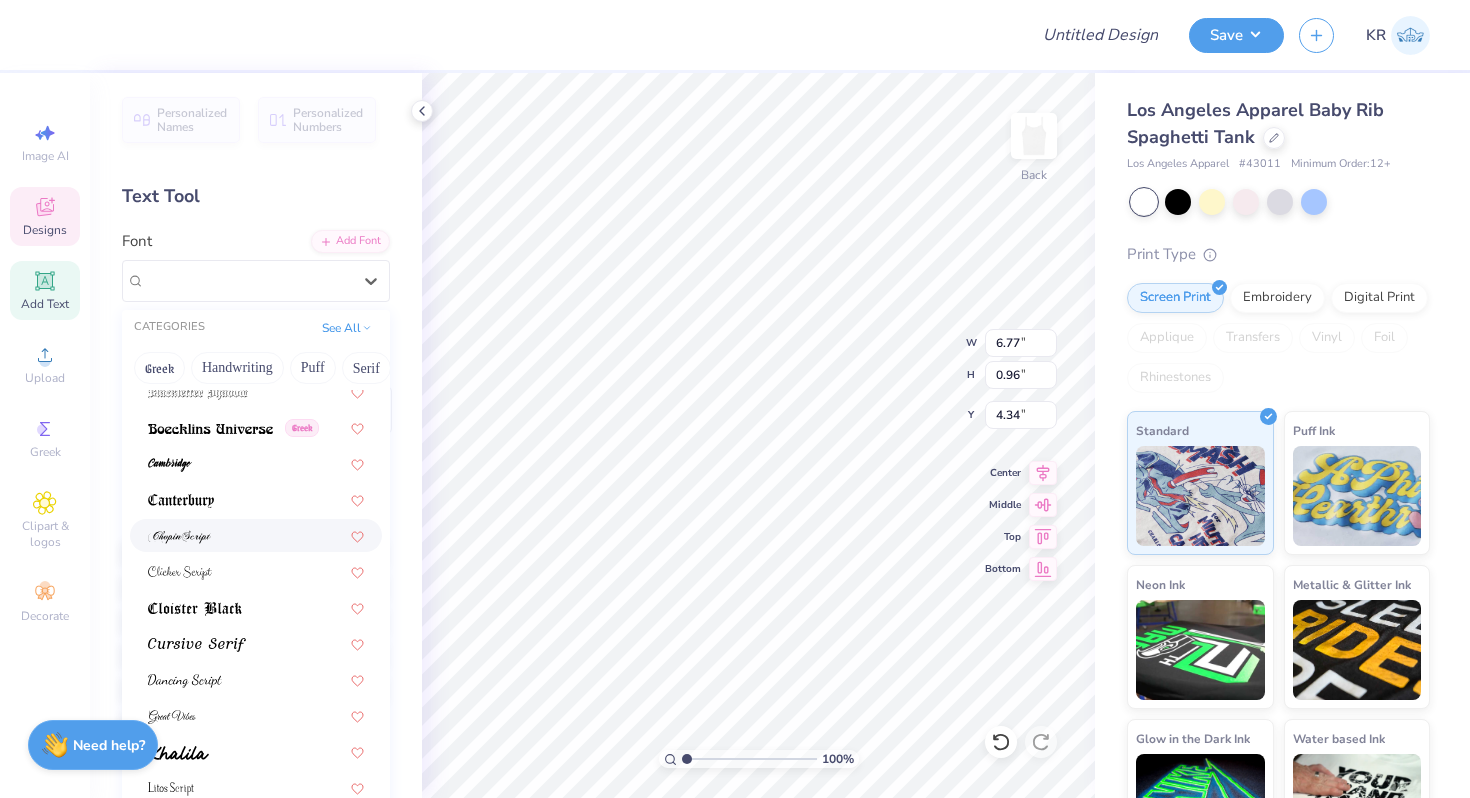 click at bounding box center (256, 535) 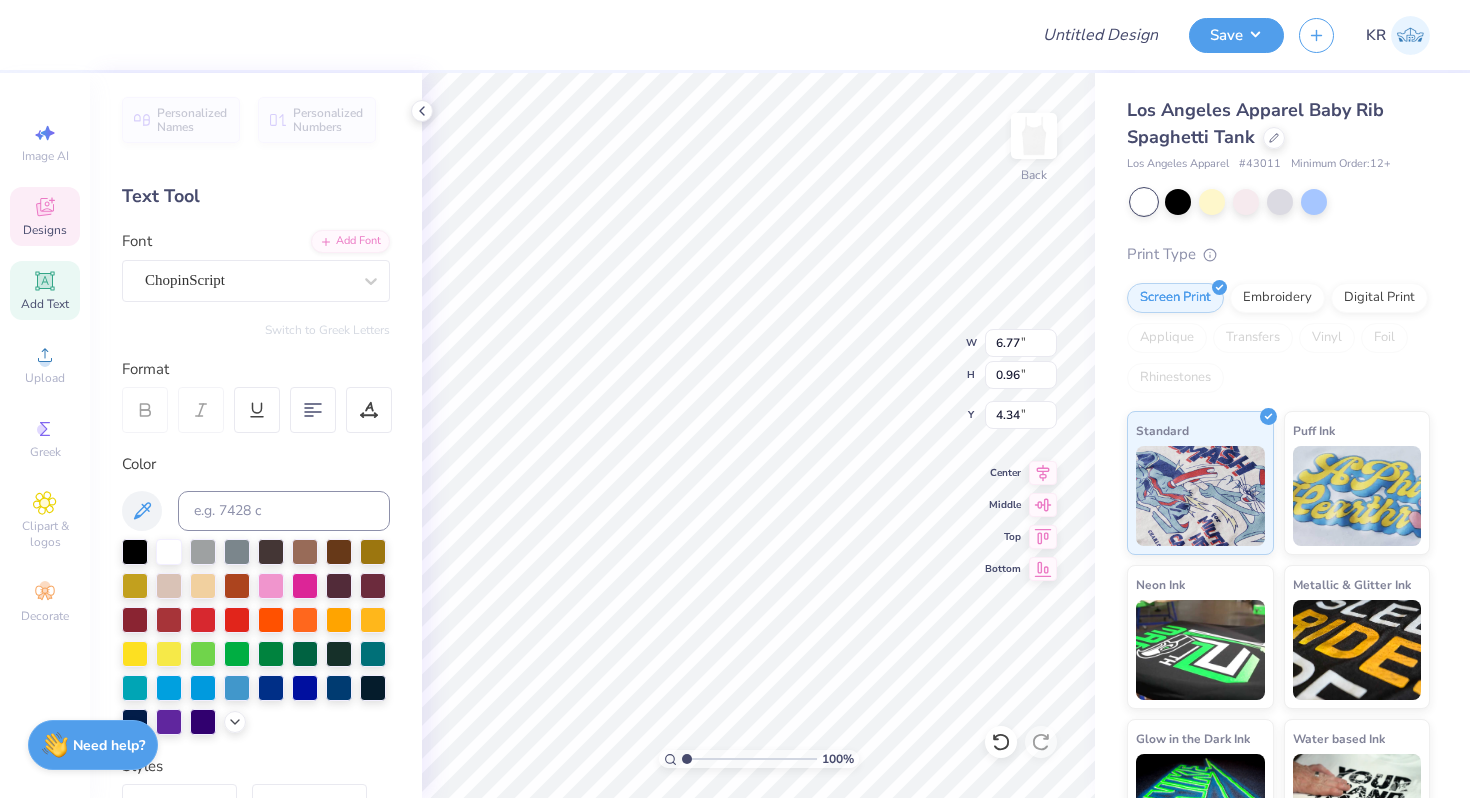 type on "6.14" 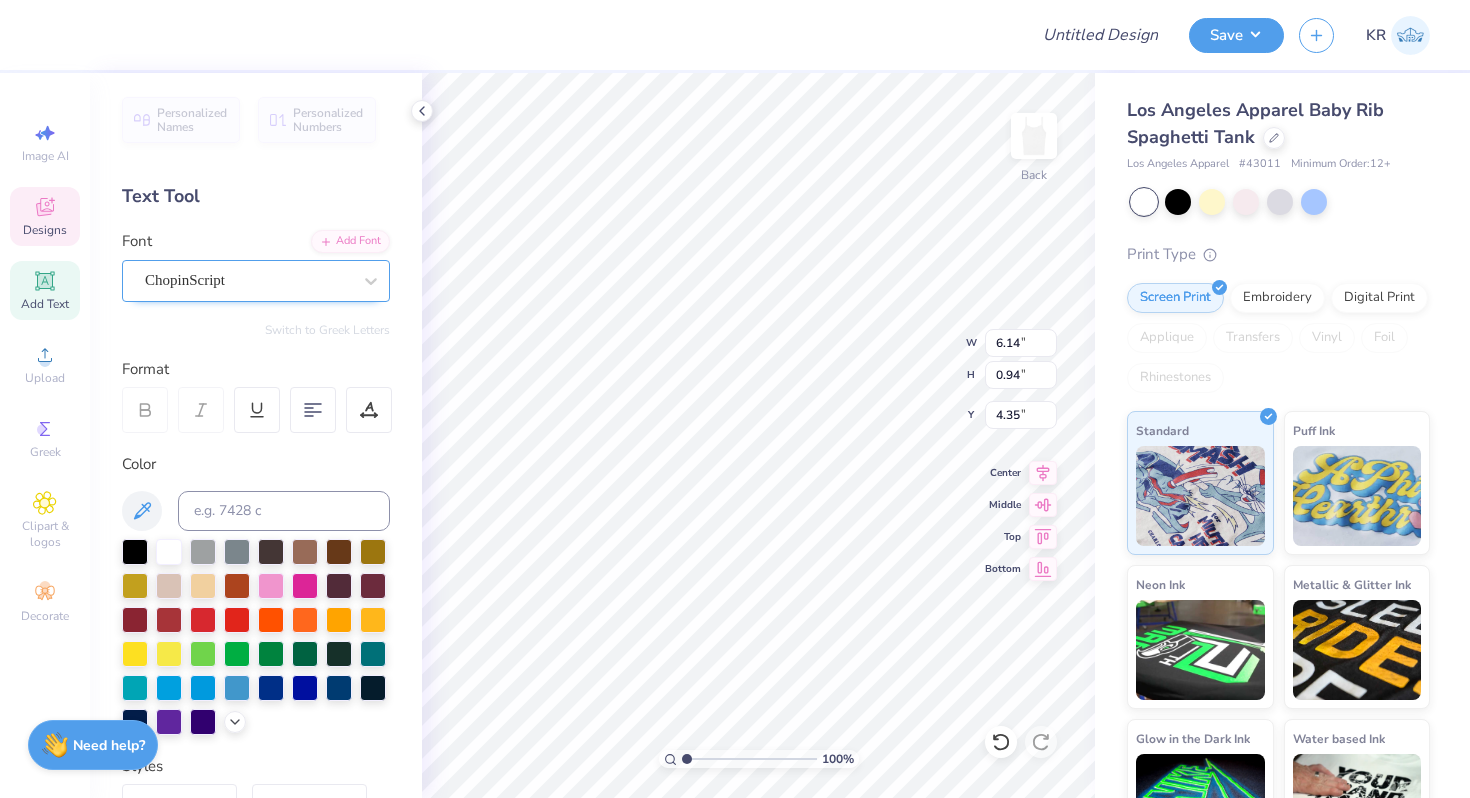 click on "ChopinScript" at bounding box center (248, 280) 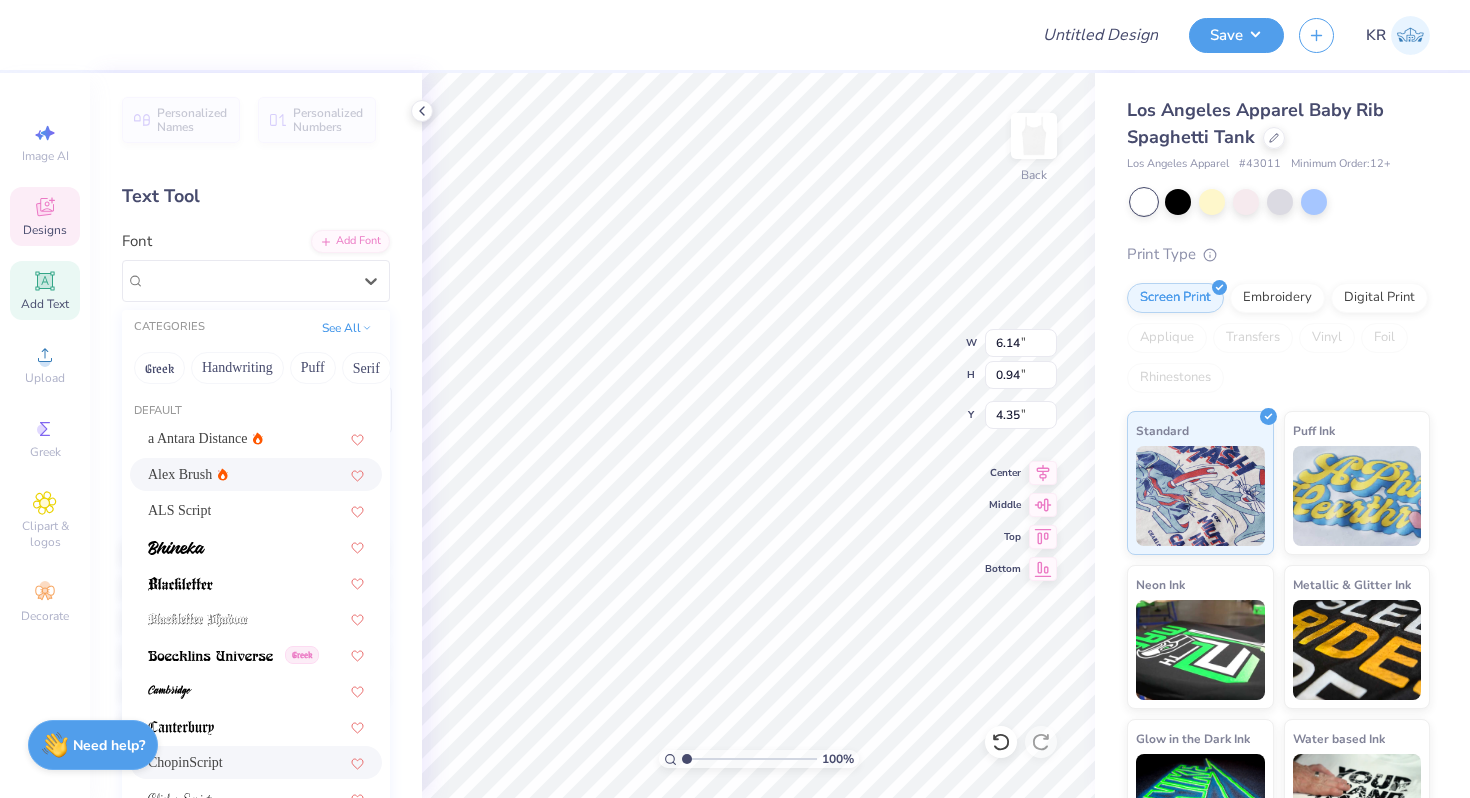 click on "Alex Brush" at bounding box center [180, 474] 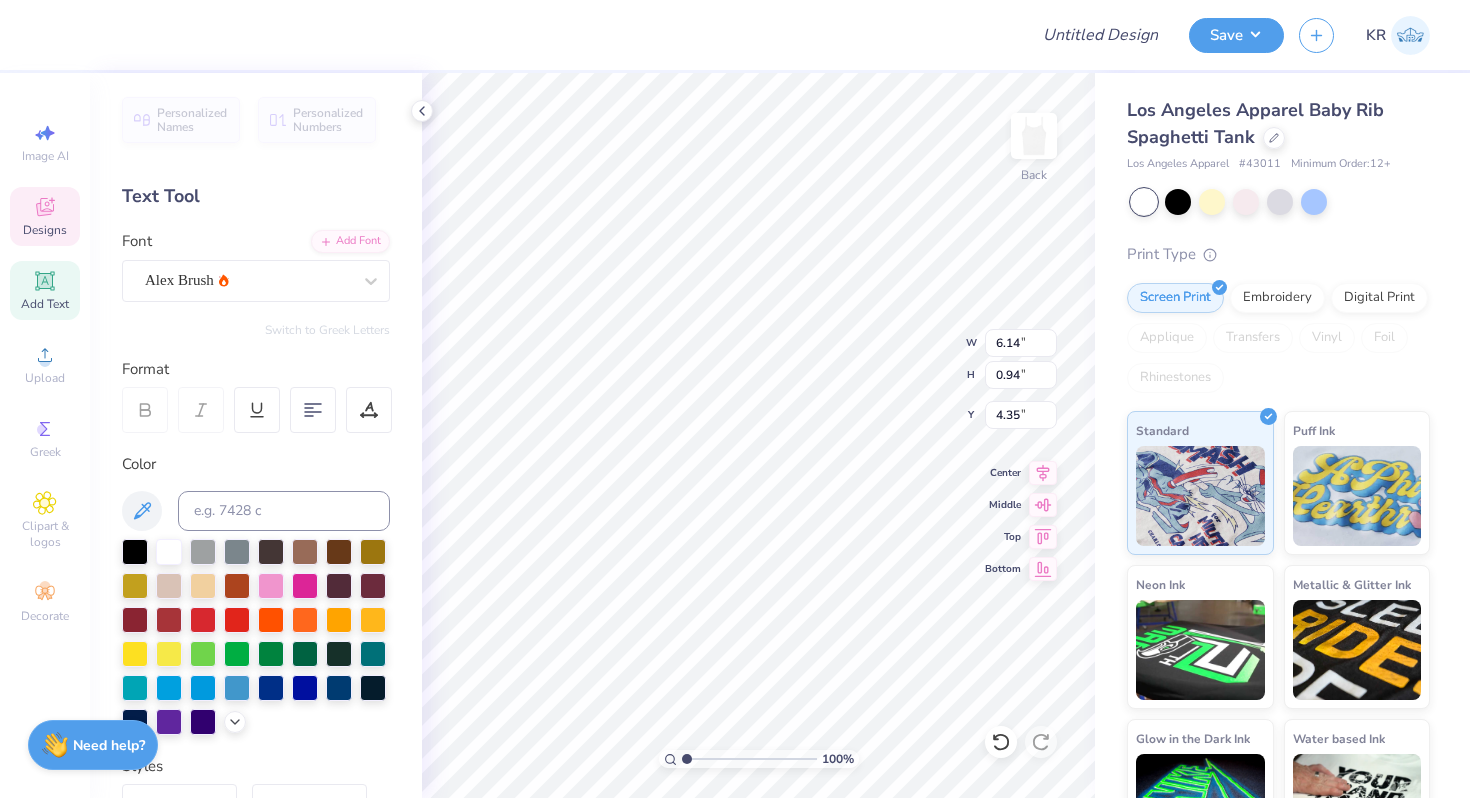 type on "5.76" 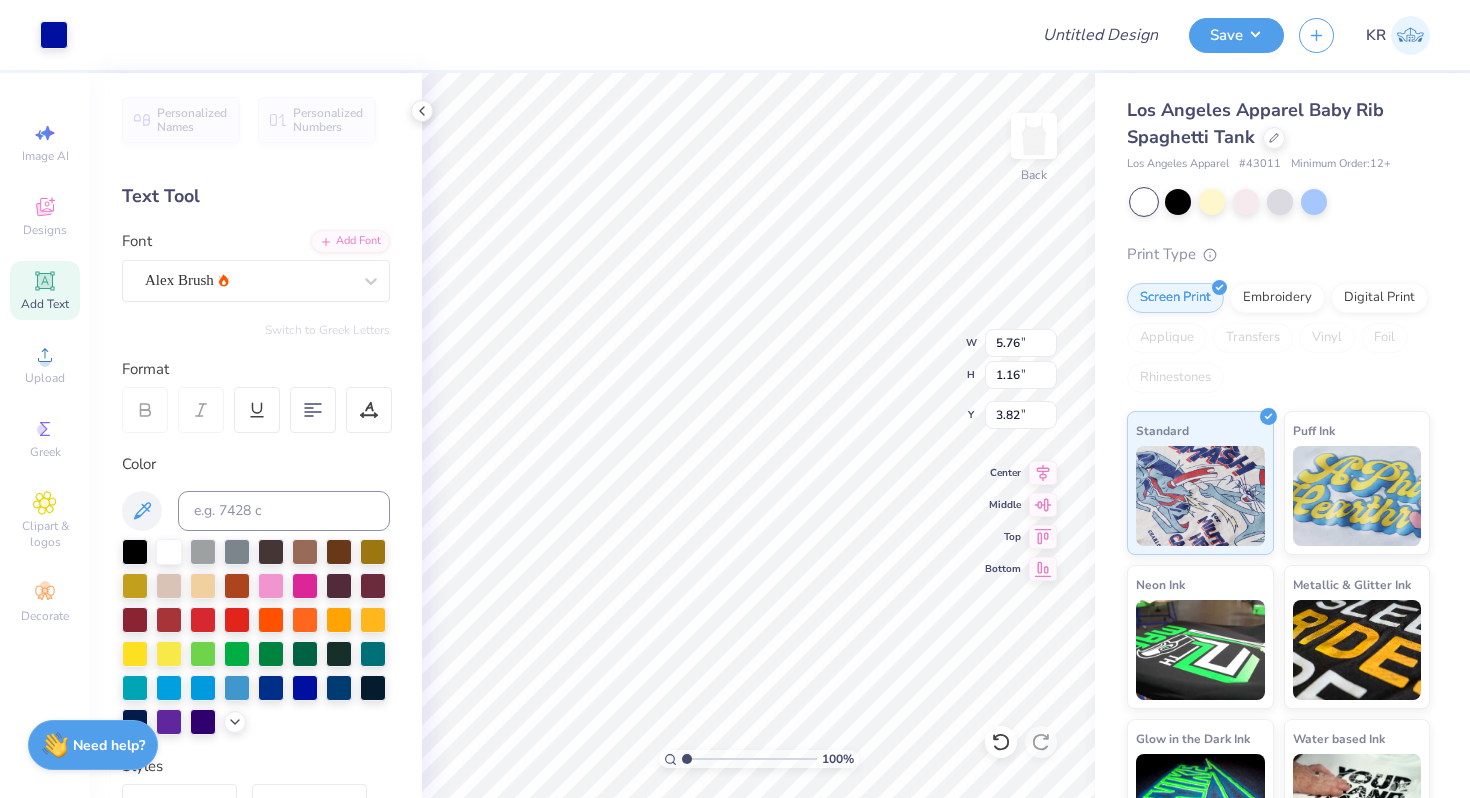 type on "3.82" 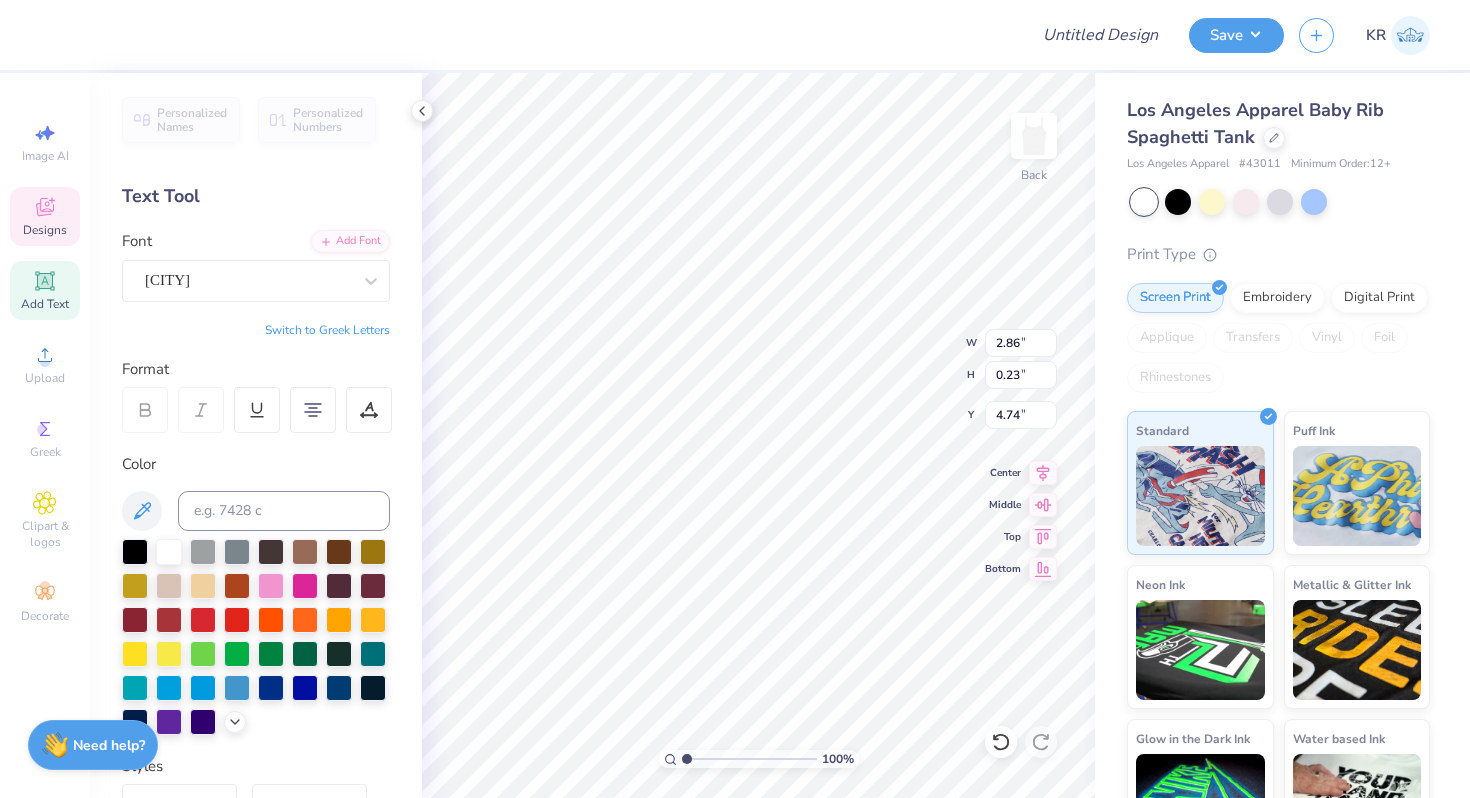 scroll, scrollTop: 0, scrollLeft: 4, axis: horizontal 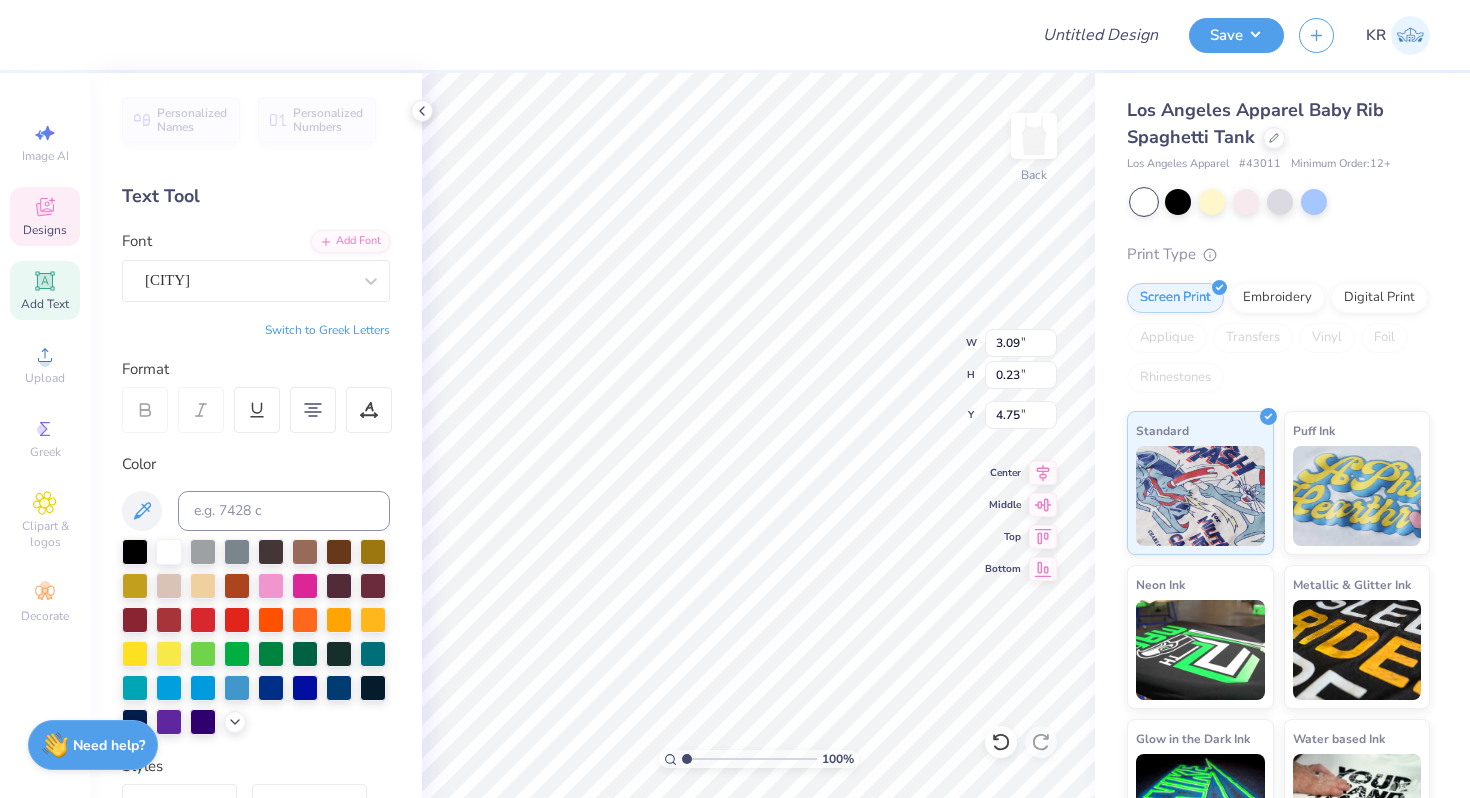 type on "delta gamma" 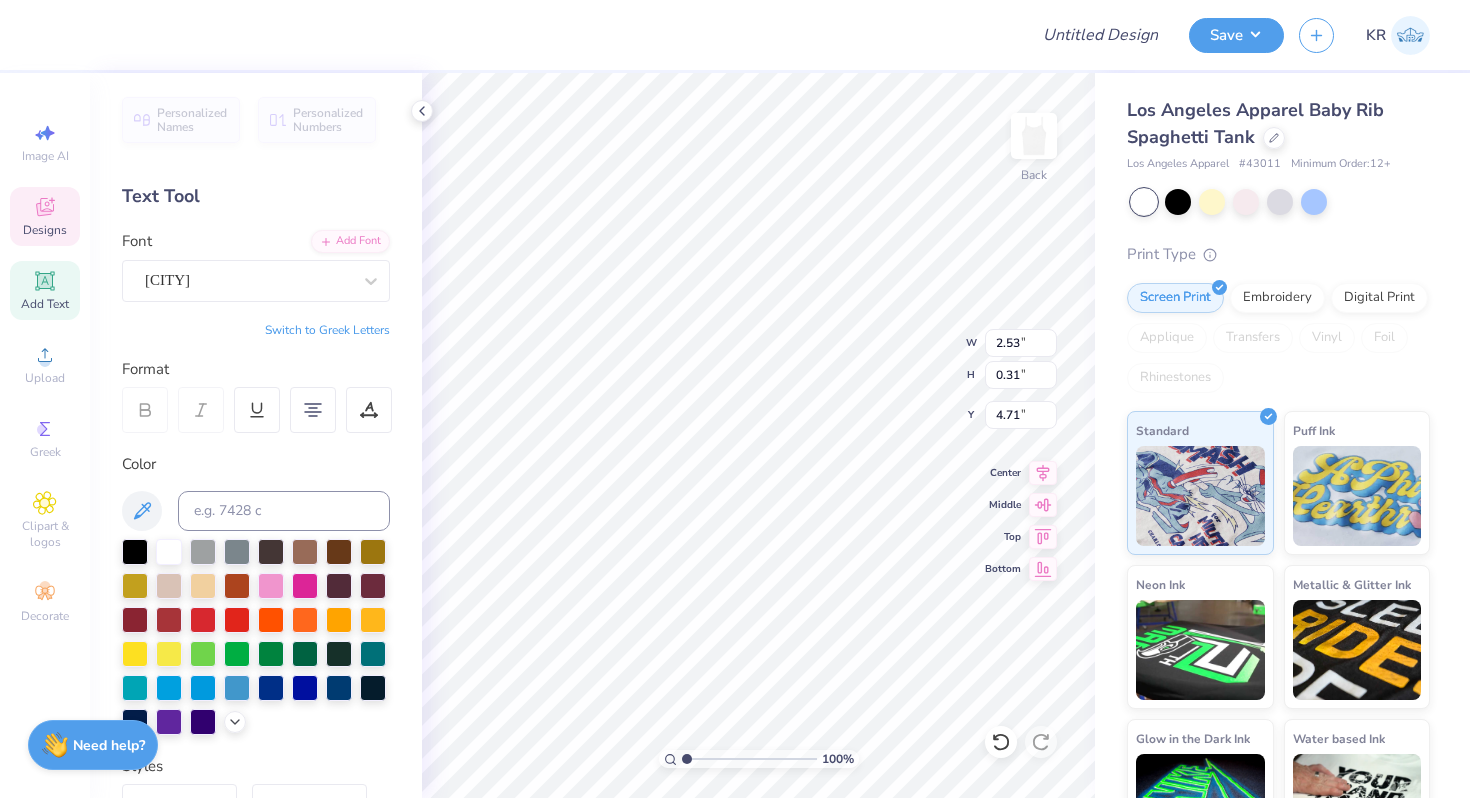 scroll, scrollTop: 0, scrollLeft: 0, axis: both 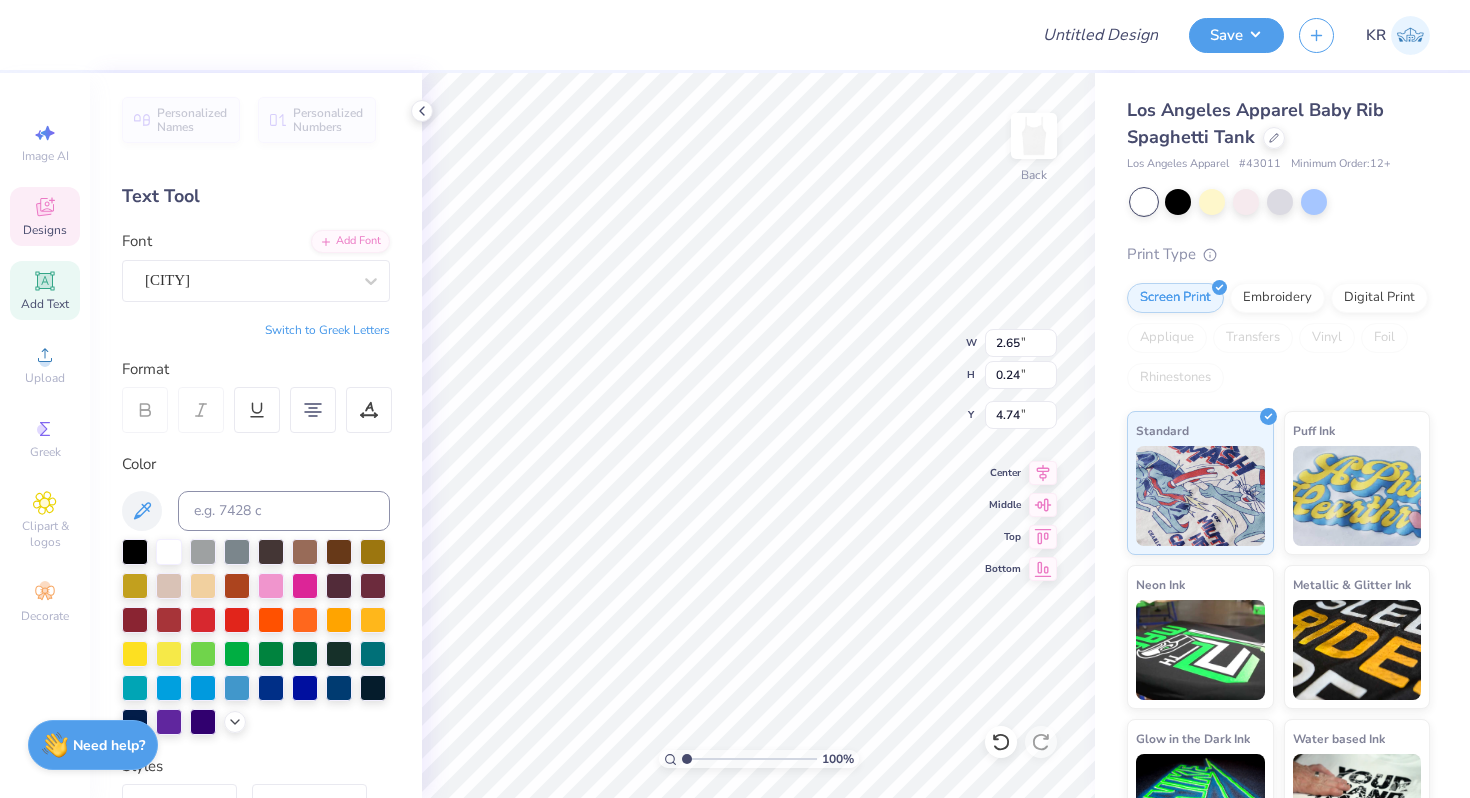 type on "DELTA GAMMA" 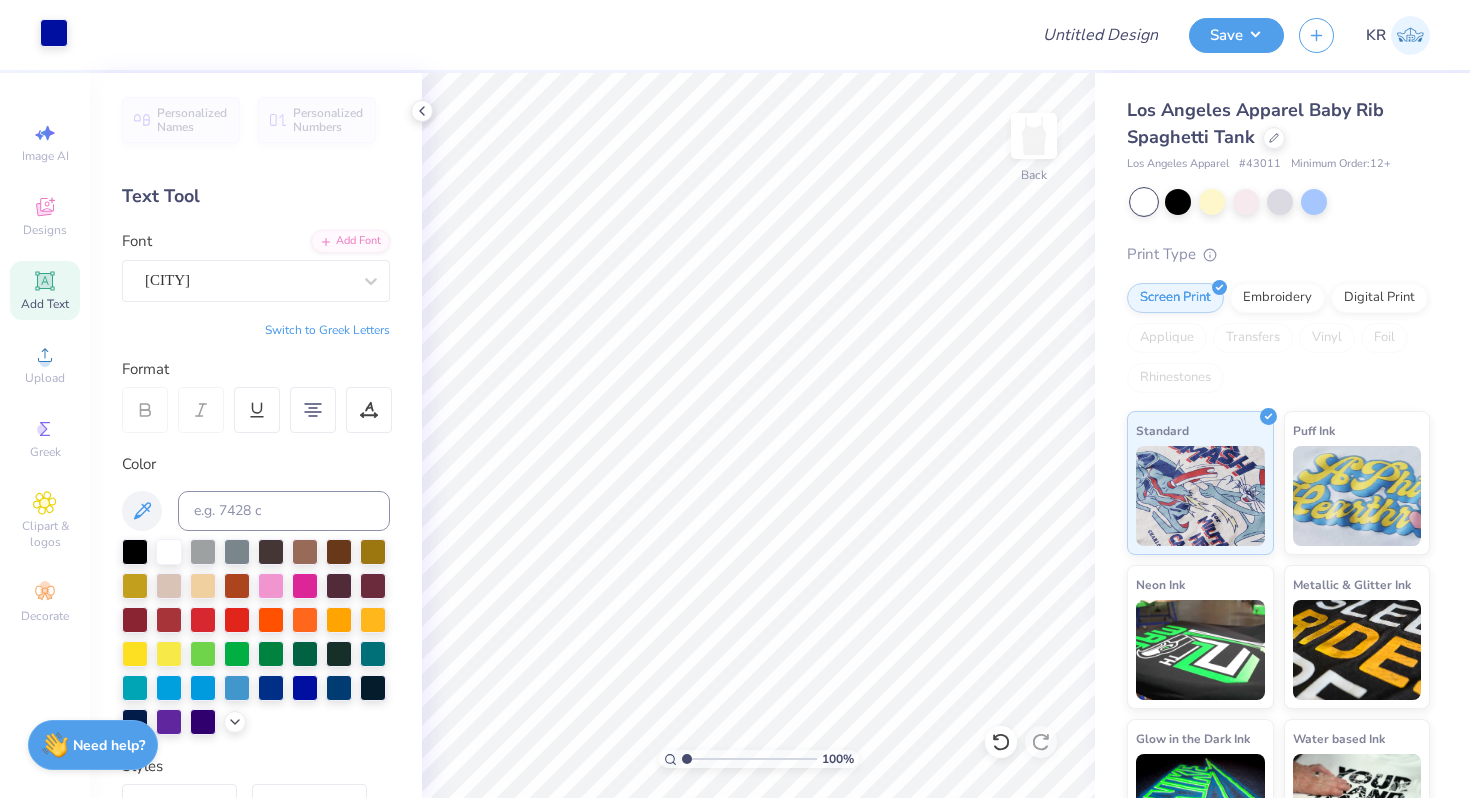 click at bounding box center (54, 33) 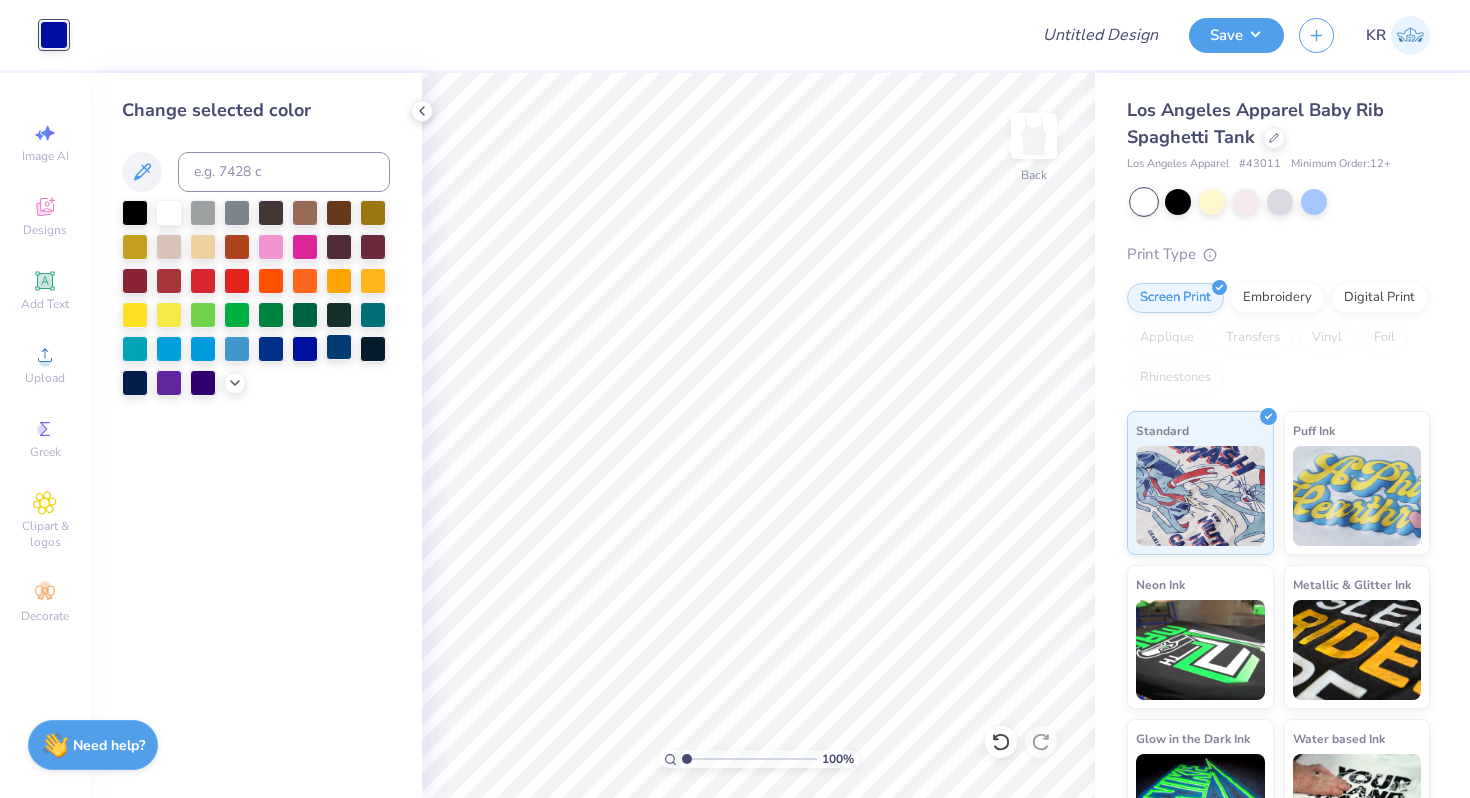 click at bounding box center (339, 347) 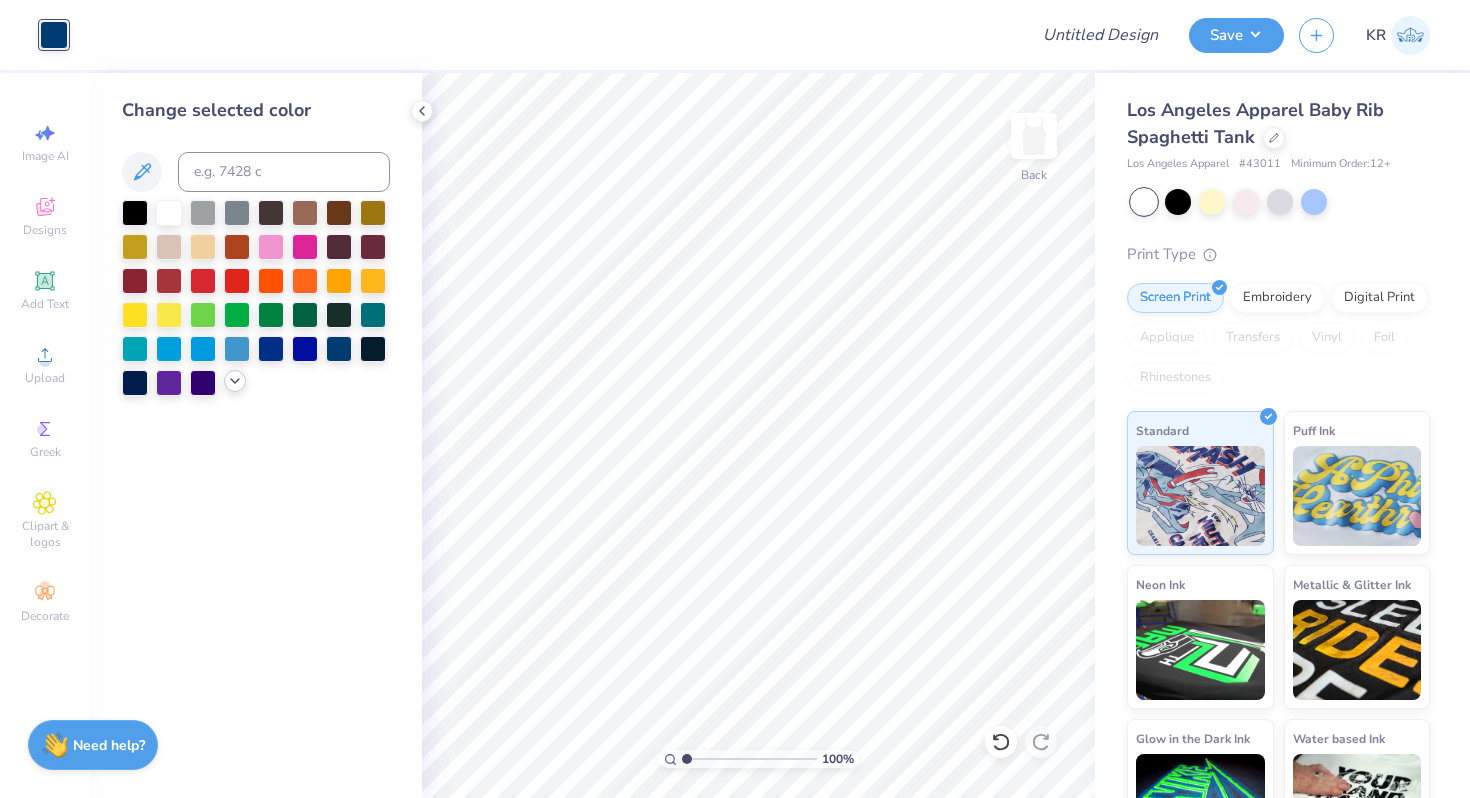 click 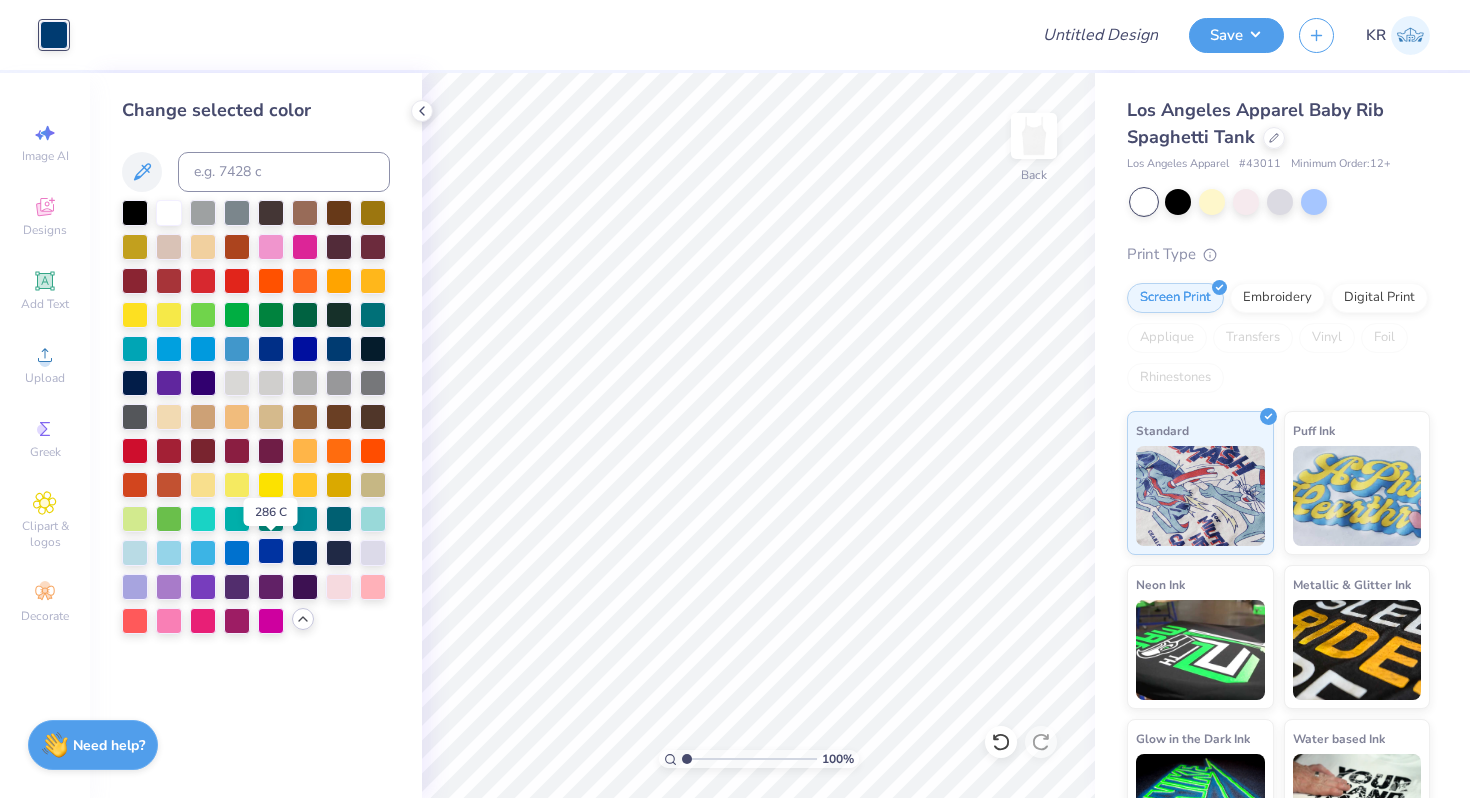 click at bounding box center (271, 551) 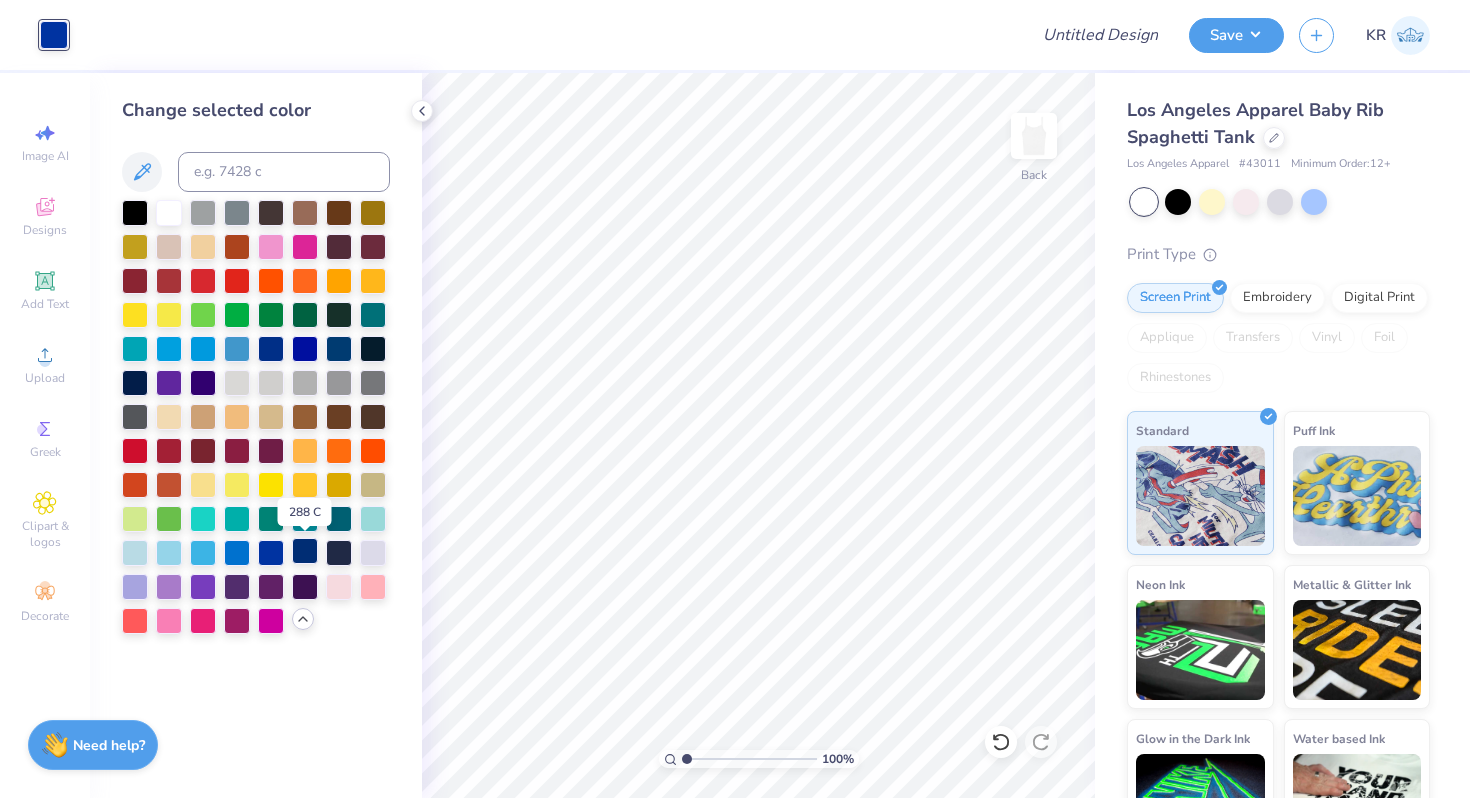 click at bounding box center [305, 551] 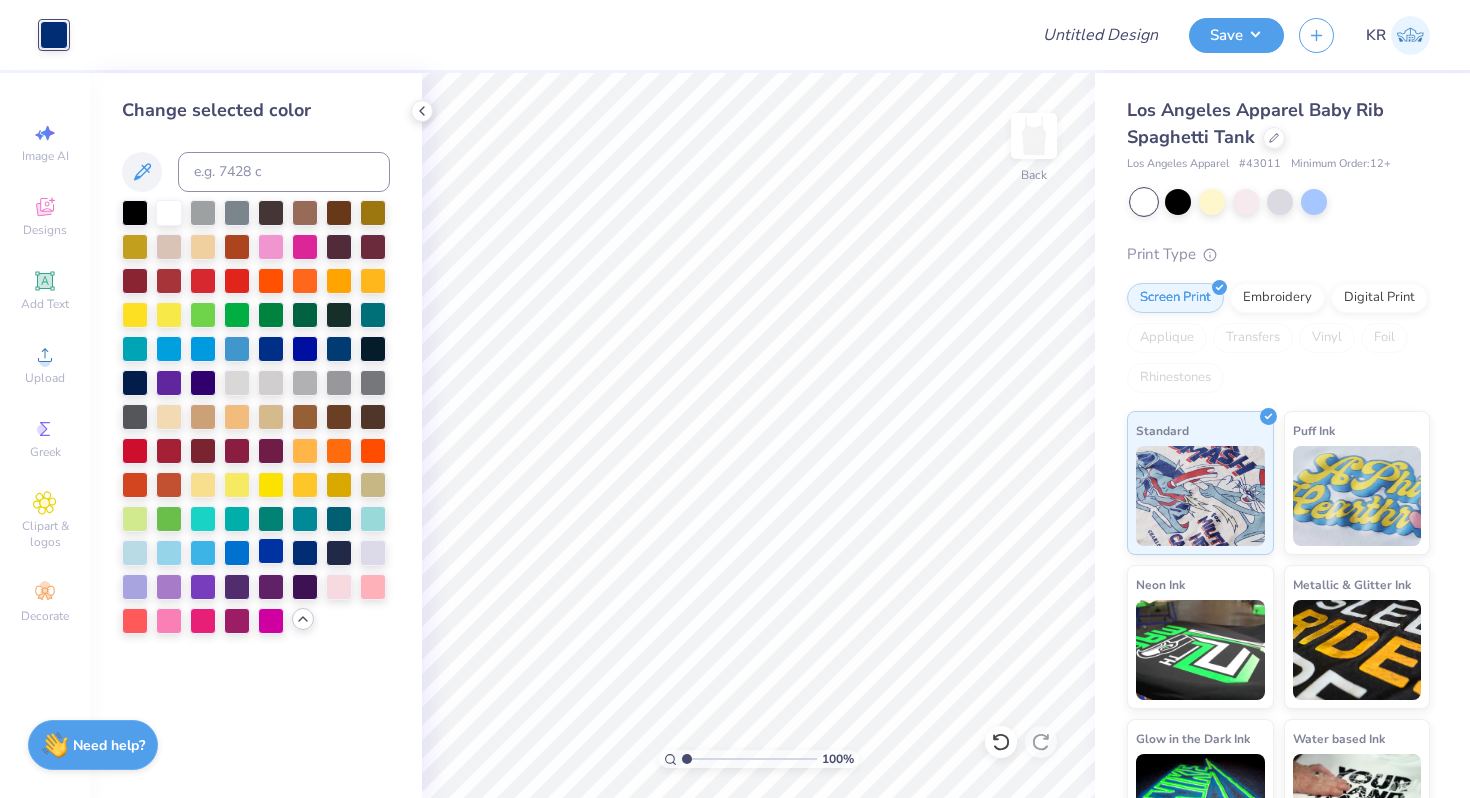 click at bounding box center [271, 551] 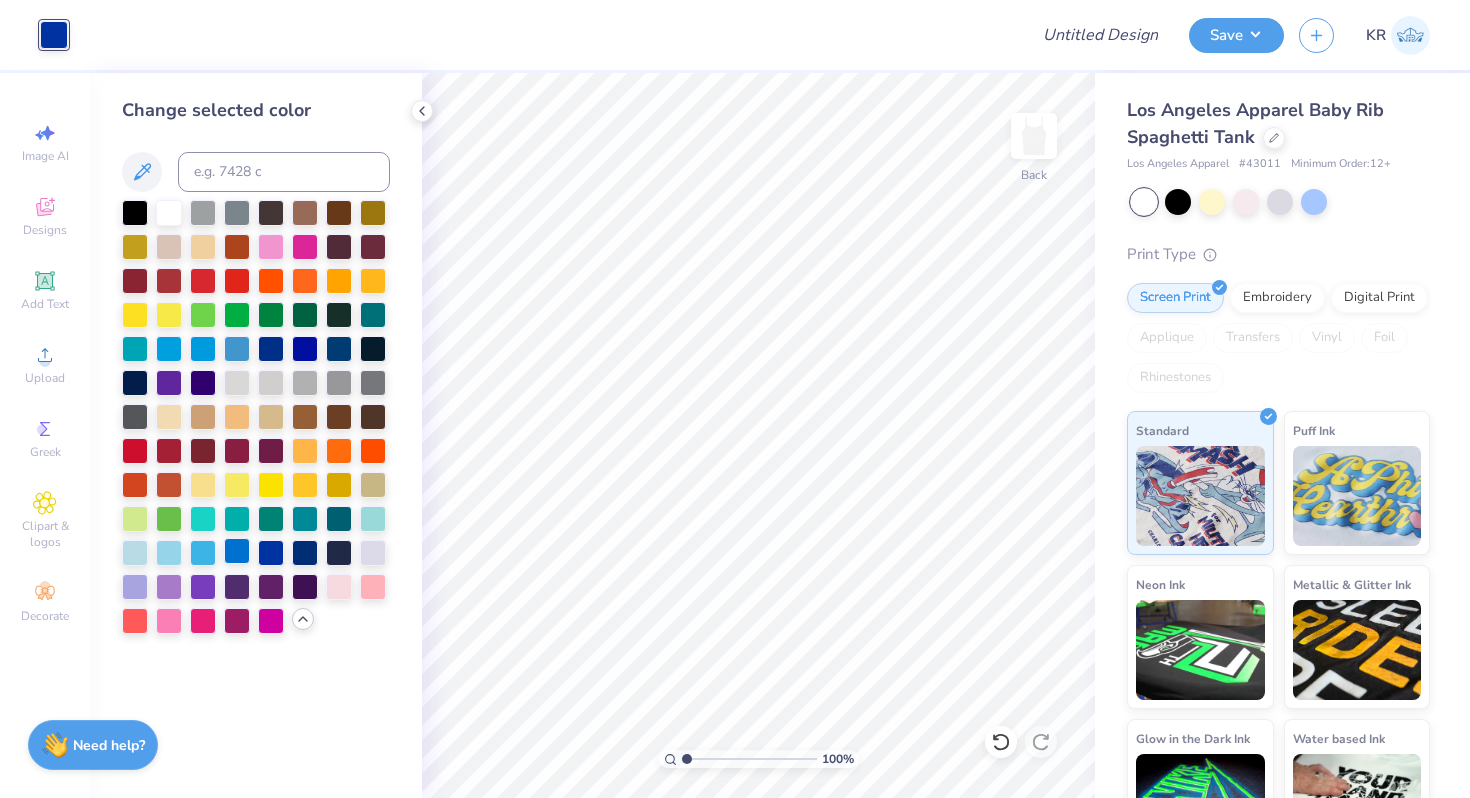 click at bounding box center (237, 551) 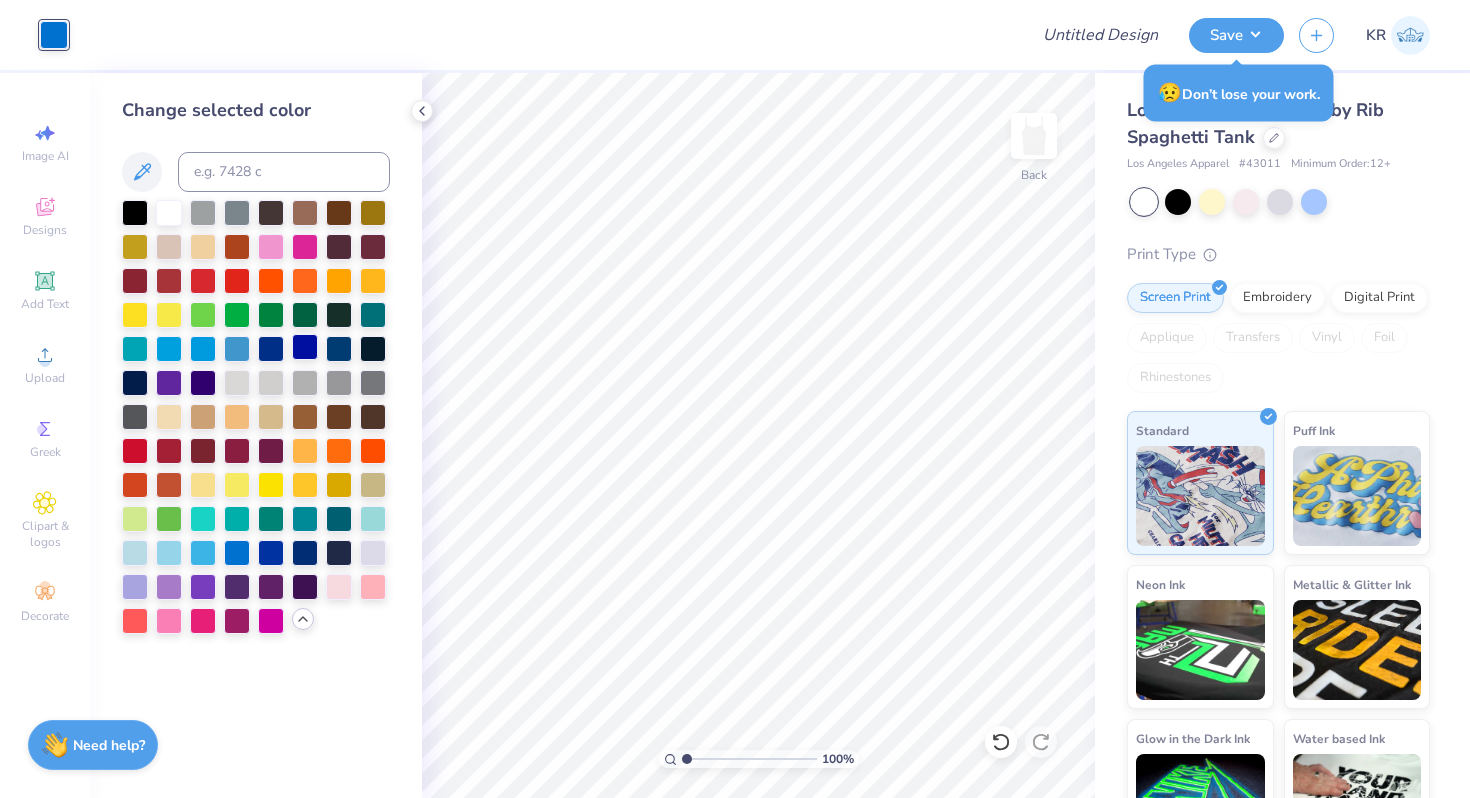 click at bounding box center [305, 347] 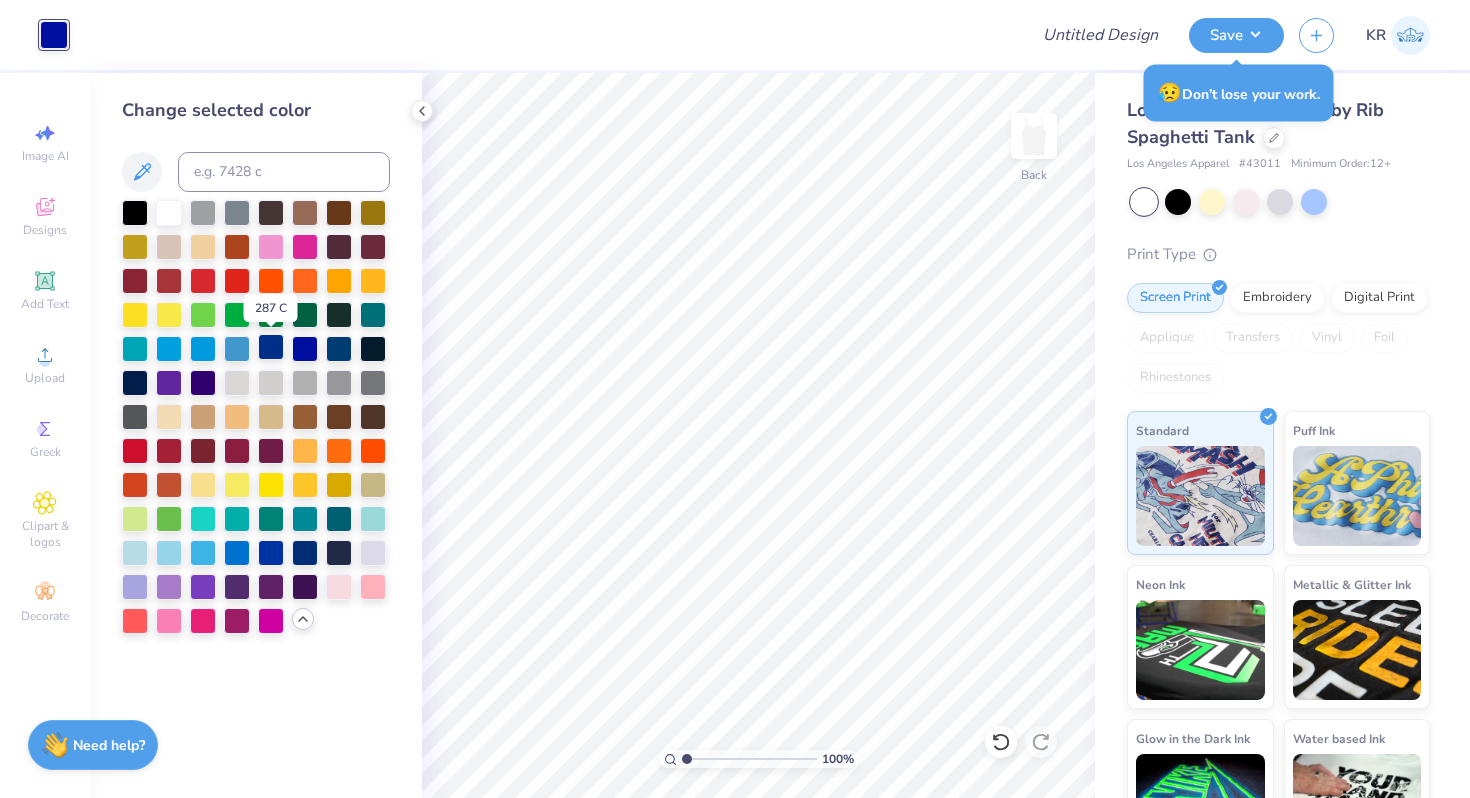 click at bounding box center (271, 347) 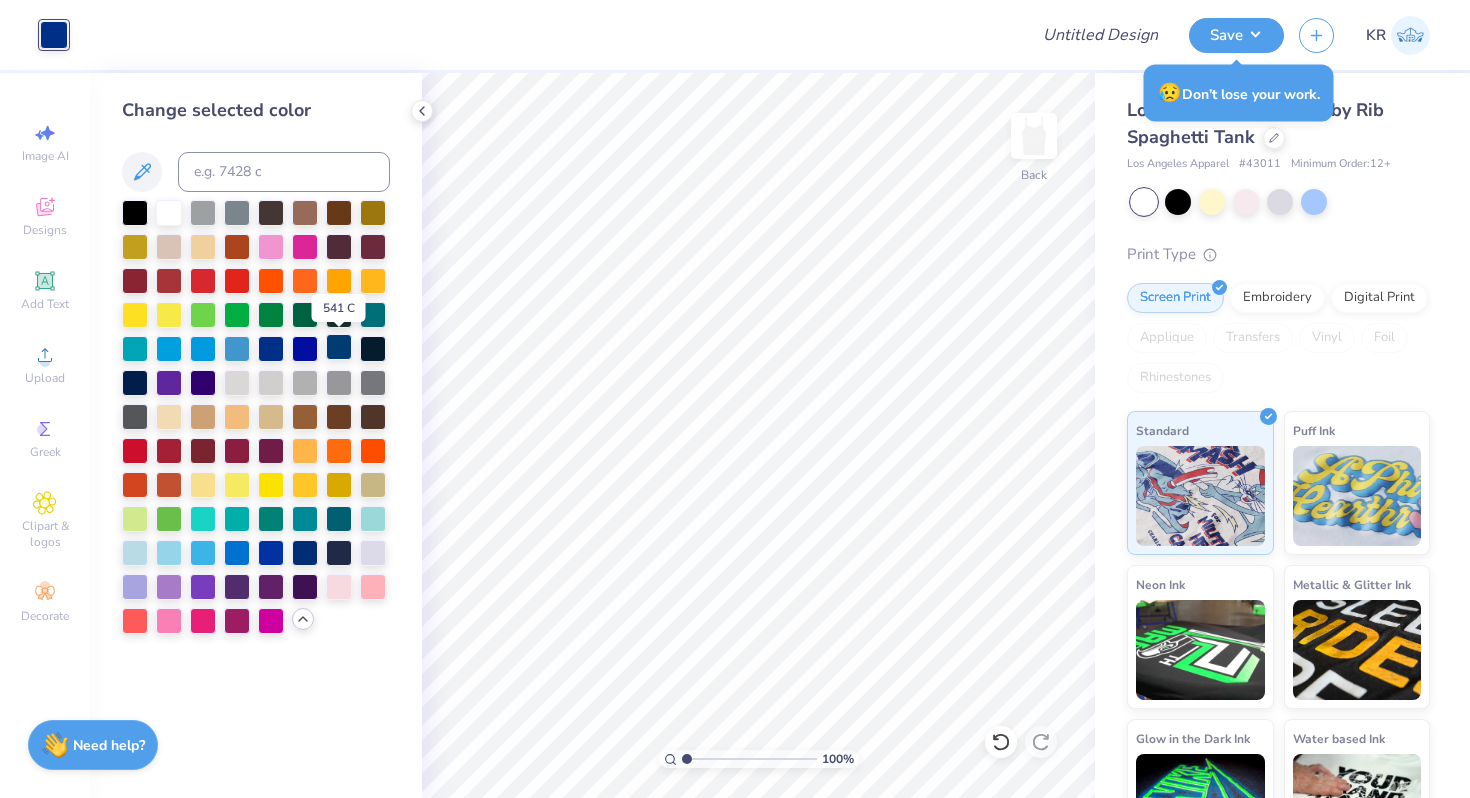 click at bounding box center [339, 347] 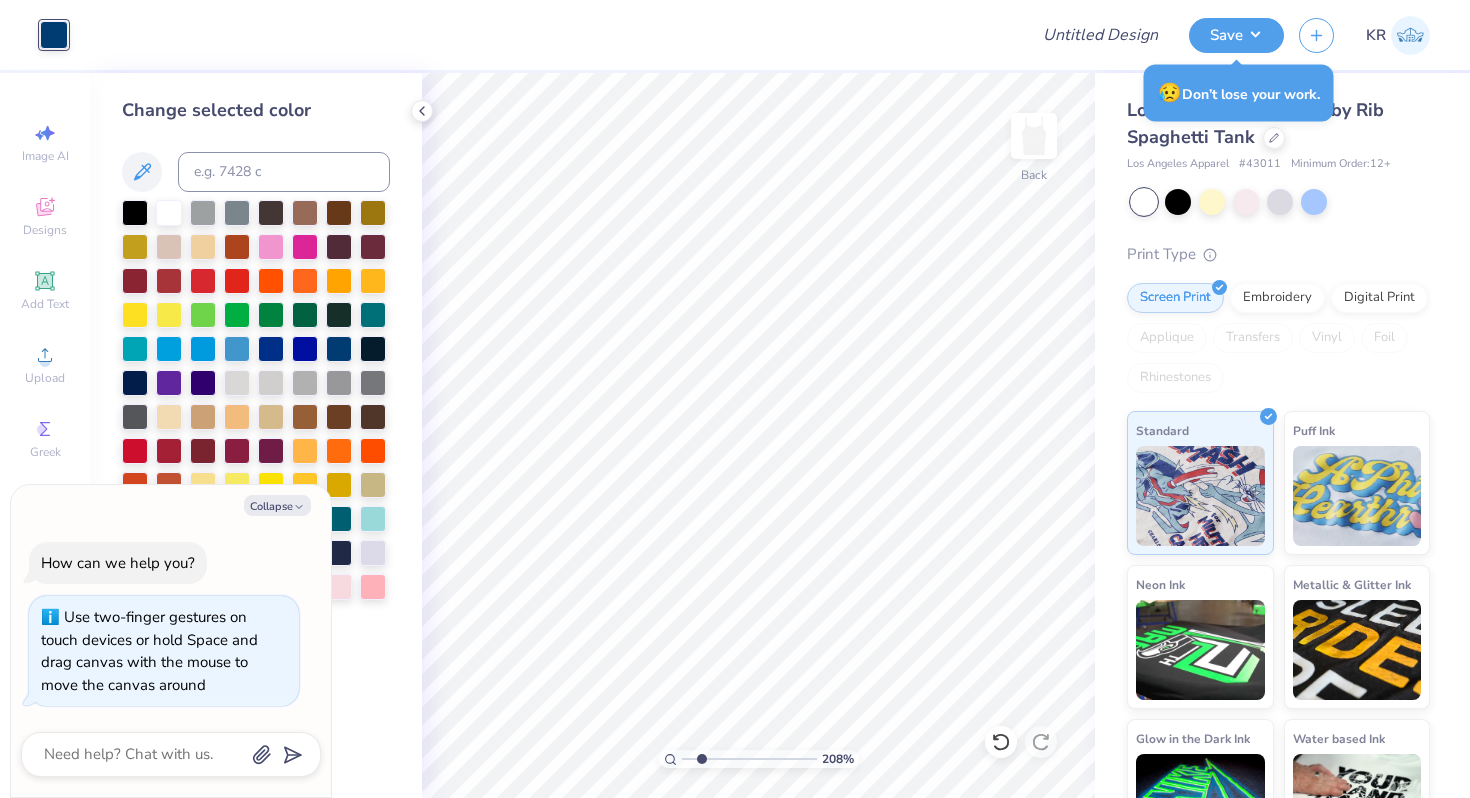 type on "2.4" 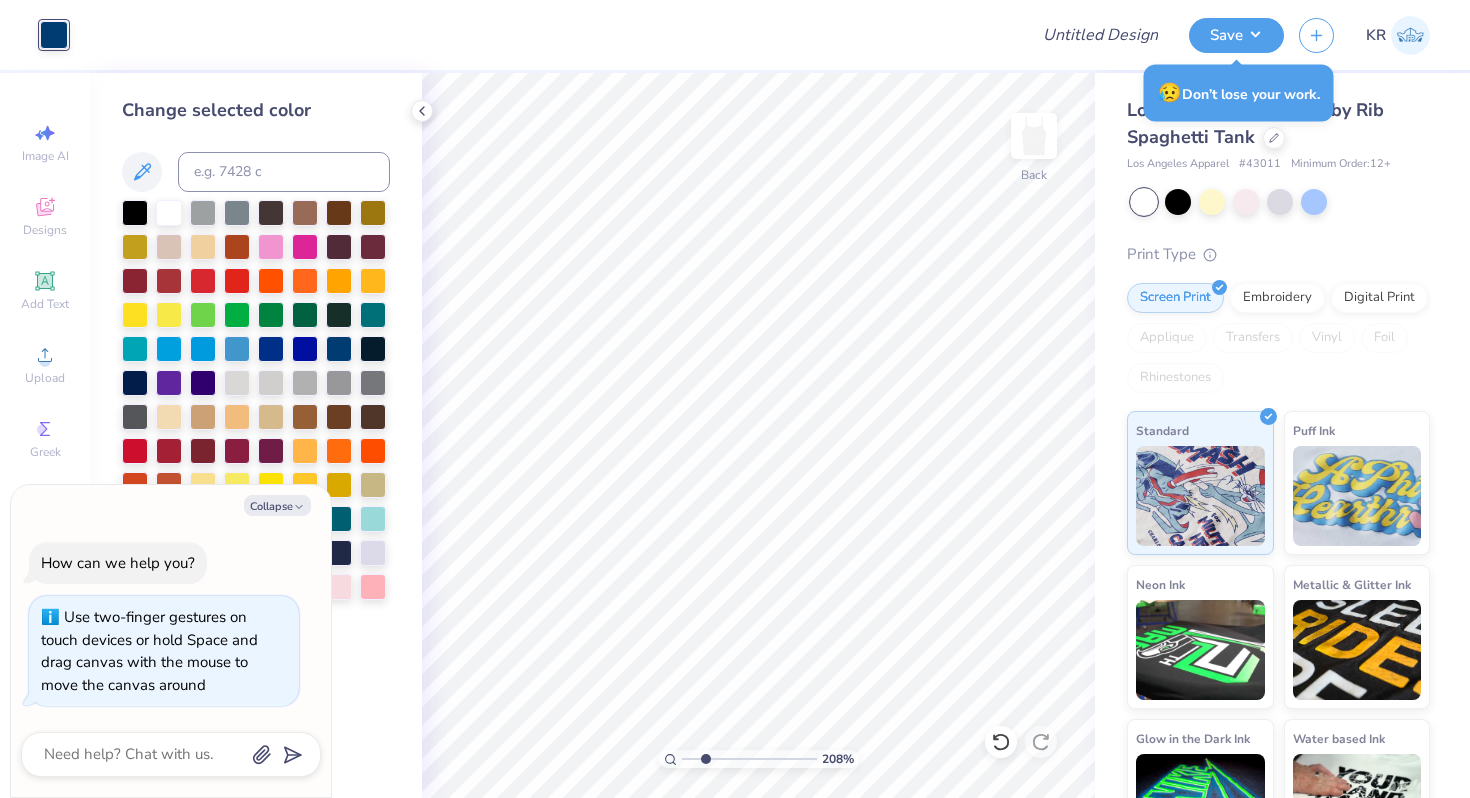 type on "2.6" 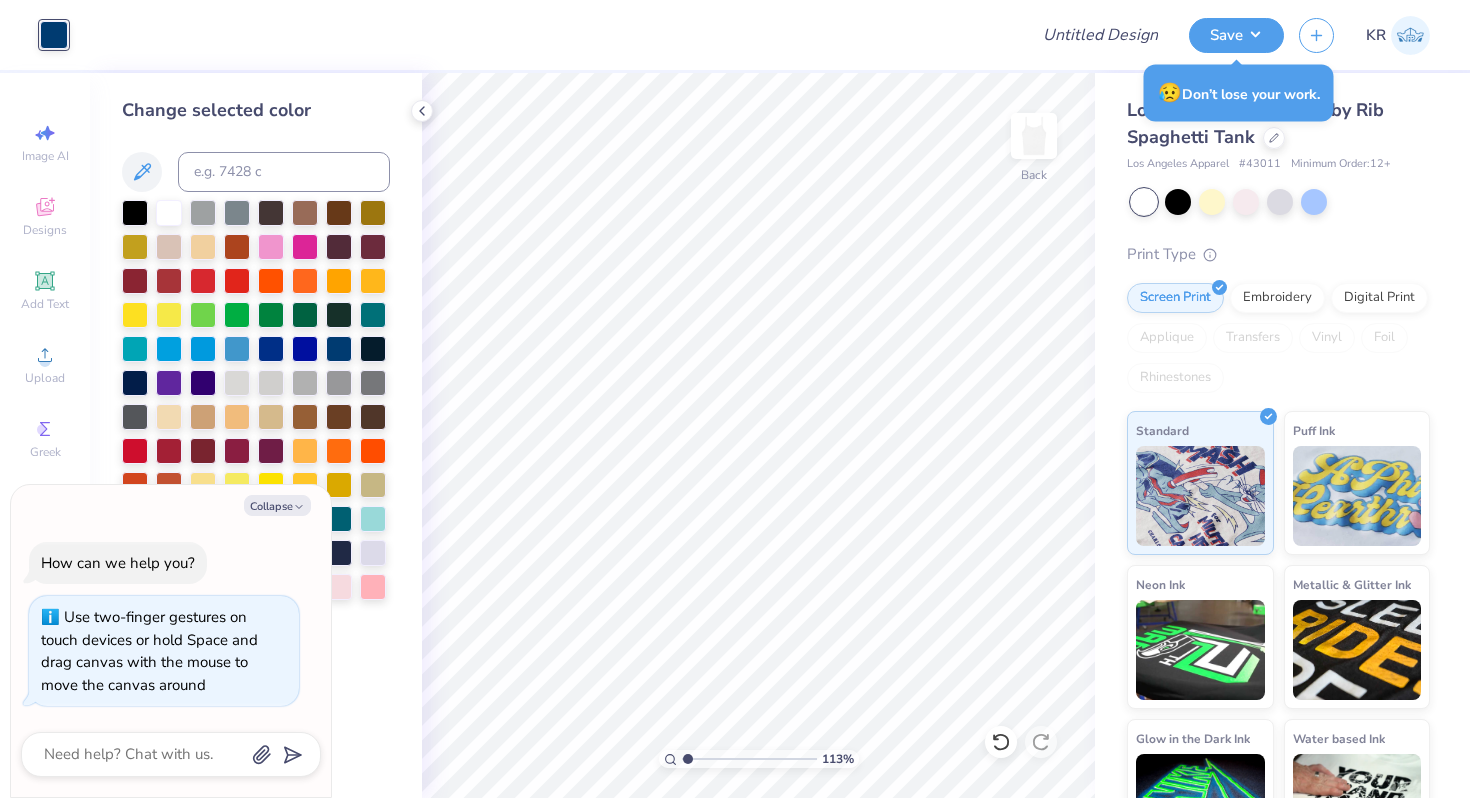 type on "1.13" 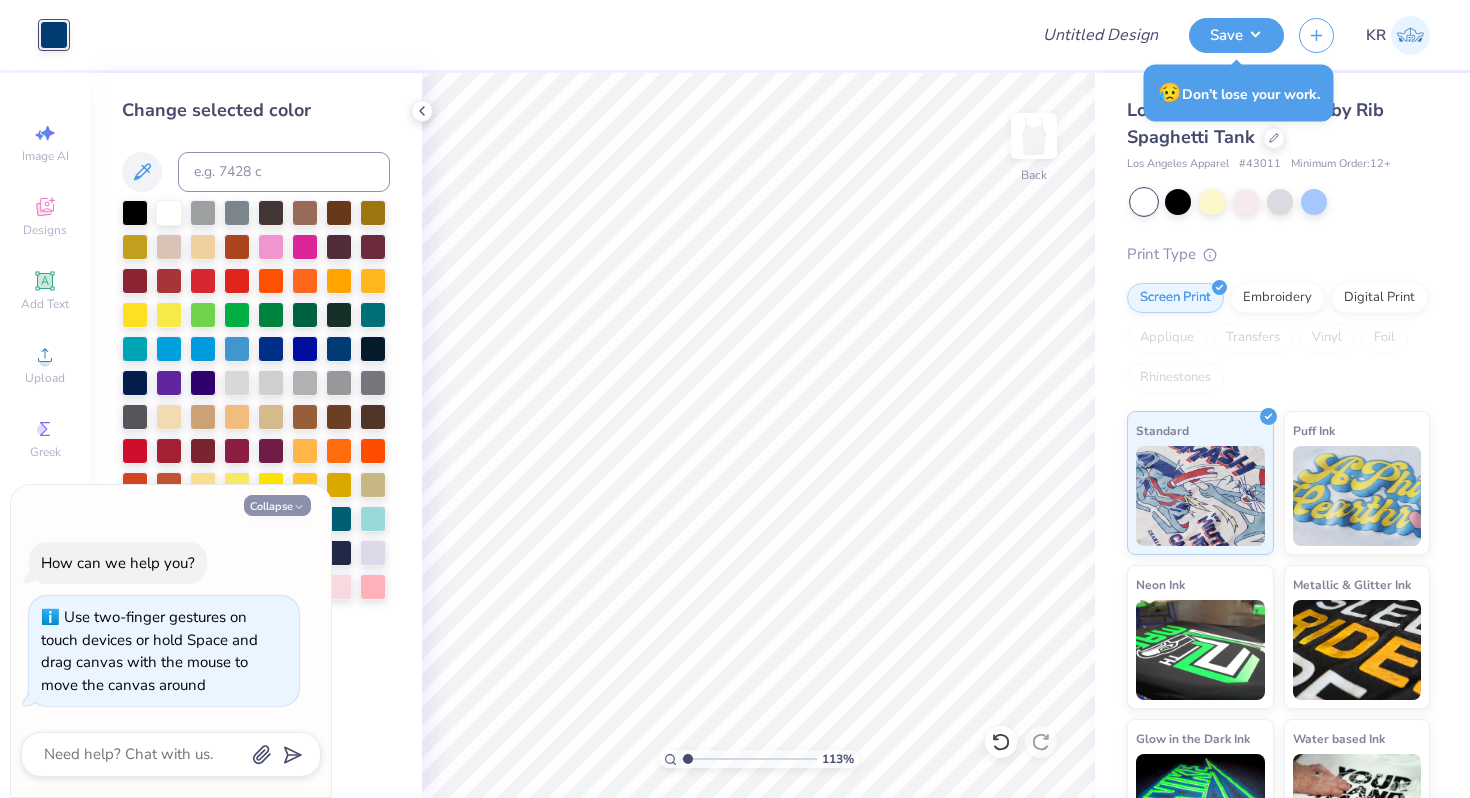 click on "Collapse" at bounding box center (277, 505) 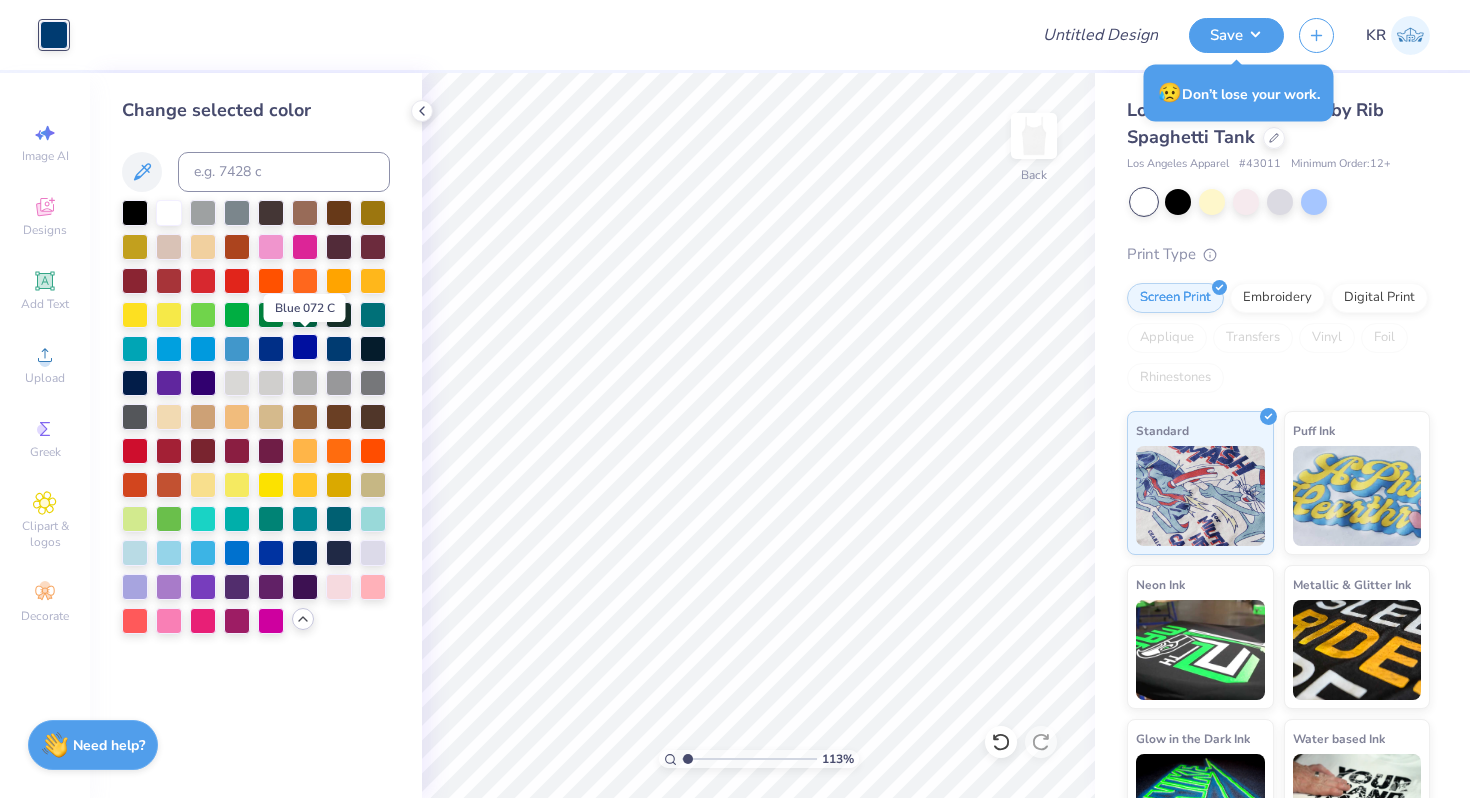 click at bounding box center (305, 347) 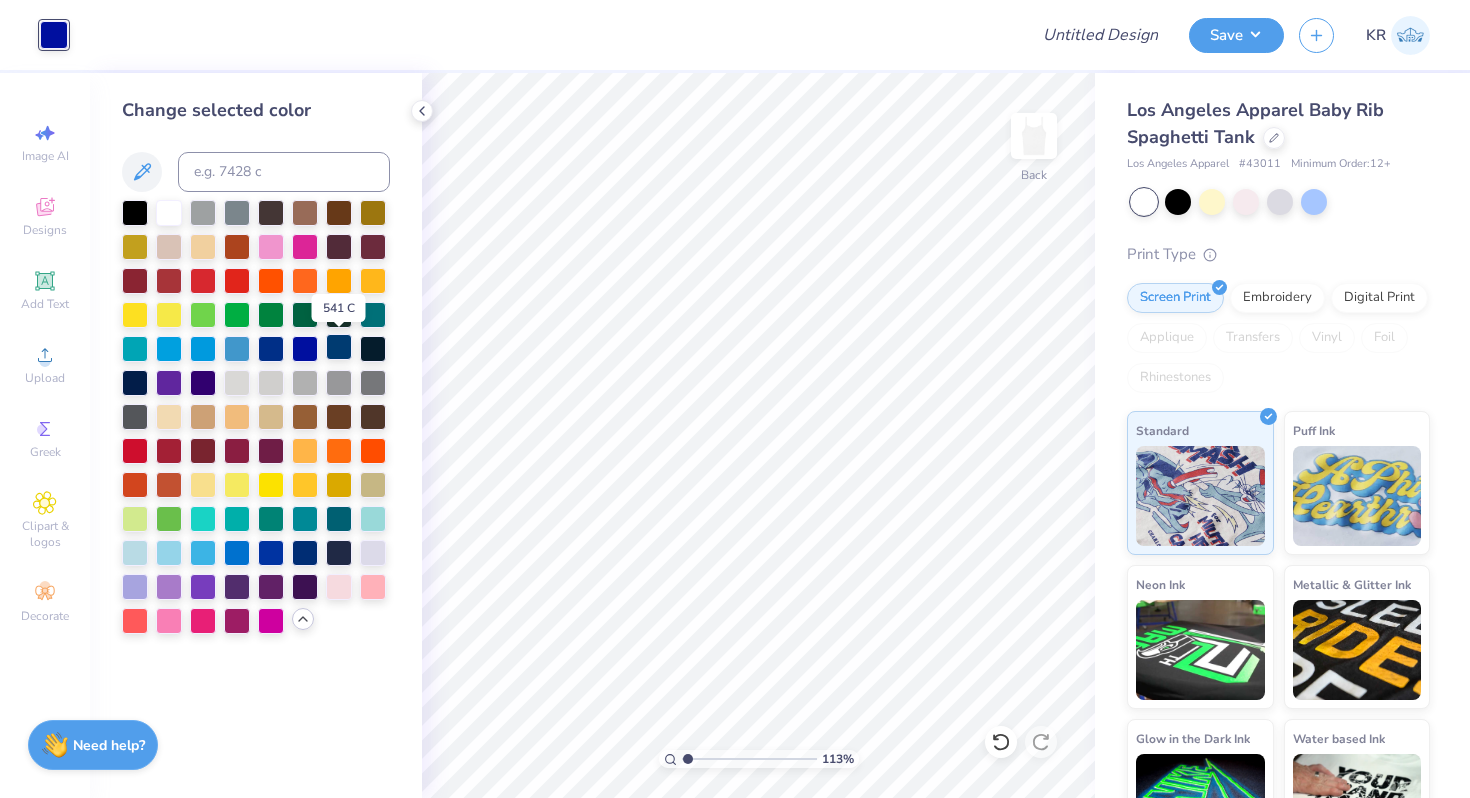 click at bounding box center [339, 347] 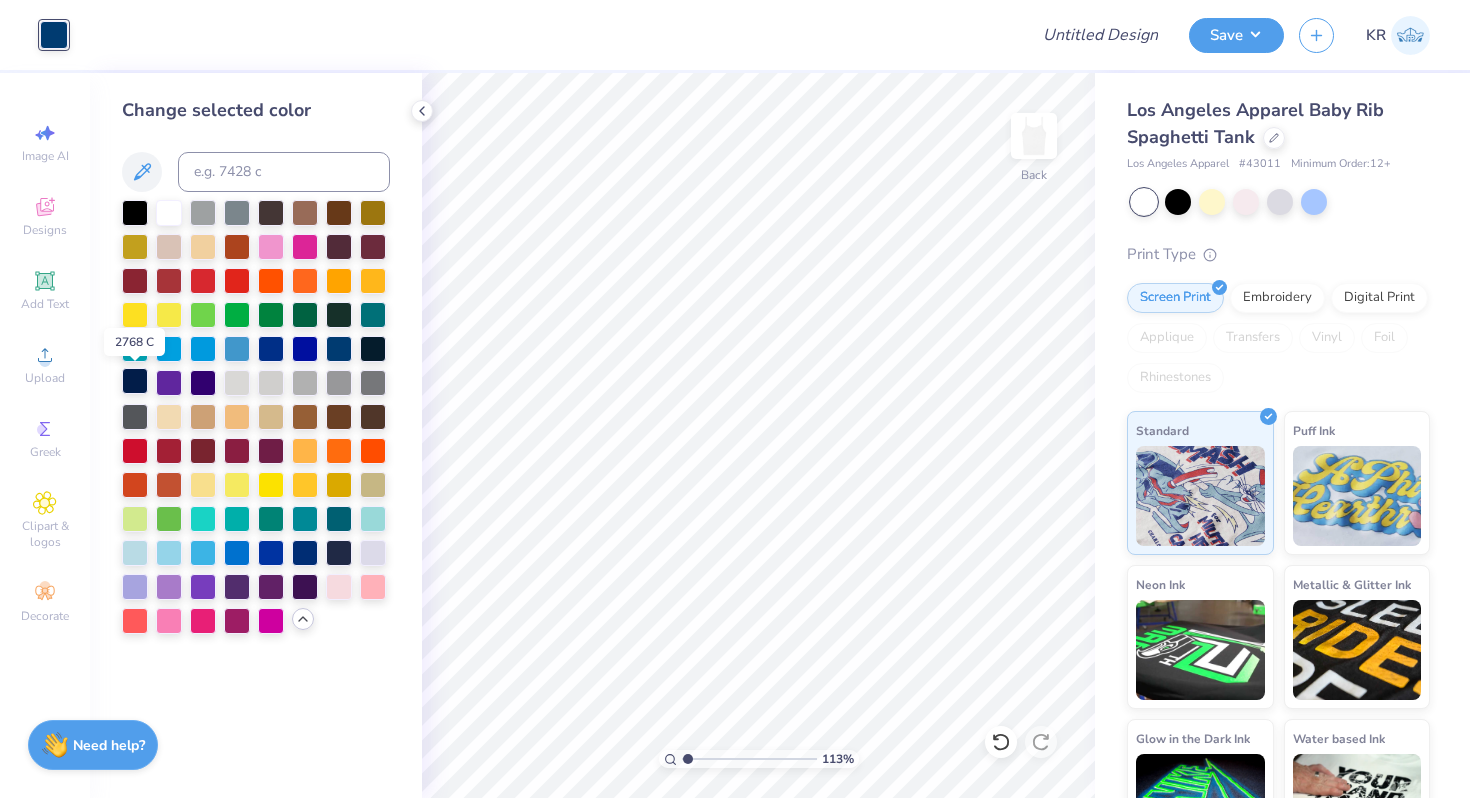 click at bounding box center [135, 381] 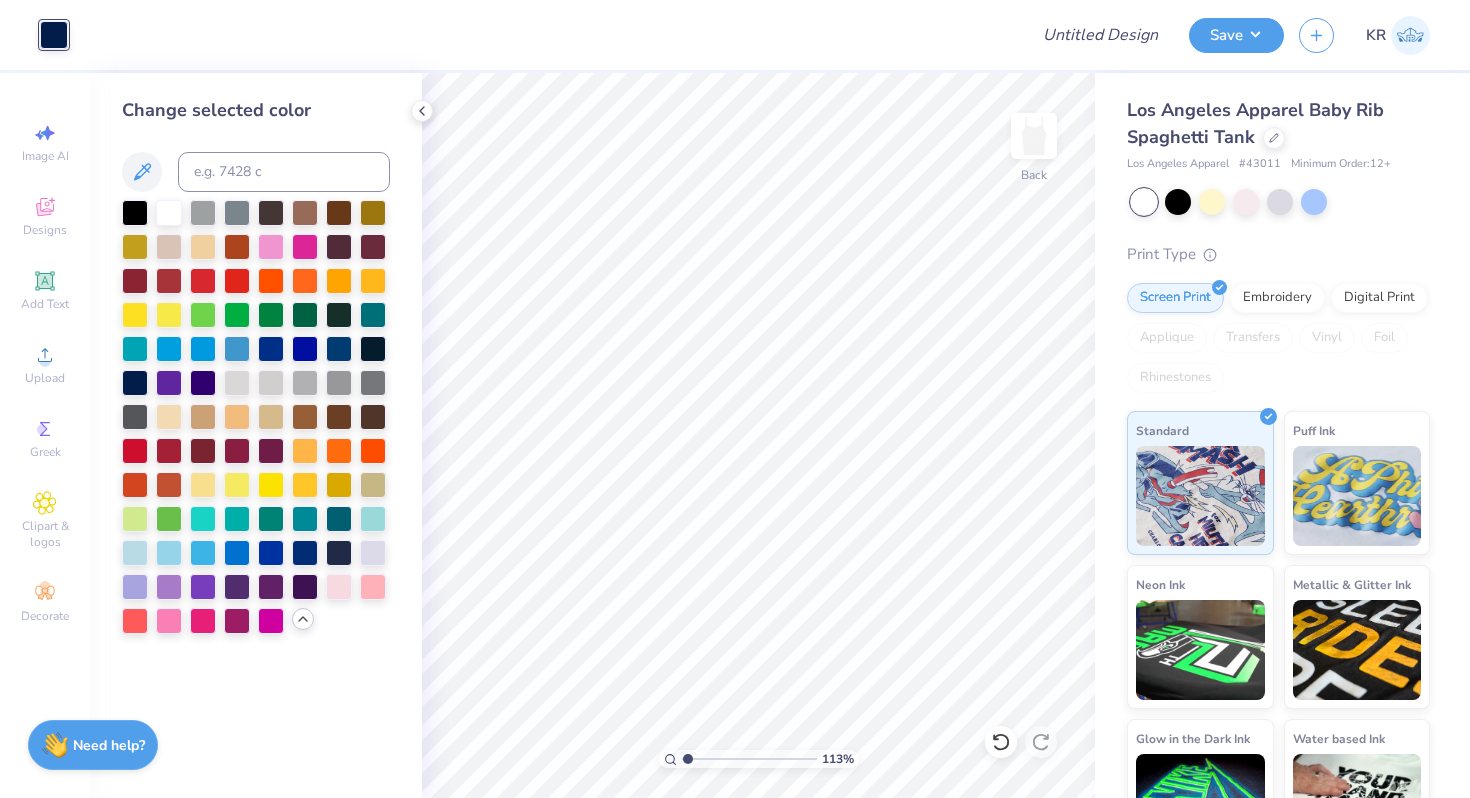 click at bounding box center (339, 349) 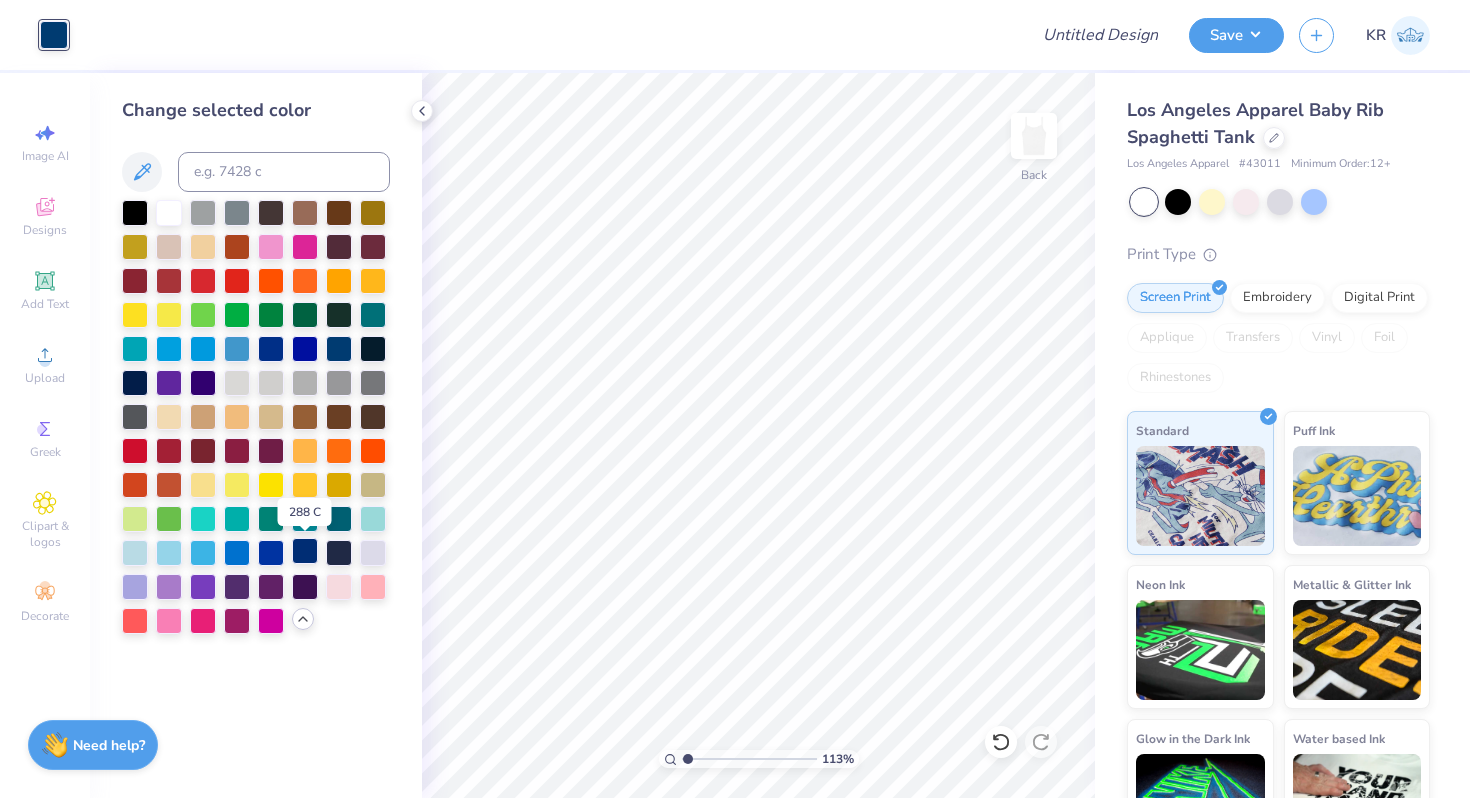 click at bounding box center [305, 551] 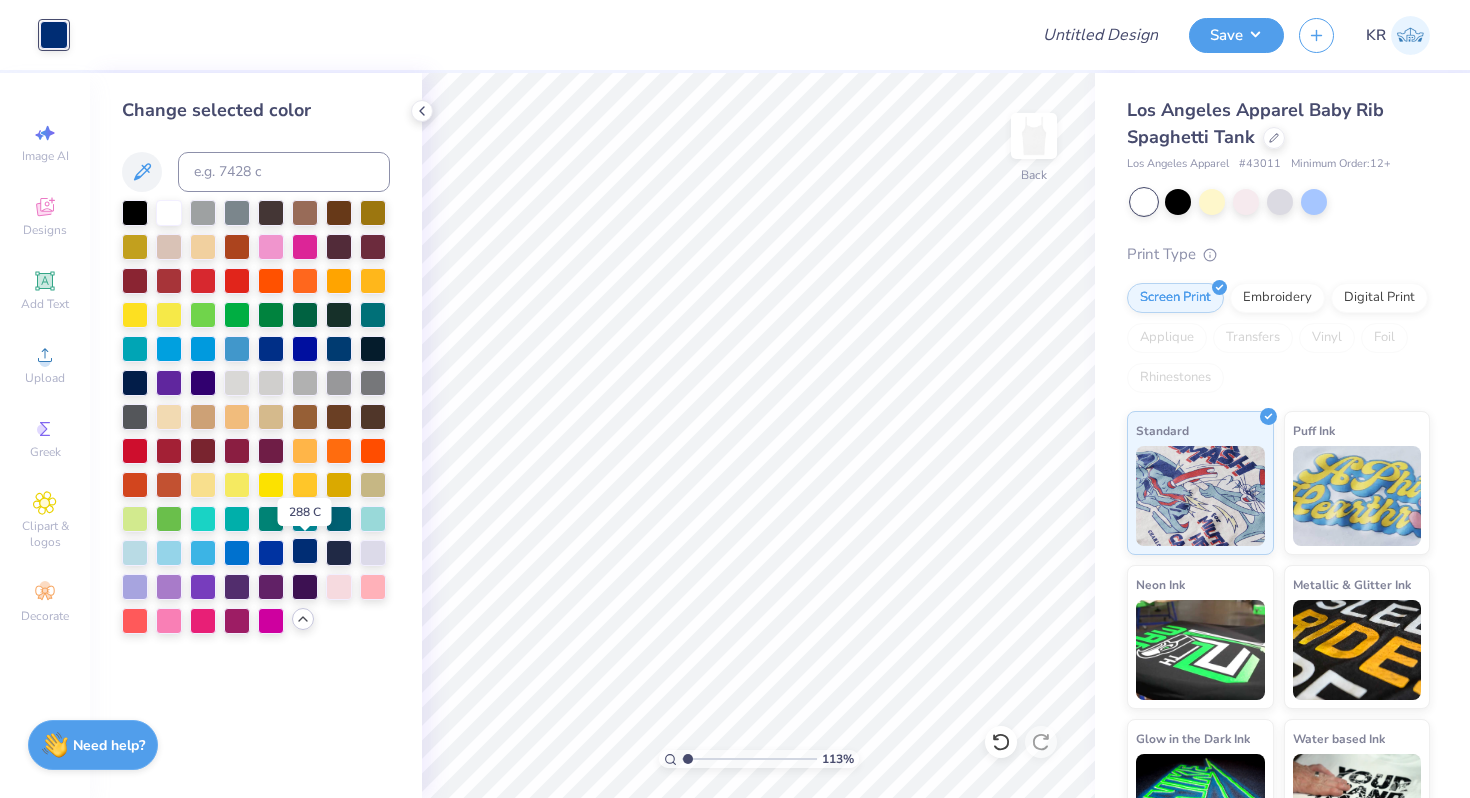 click at bounding box center (305, 551) 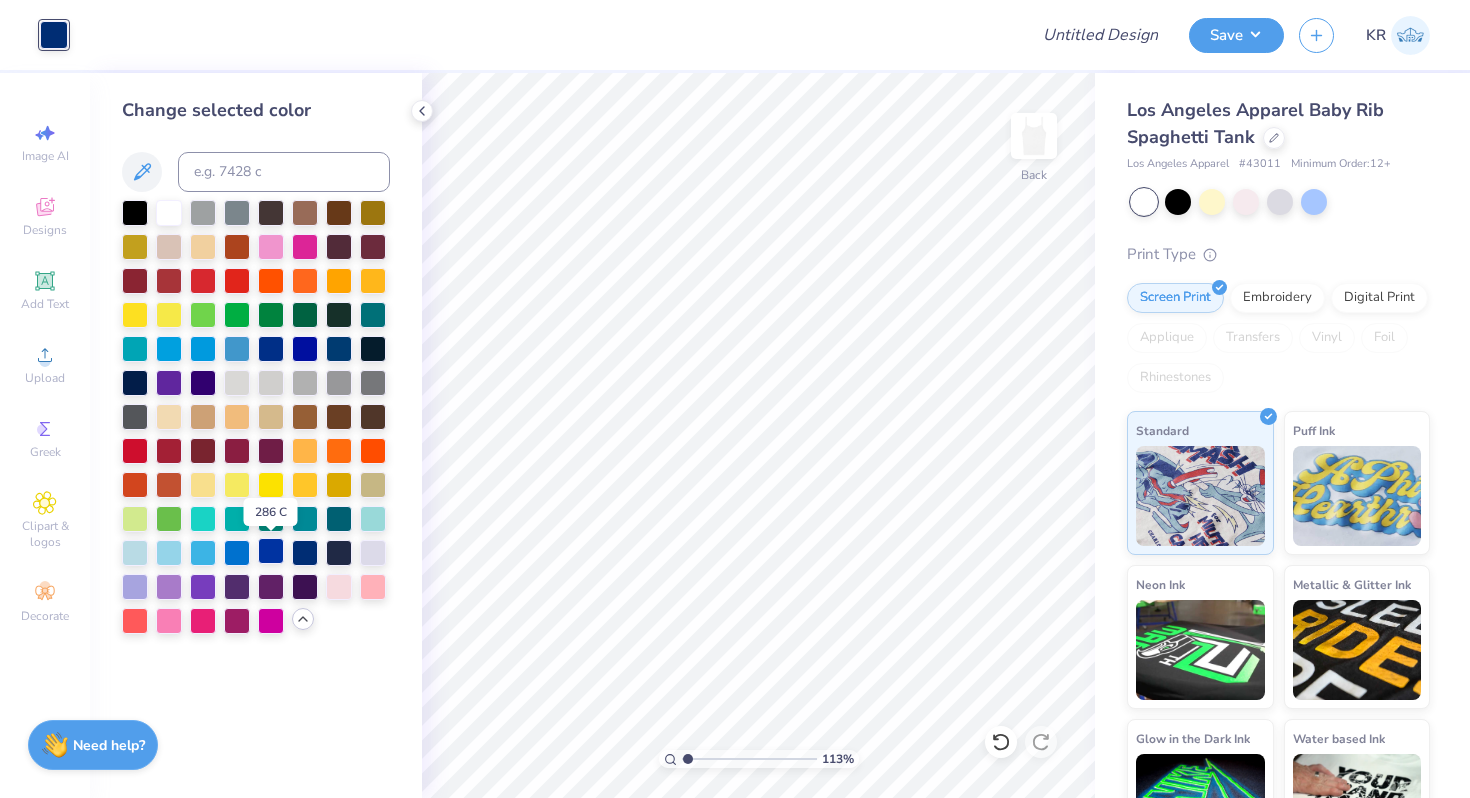 click at bounding box center (271, 551) 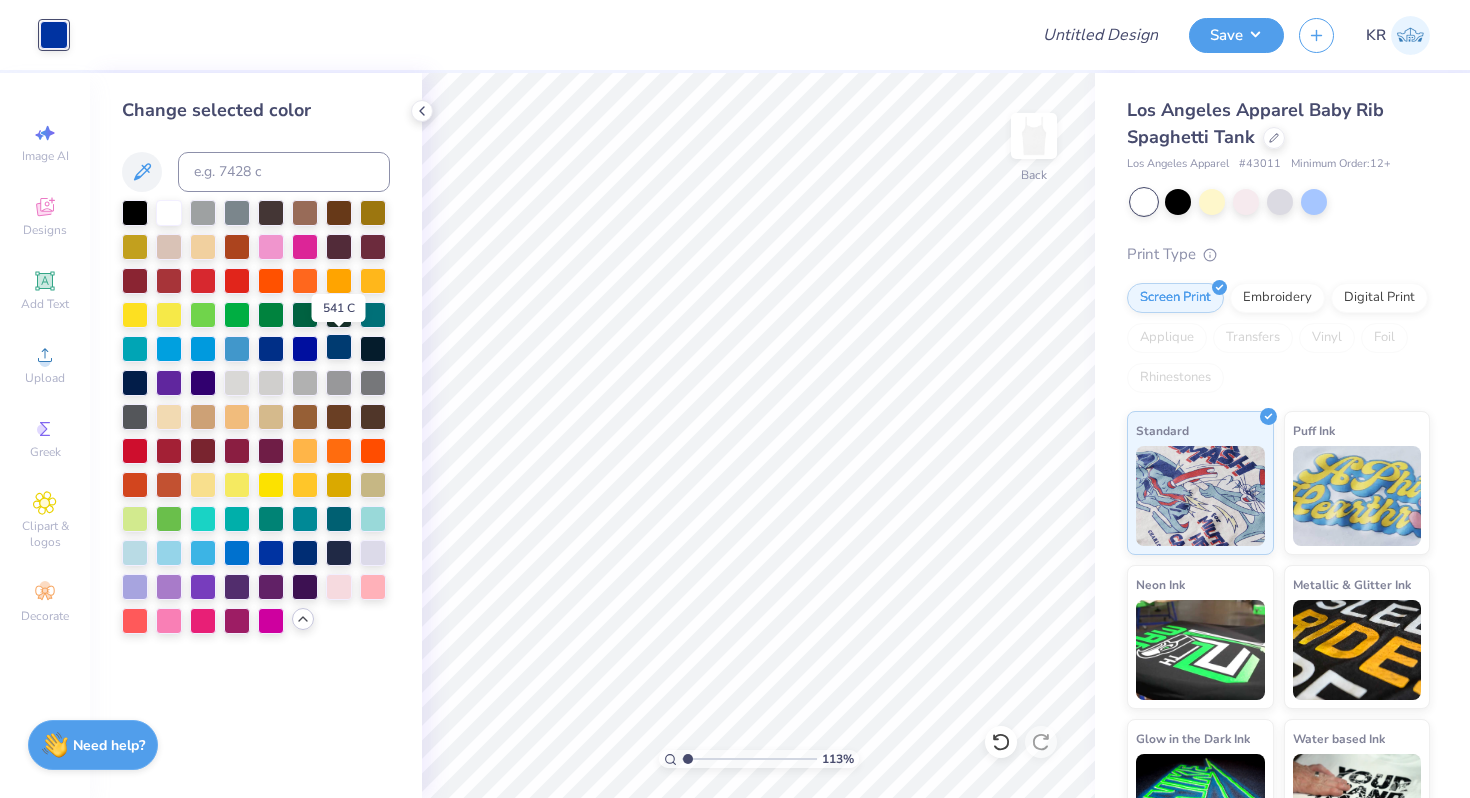 click at bounding box center (339, 347) 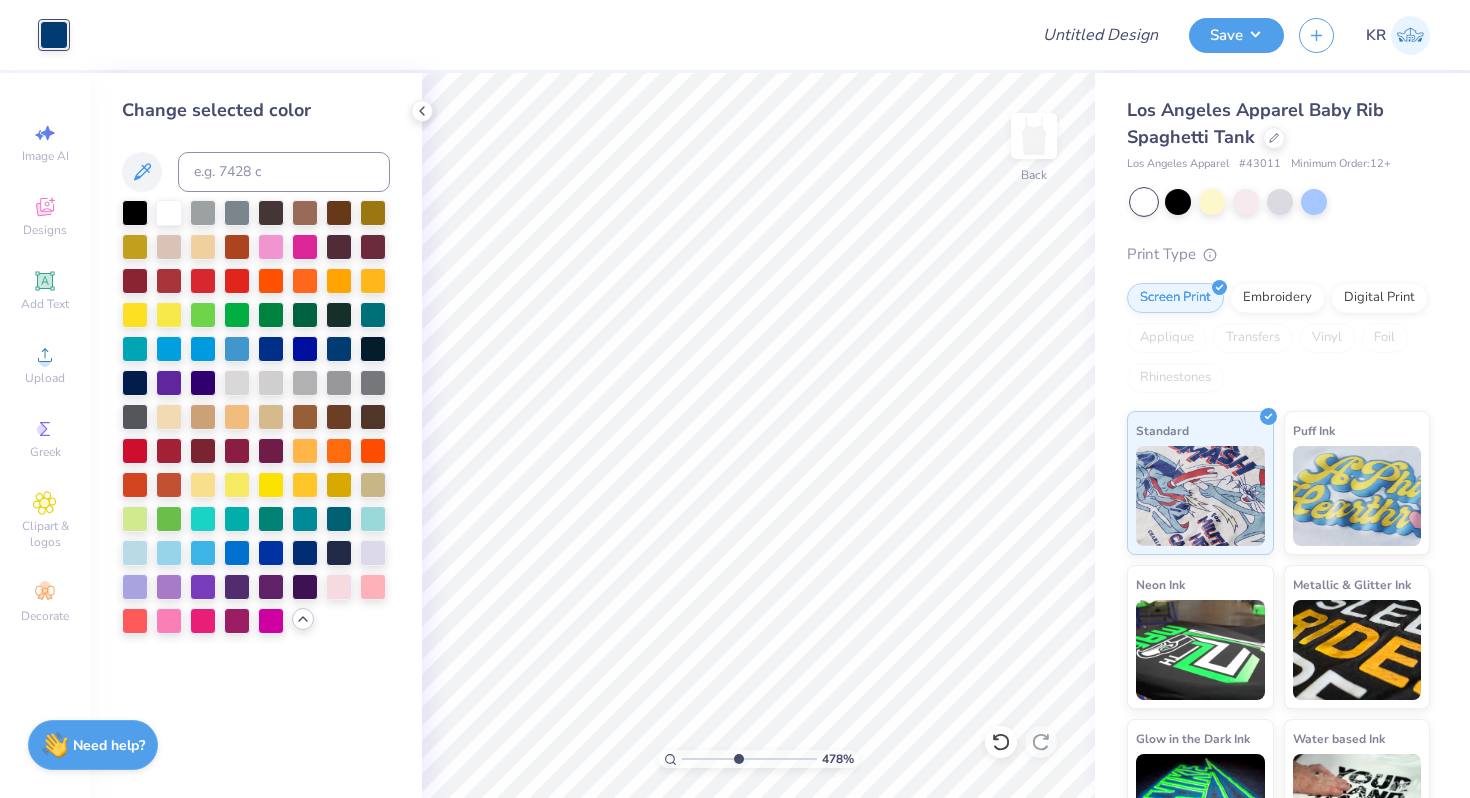 drag, startPoint x: 687, startPoint y: 759, endPoint x: 735, endPoint y: 759, distance: 48 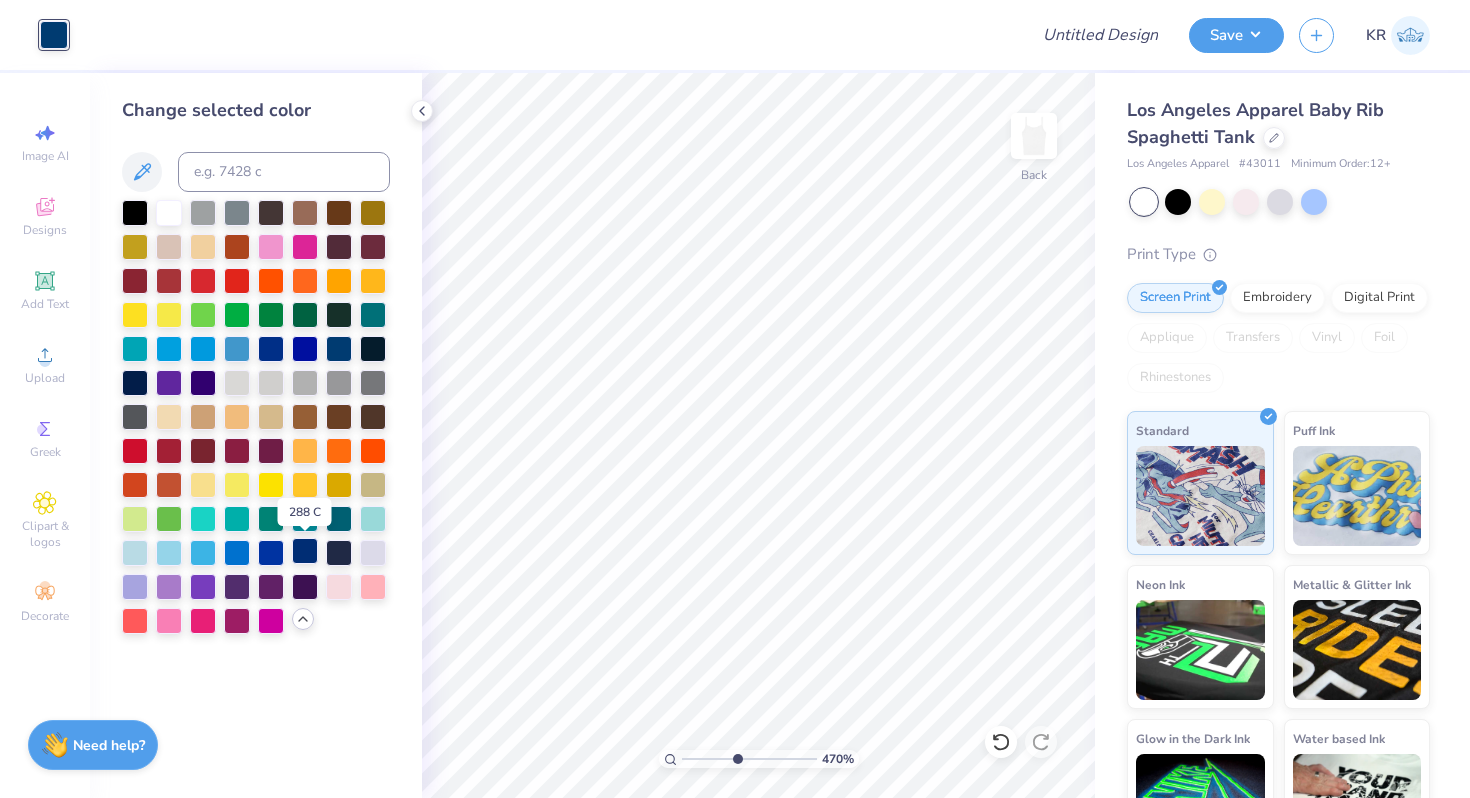 click at bounding box center (305, 551) 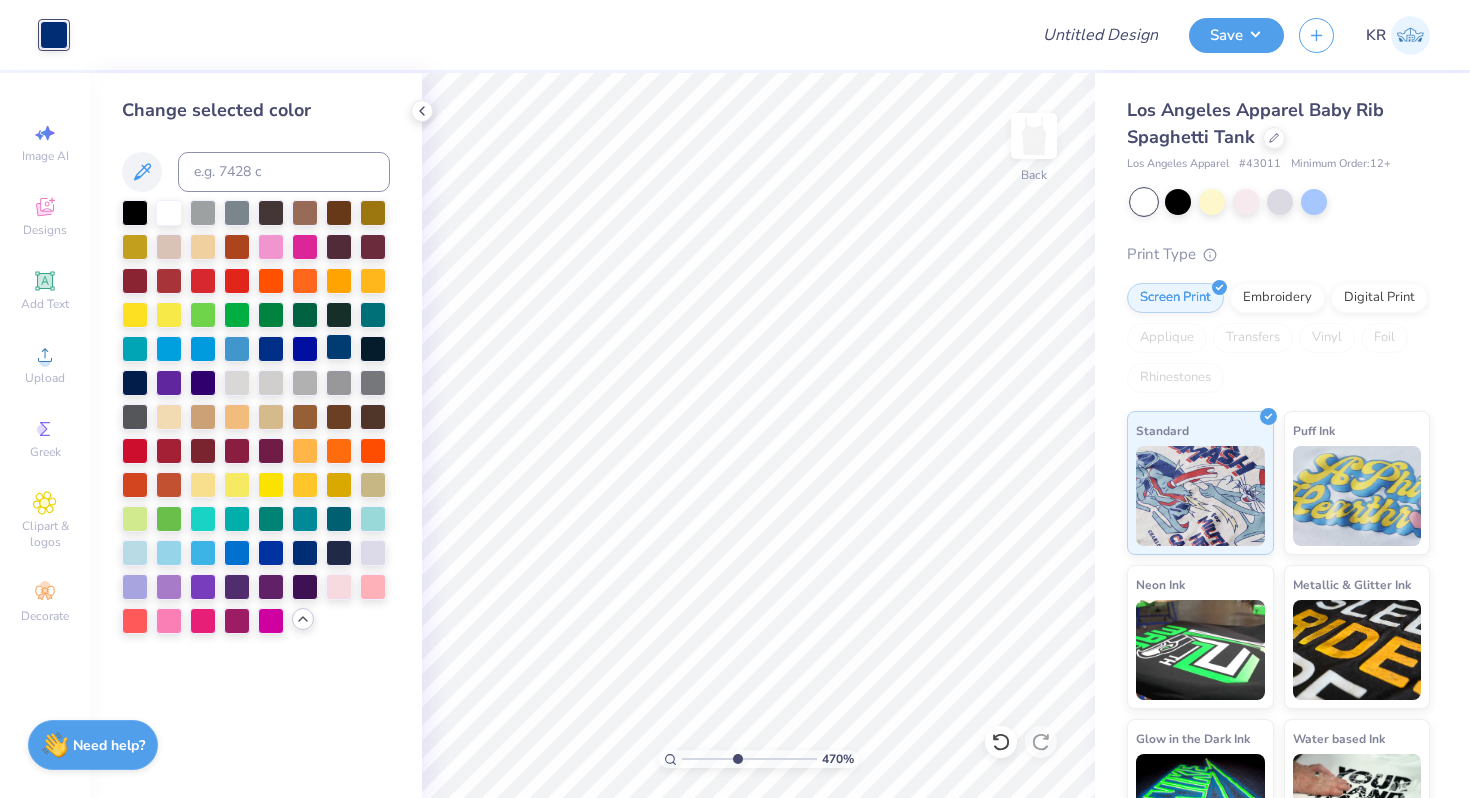 click at bounding box center [339, 347] 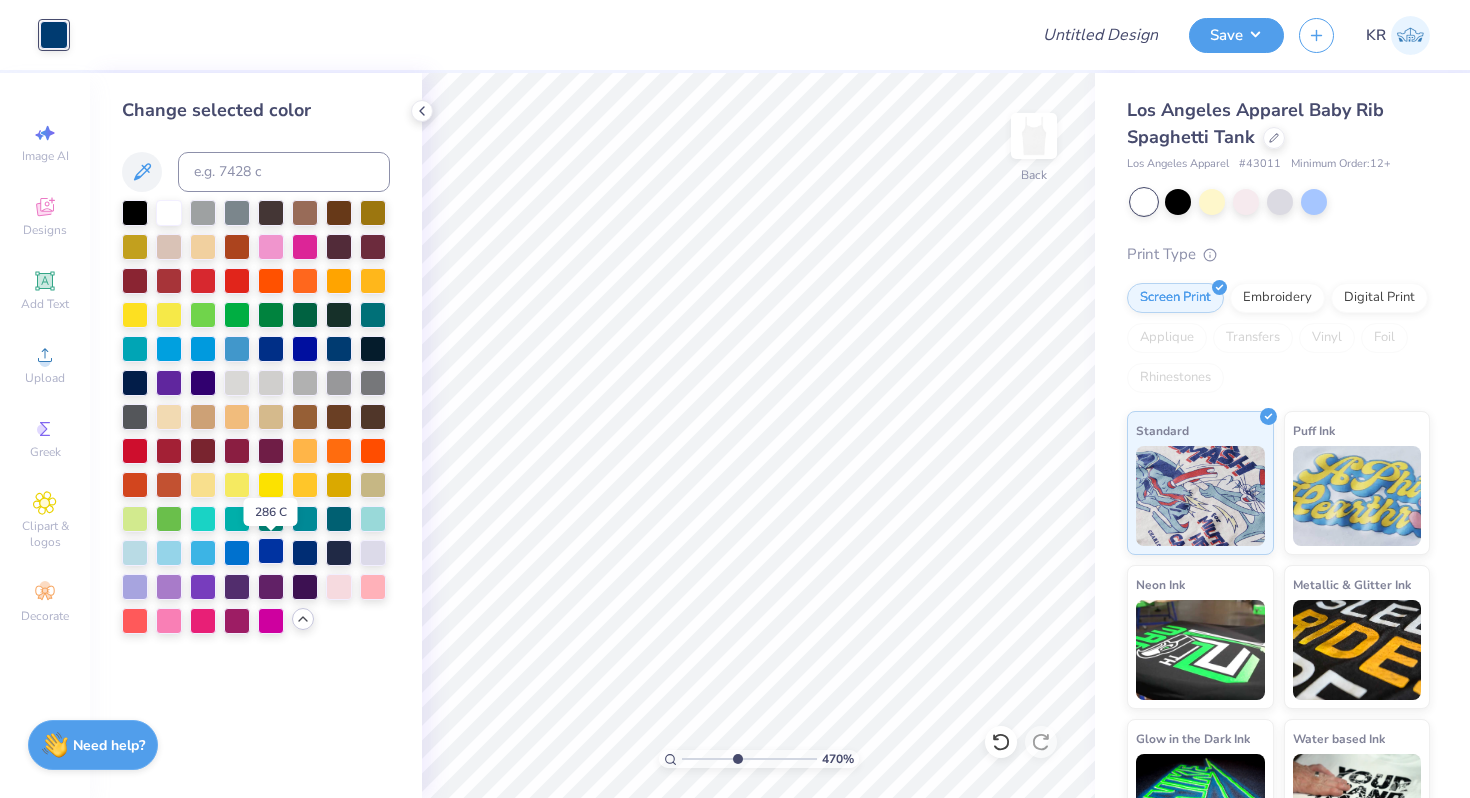 click at bounding box center (271, 551) 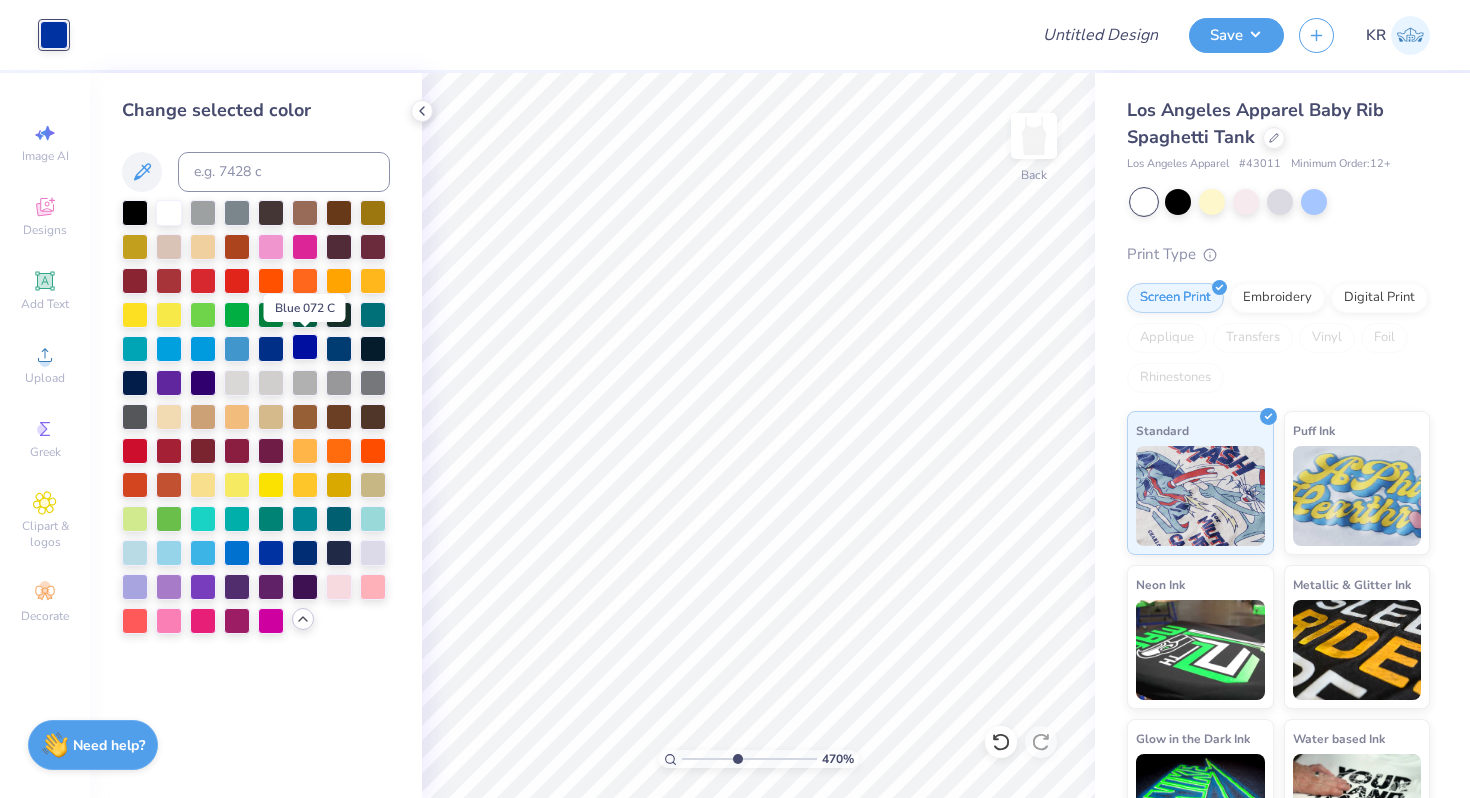 click at bounding box center [305, 347] 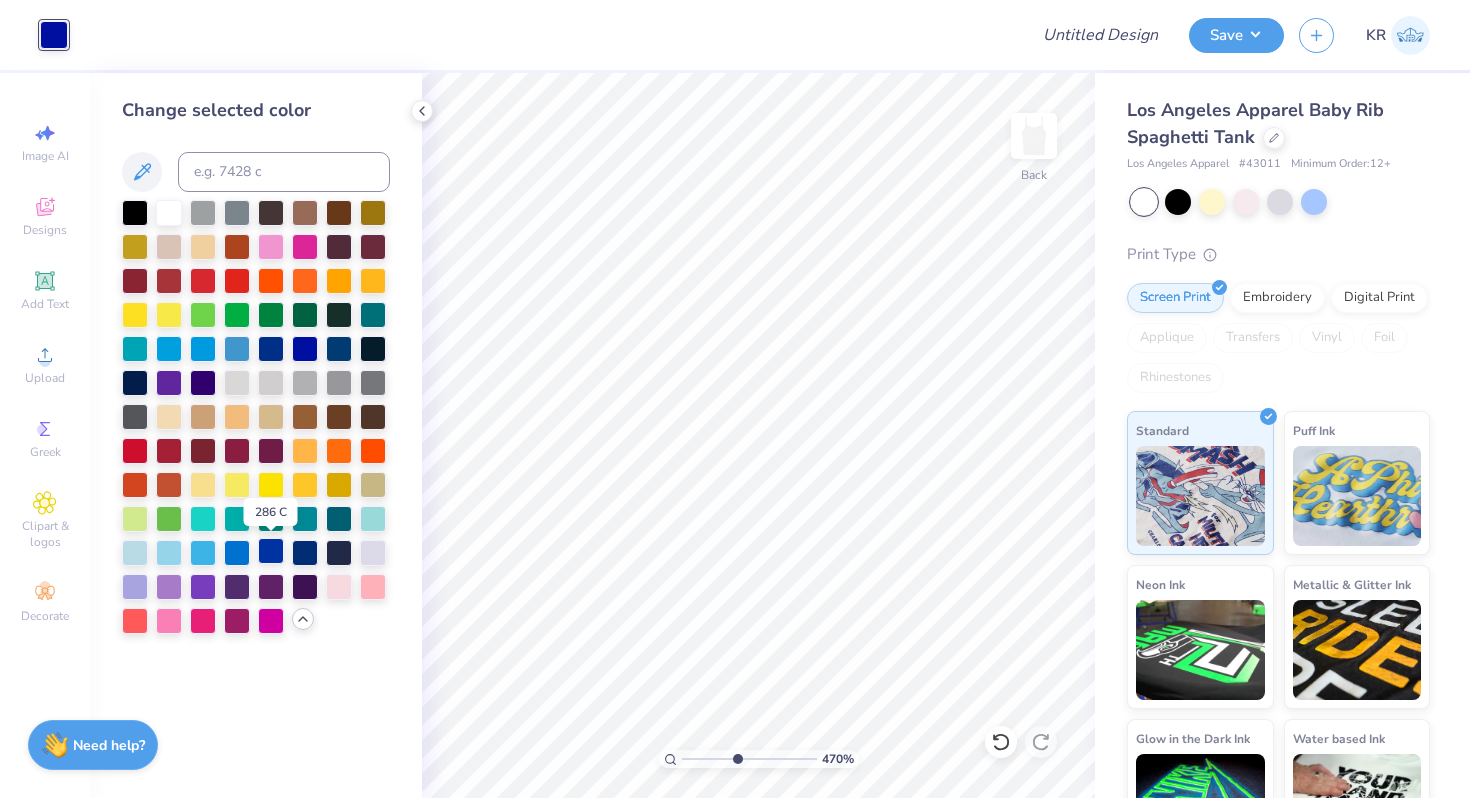 click at bounding box center [271, 551] 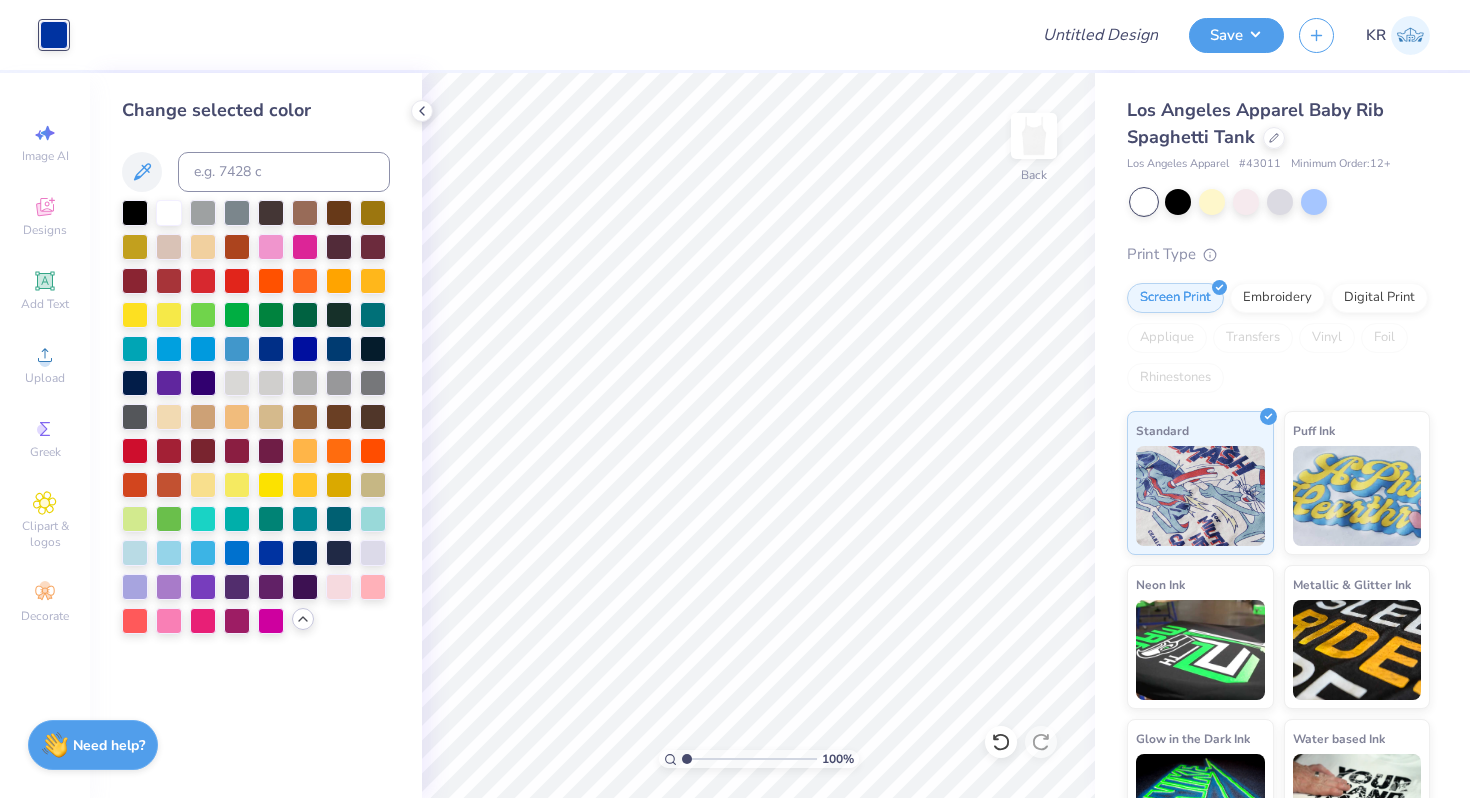 drag, startPoint x: 734, startPoint y: 755, endPoint x: 673, endPoint y: 753, distance: 61.03278 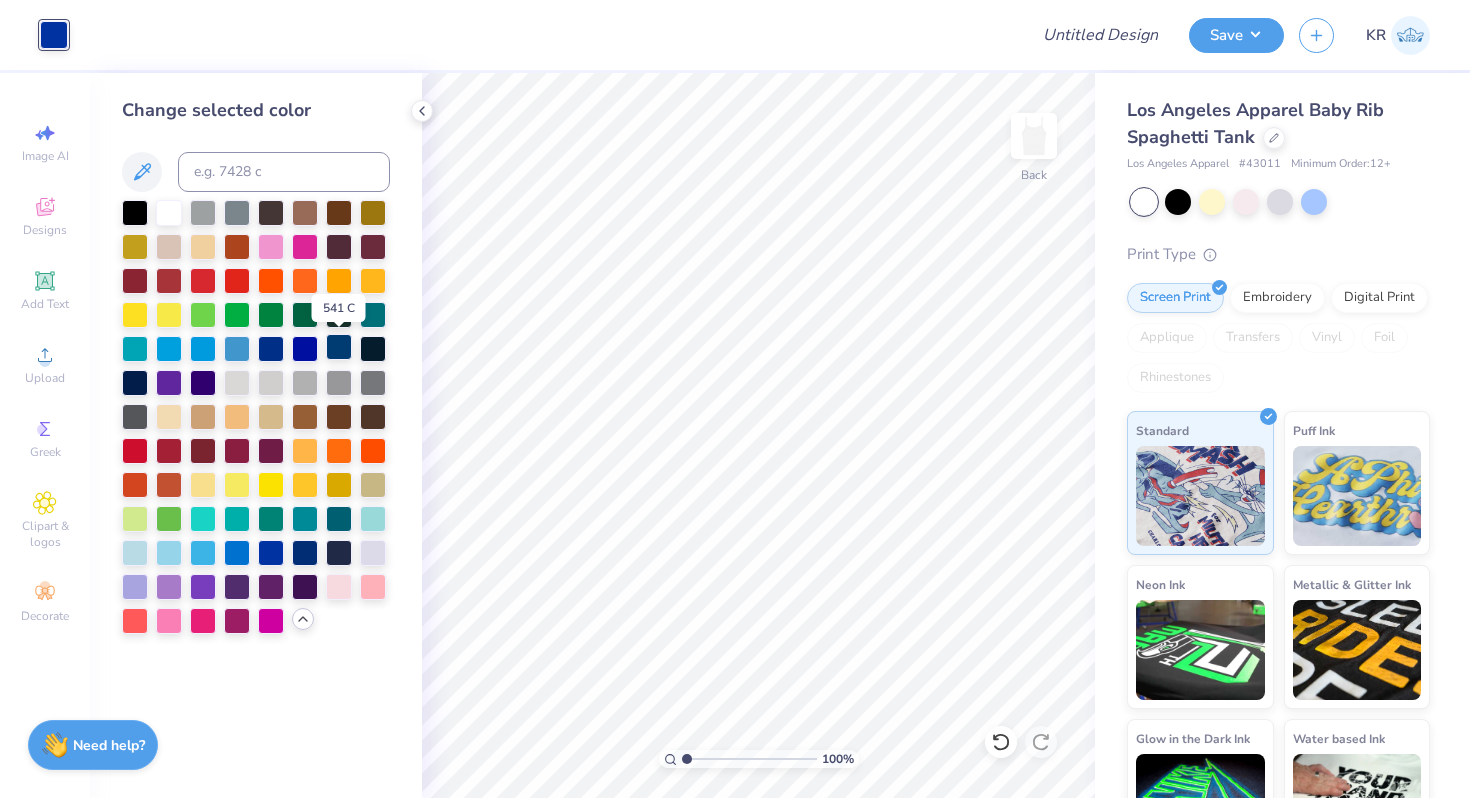 click at bounding box center (339, 347) 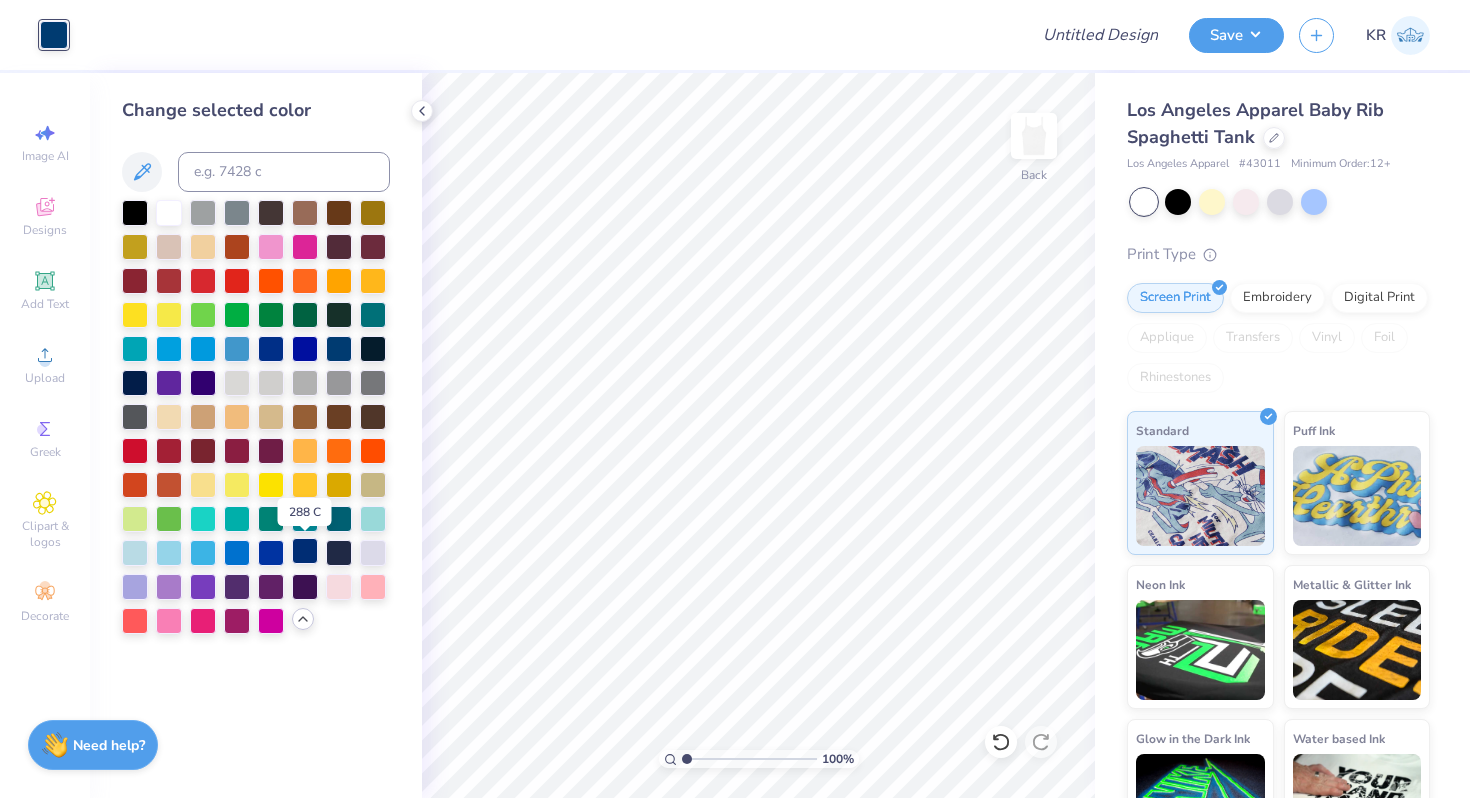 click at bounding box center (305, 551) 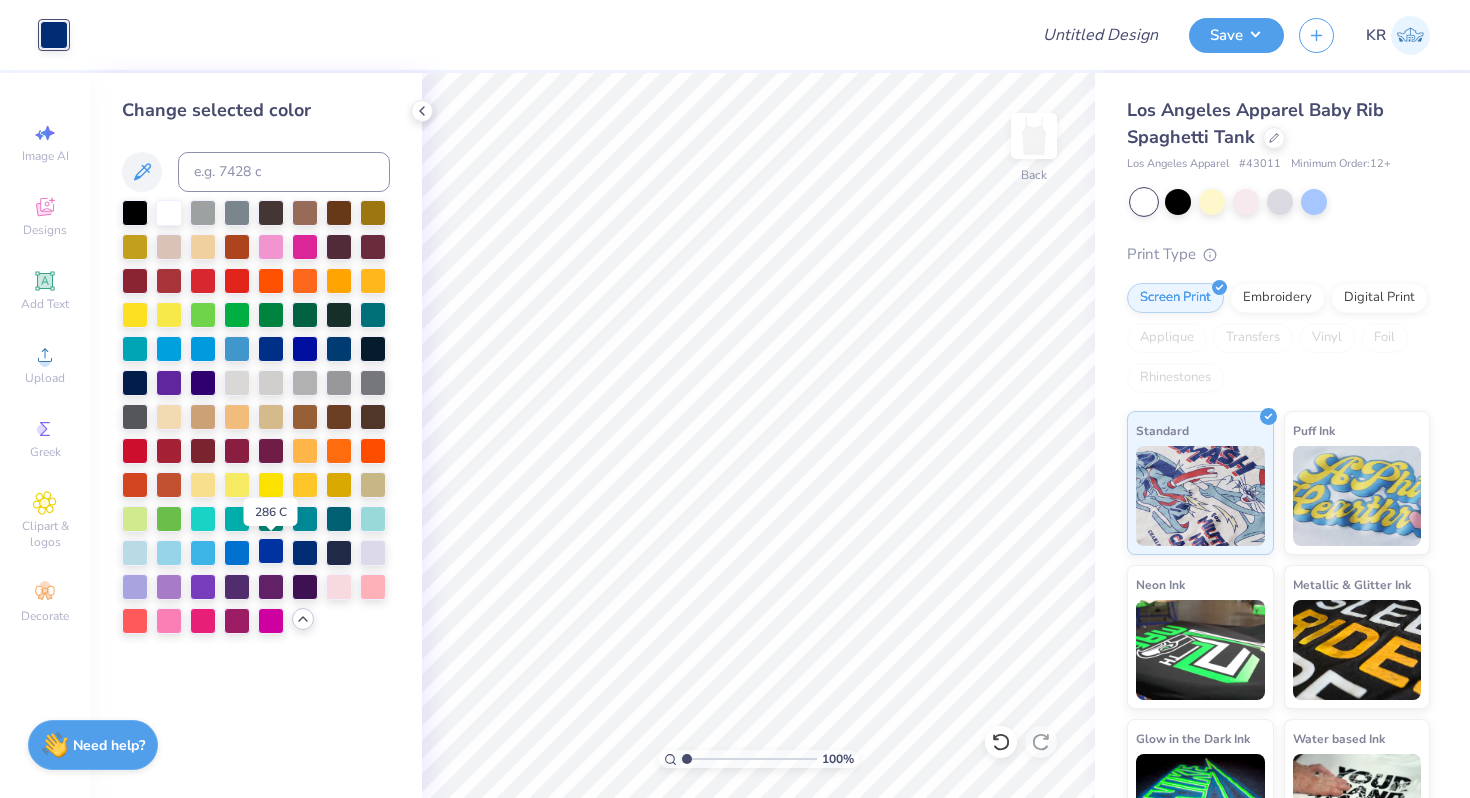click at bounding box center (271, 551) 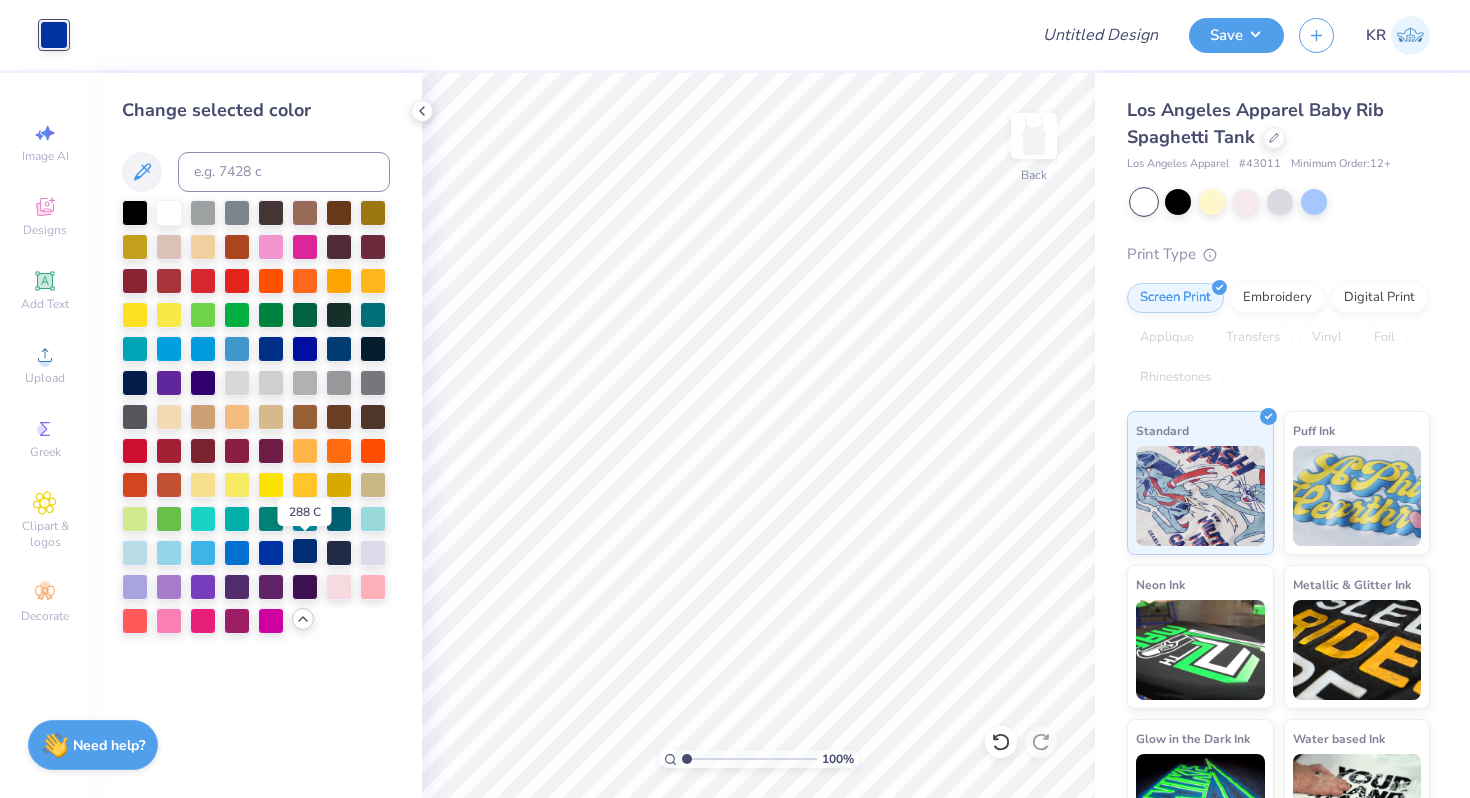 click at bounding box center (305, 551) 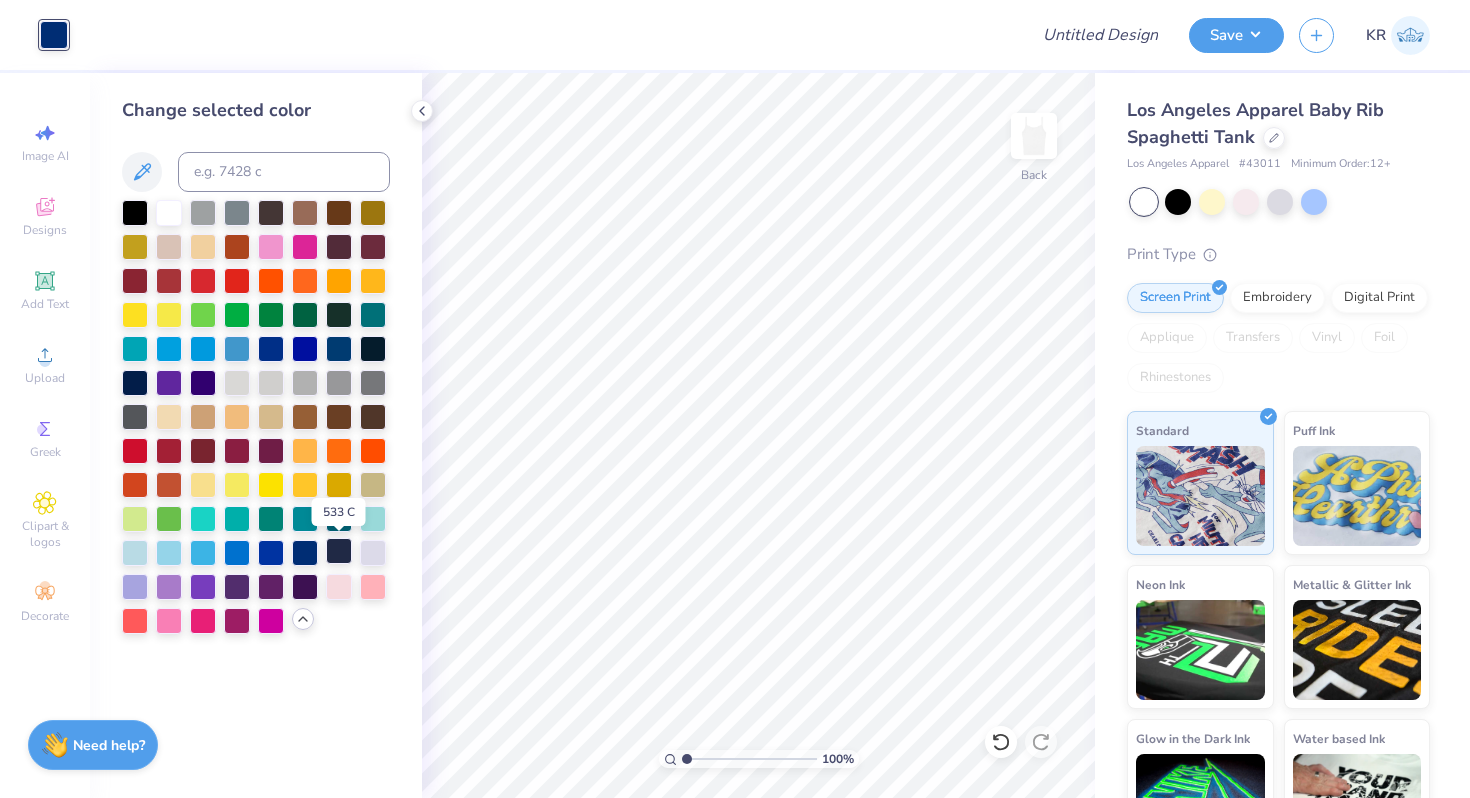 click at bounding box center (339, 551) 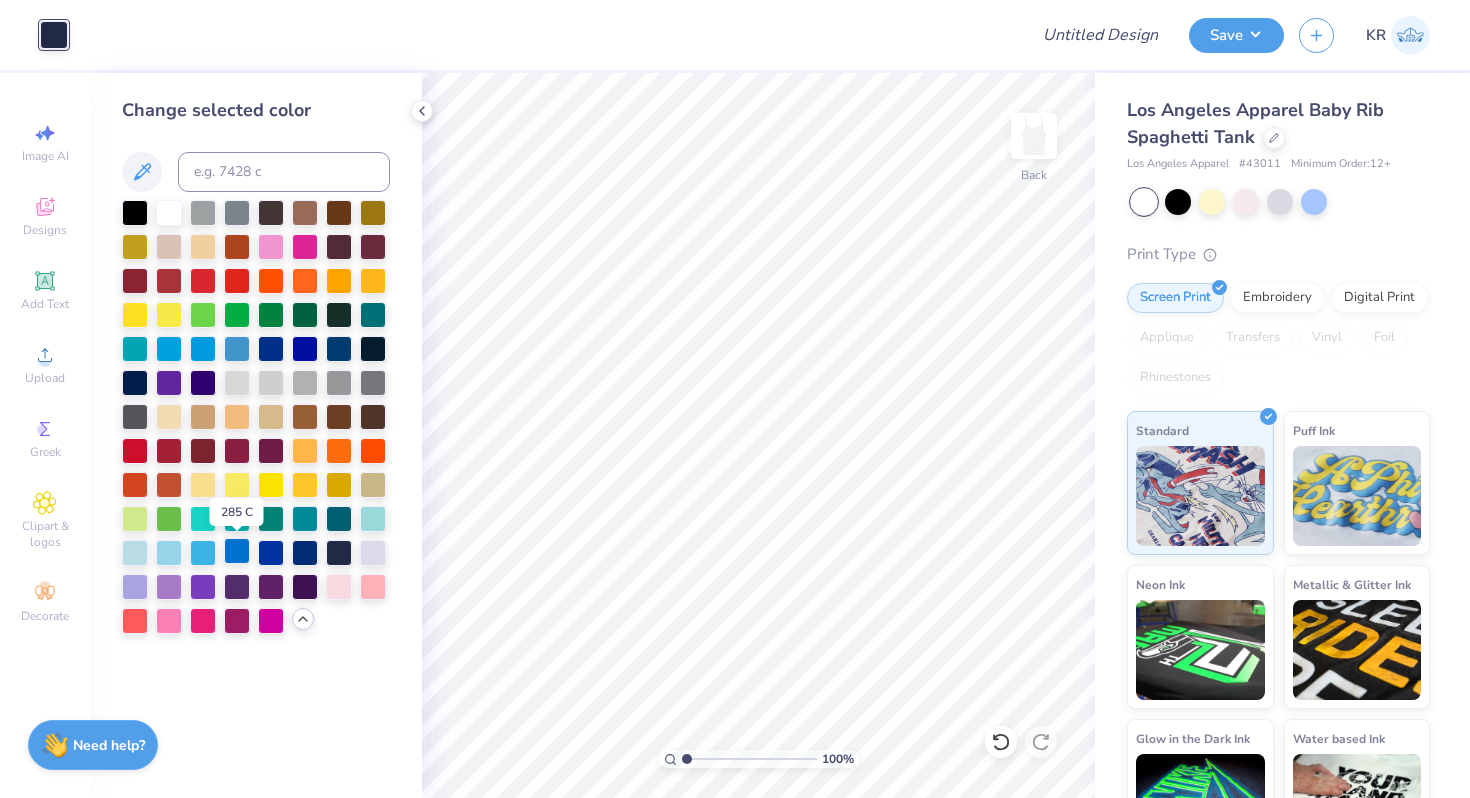 click at bounding box center [237, 551] 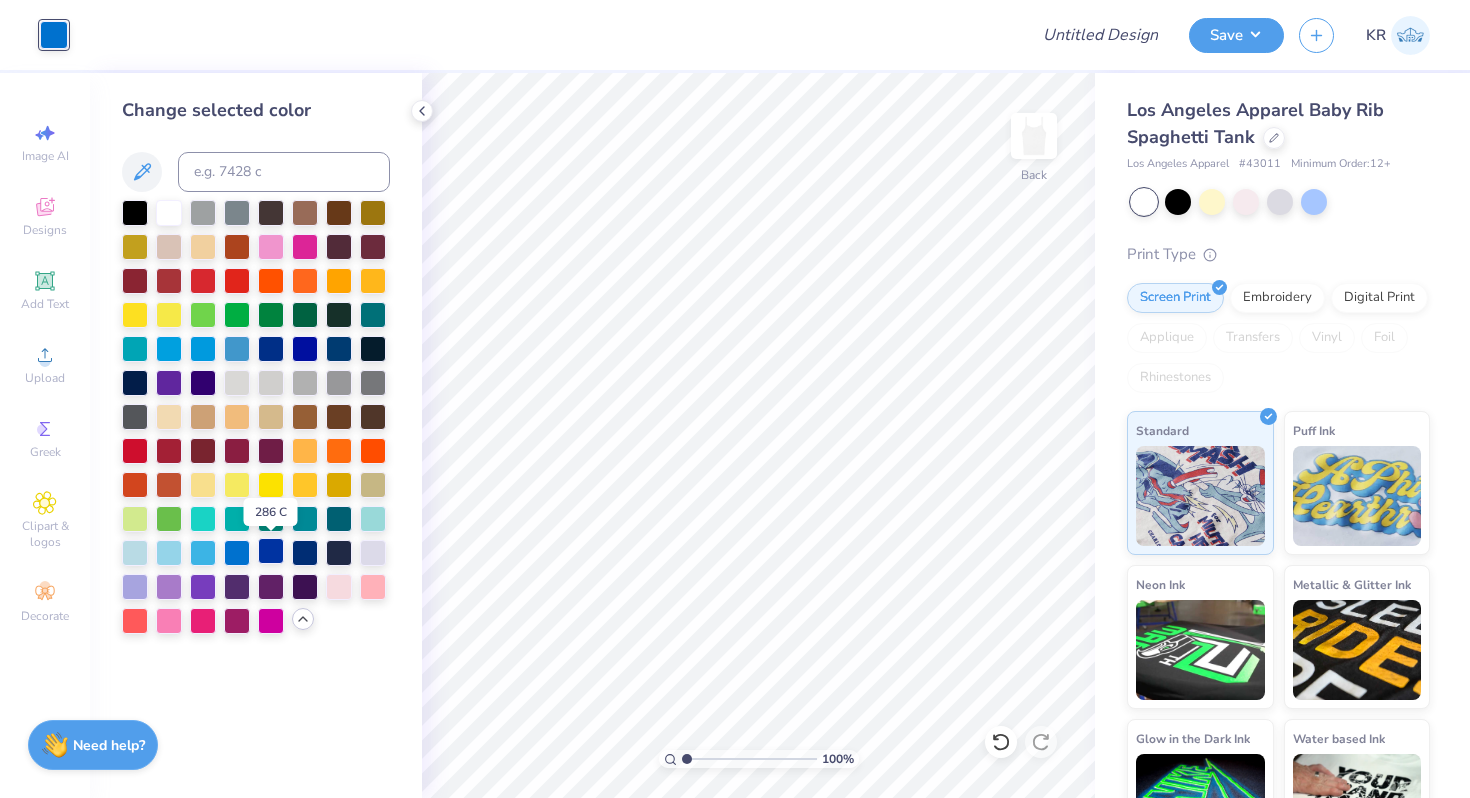 click at bounding box center (271, 551) 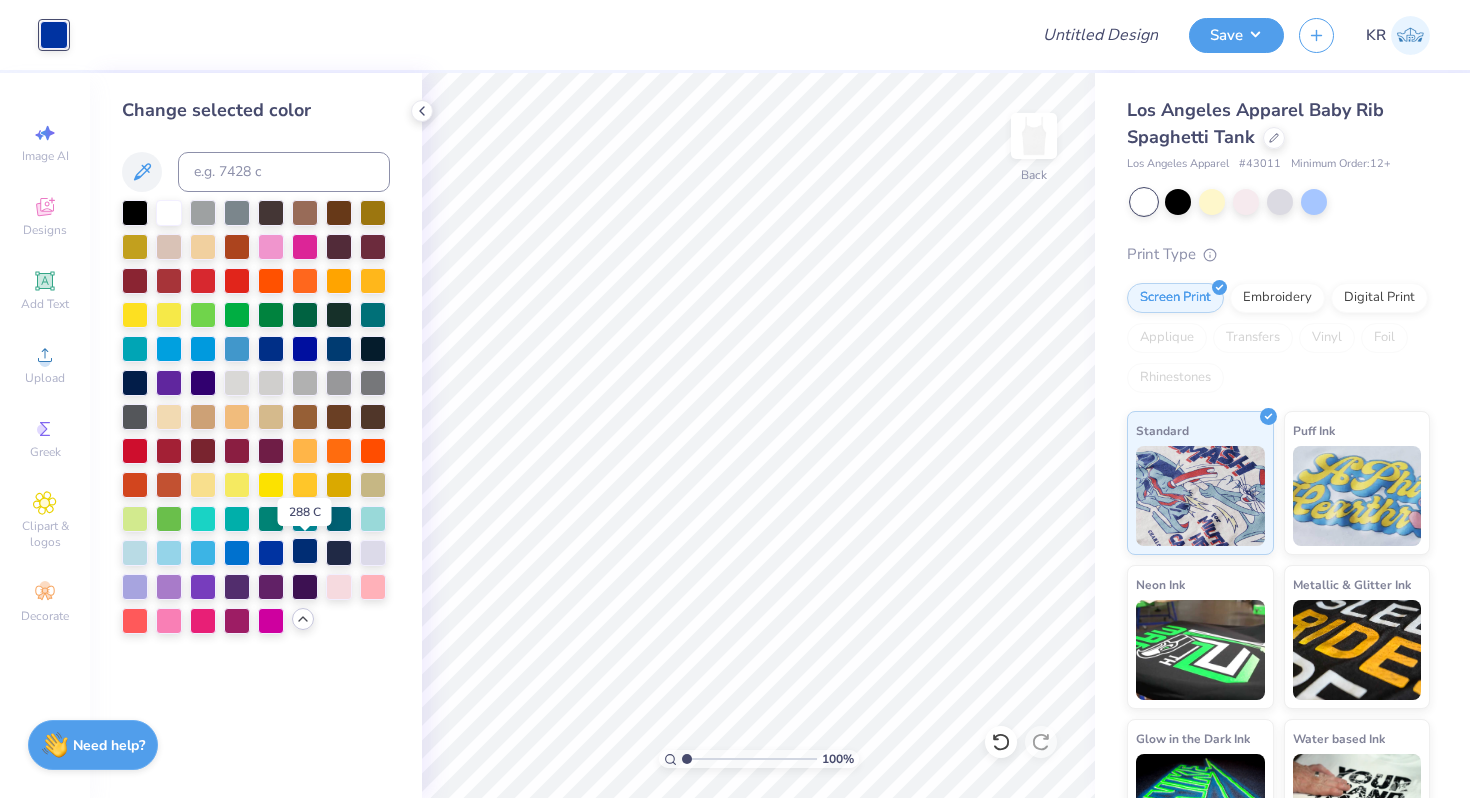 click at bounding box center (305, 551) 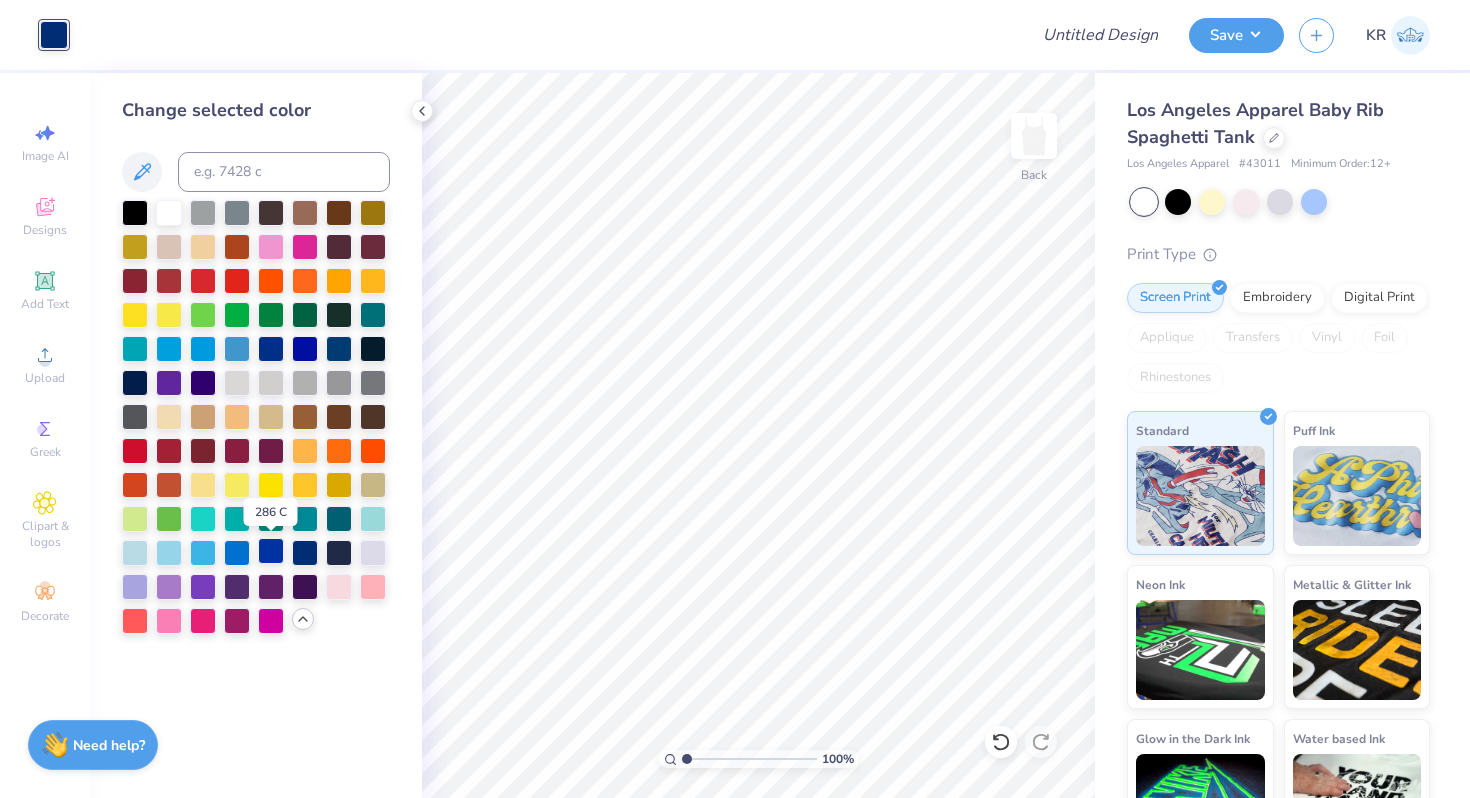click at bounding box center [271, 551] 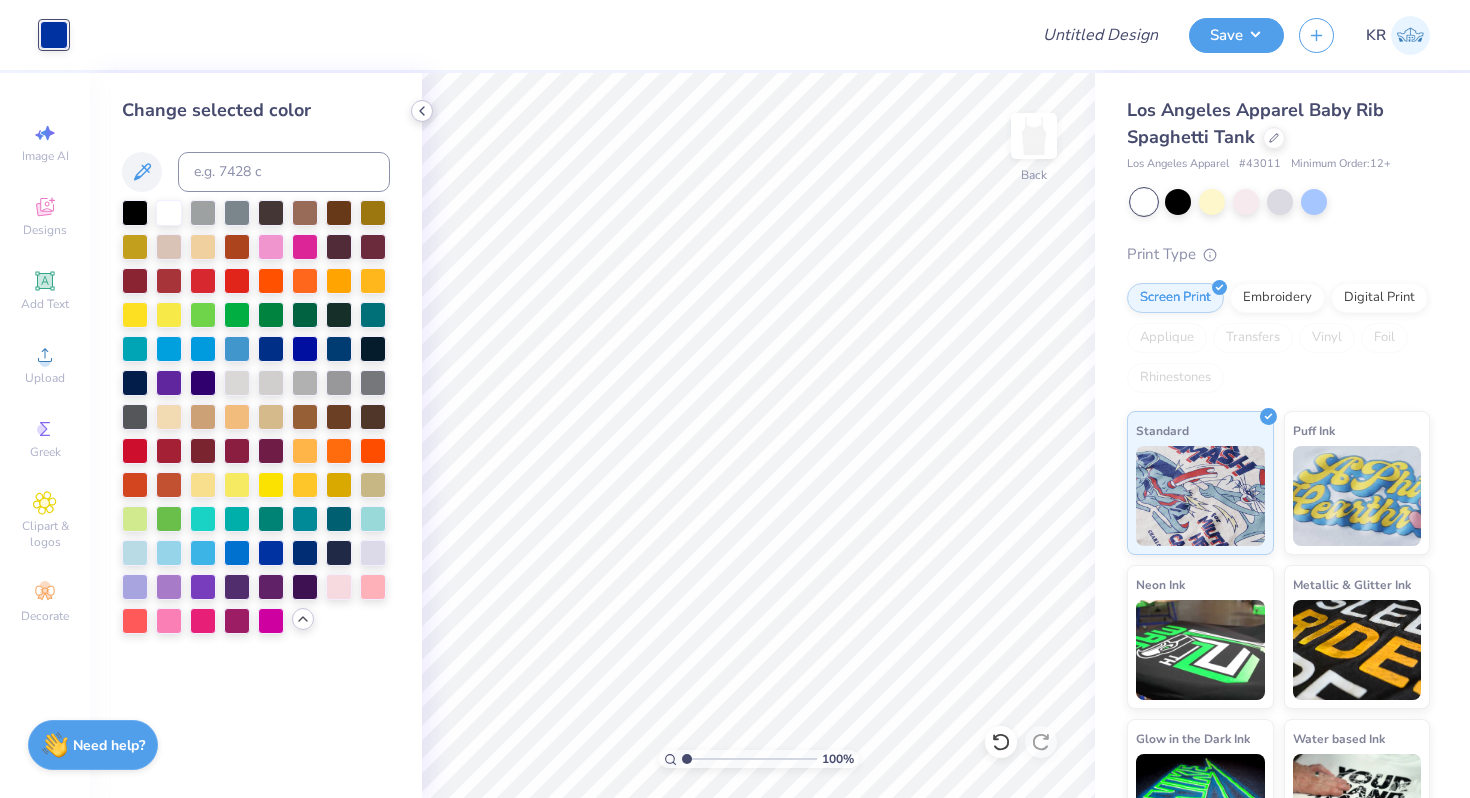 click 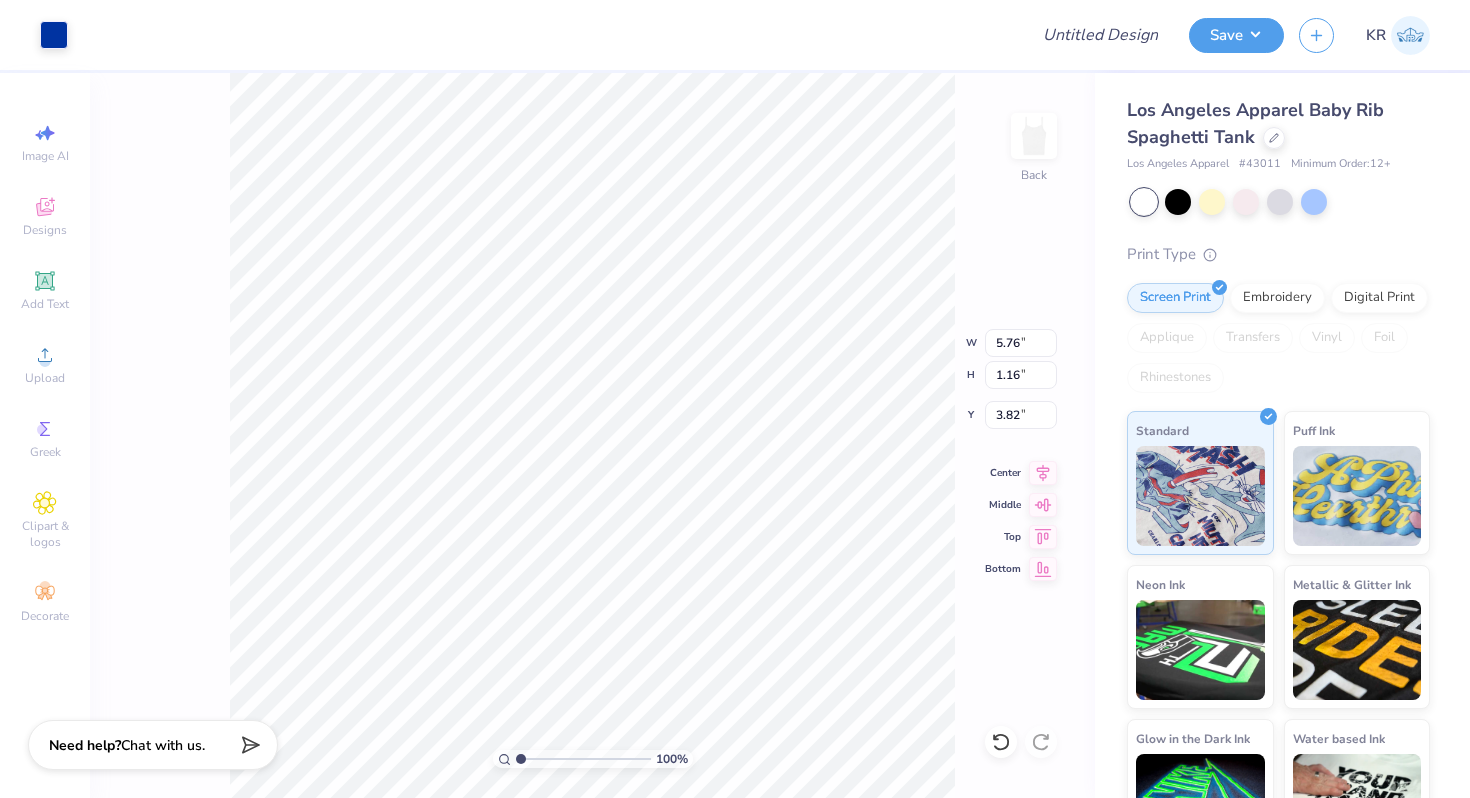 type on "4.80" 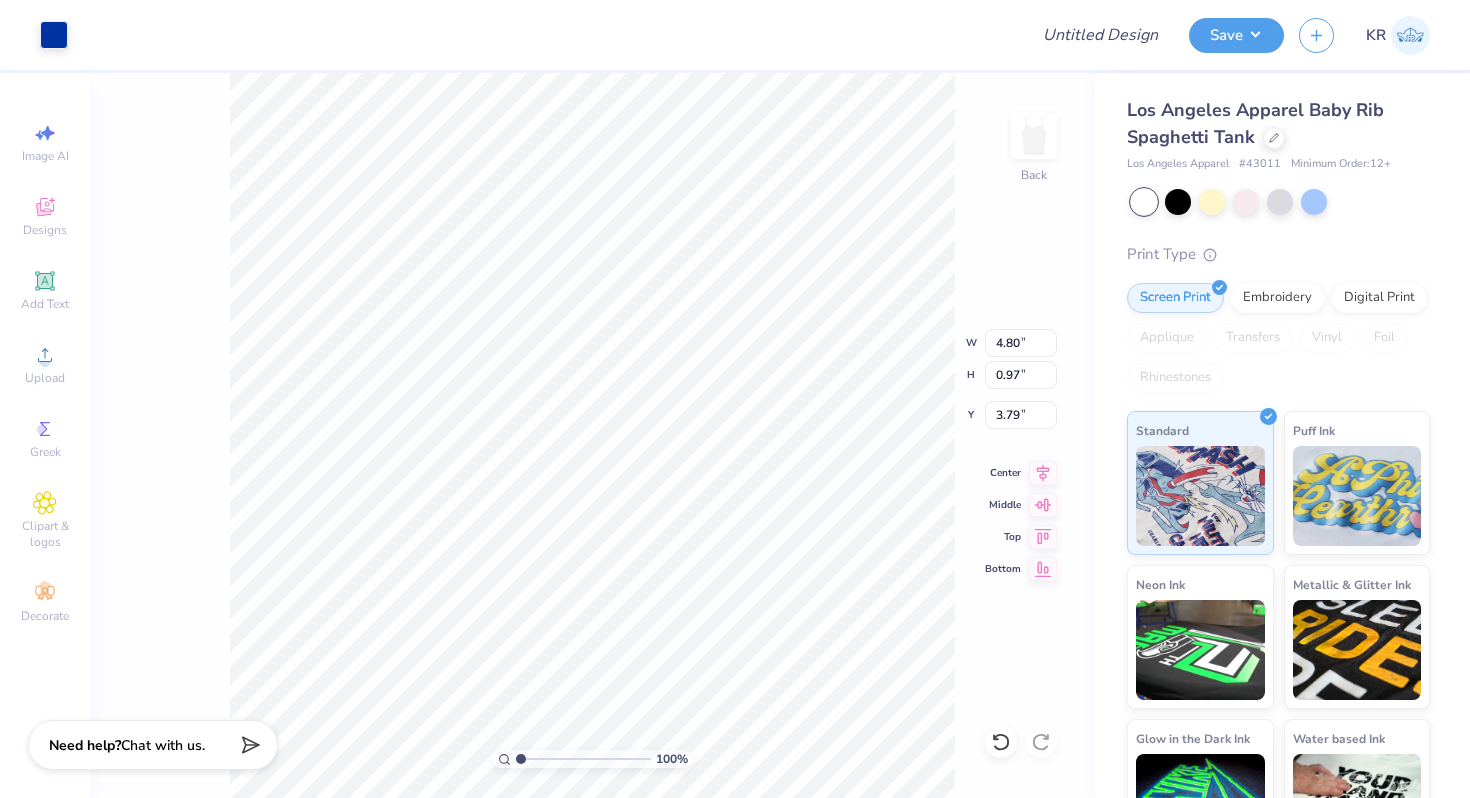 type on "3.79" 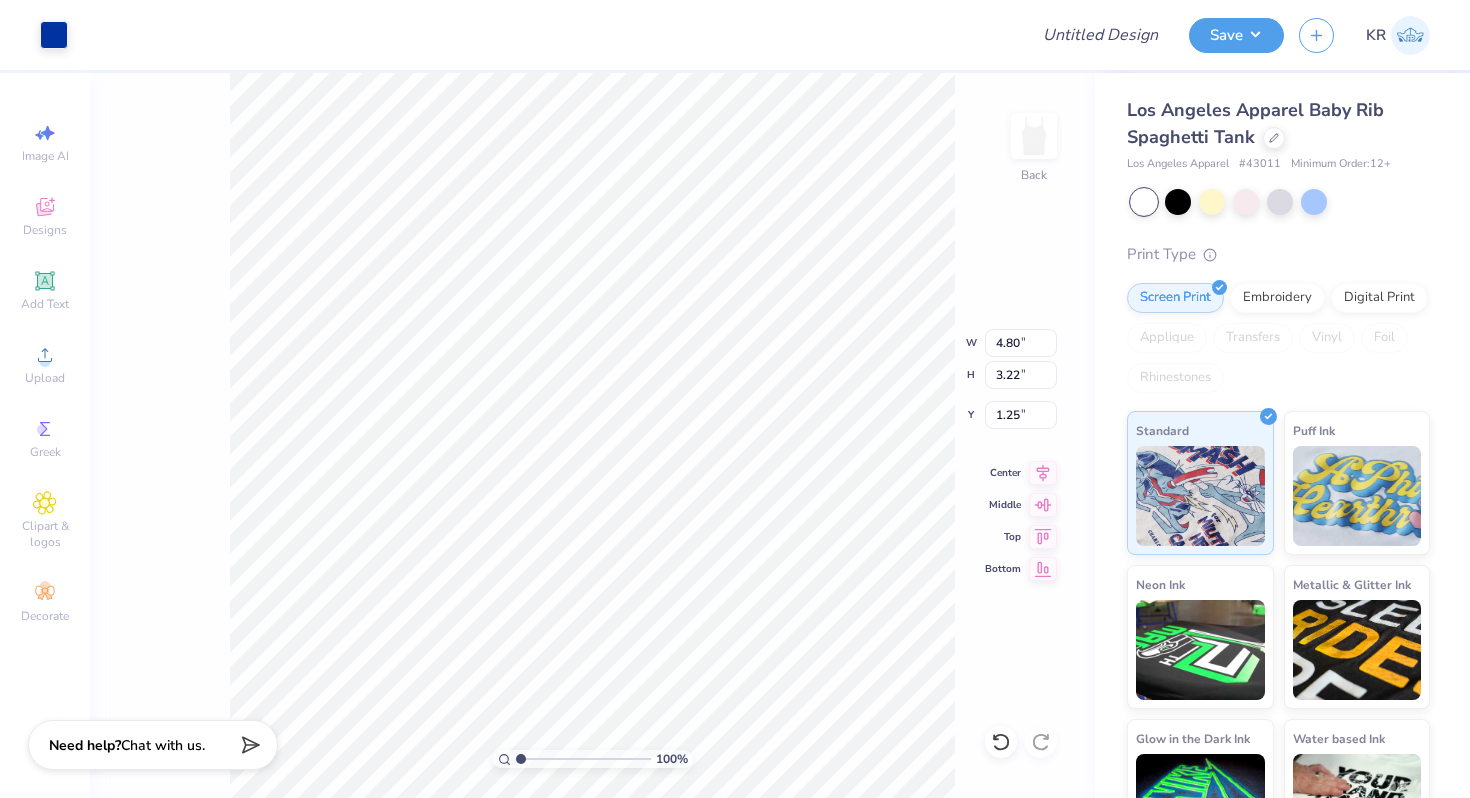type on "1.25" 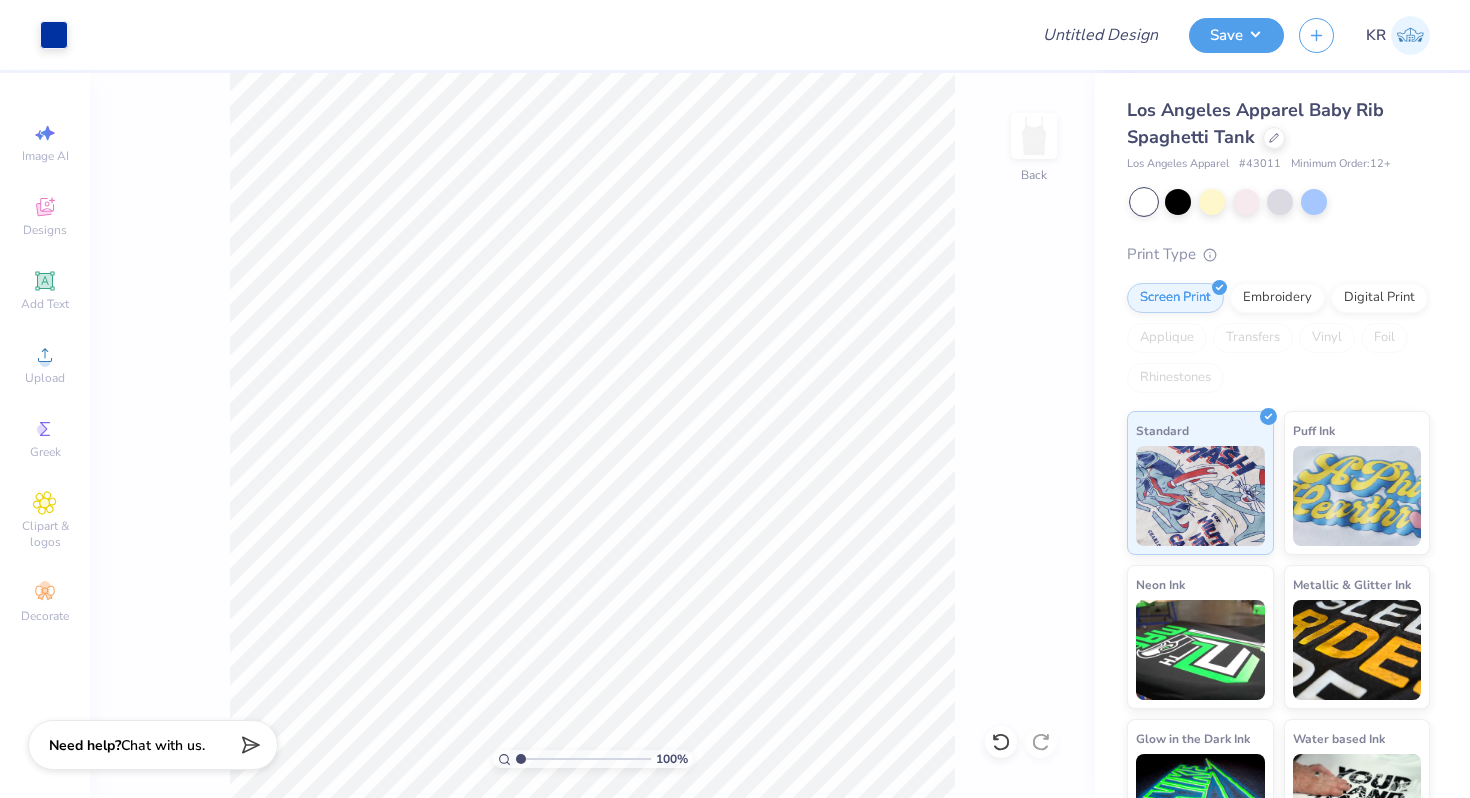 drag, startPoint x: 517, startPoint y: 756, endPoint x: 505, endPoint y: 756, distance: 12 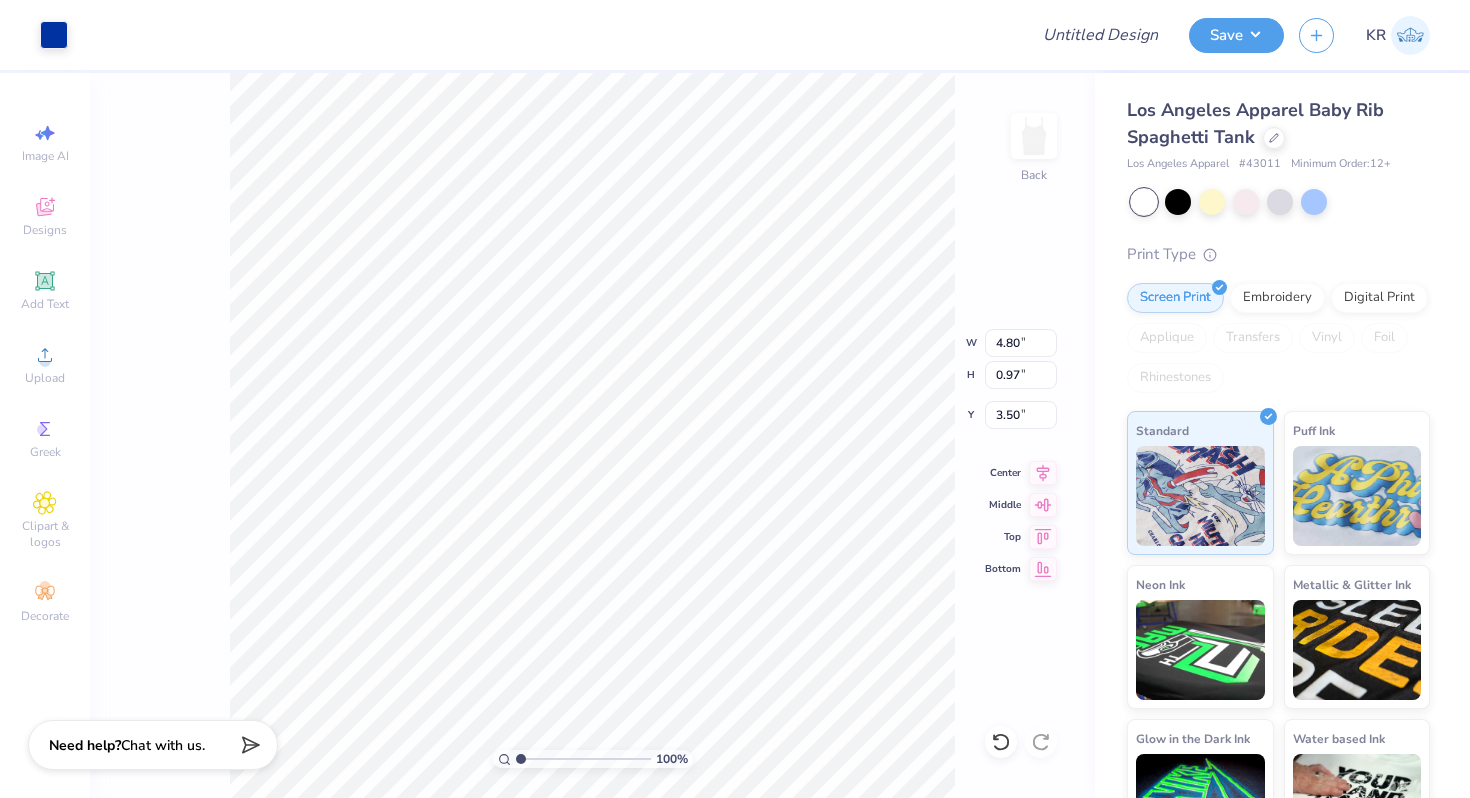 type on "4.41" 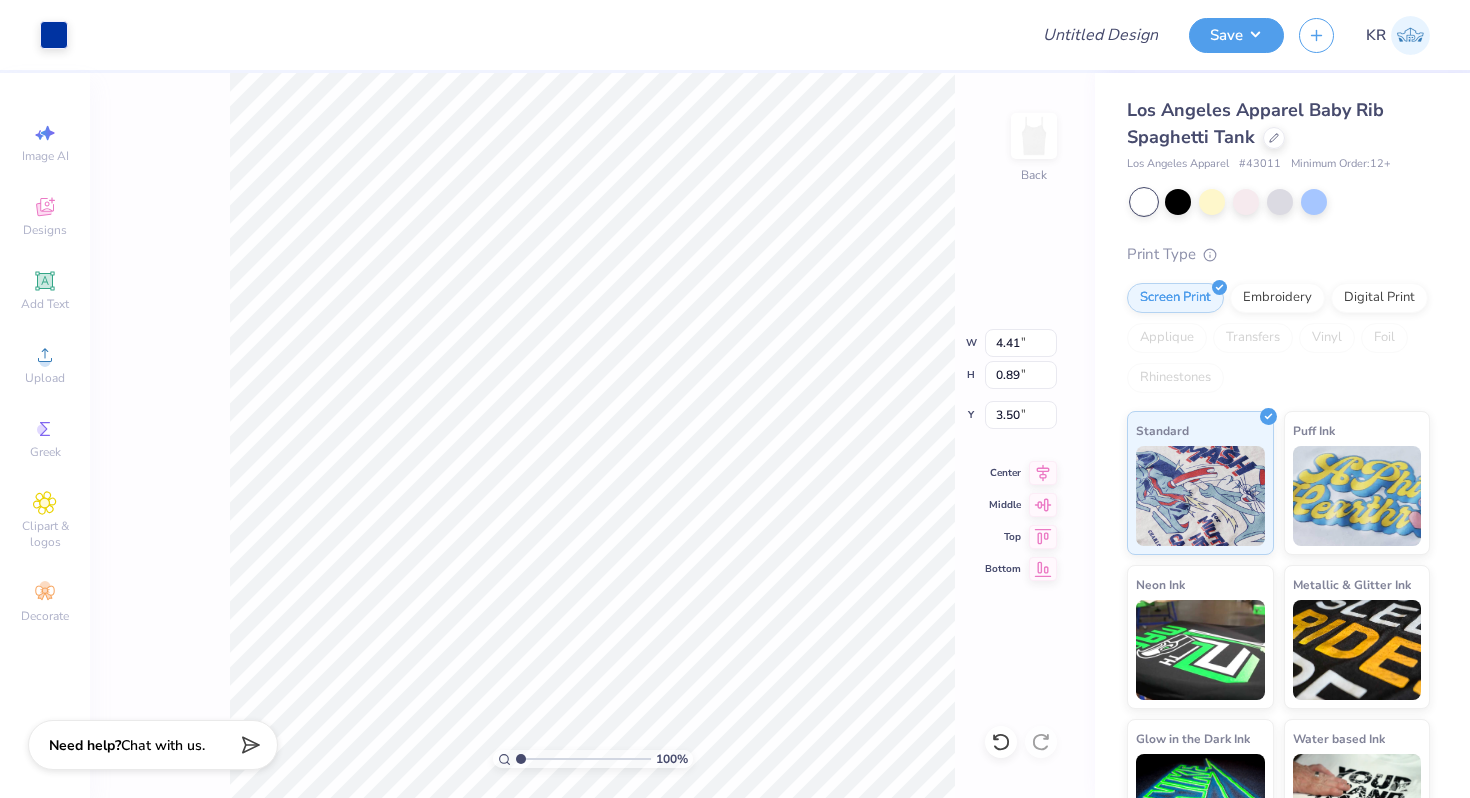 type on "3.51" 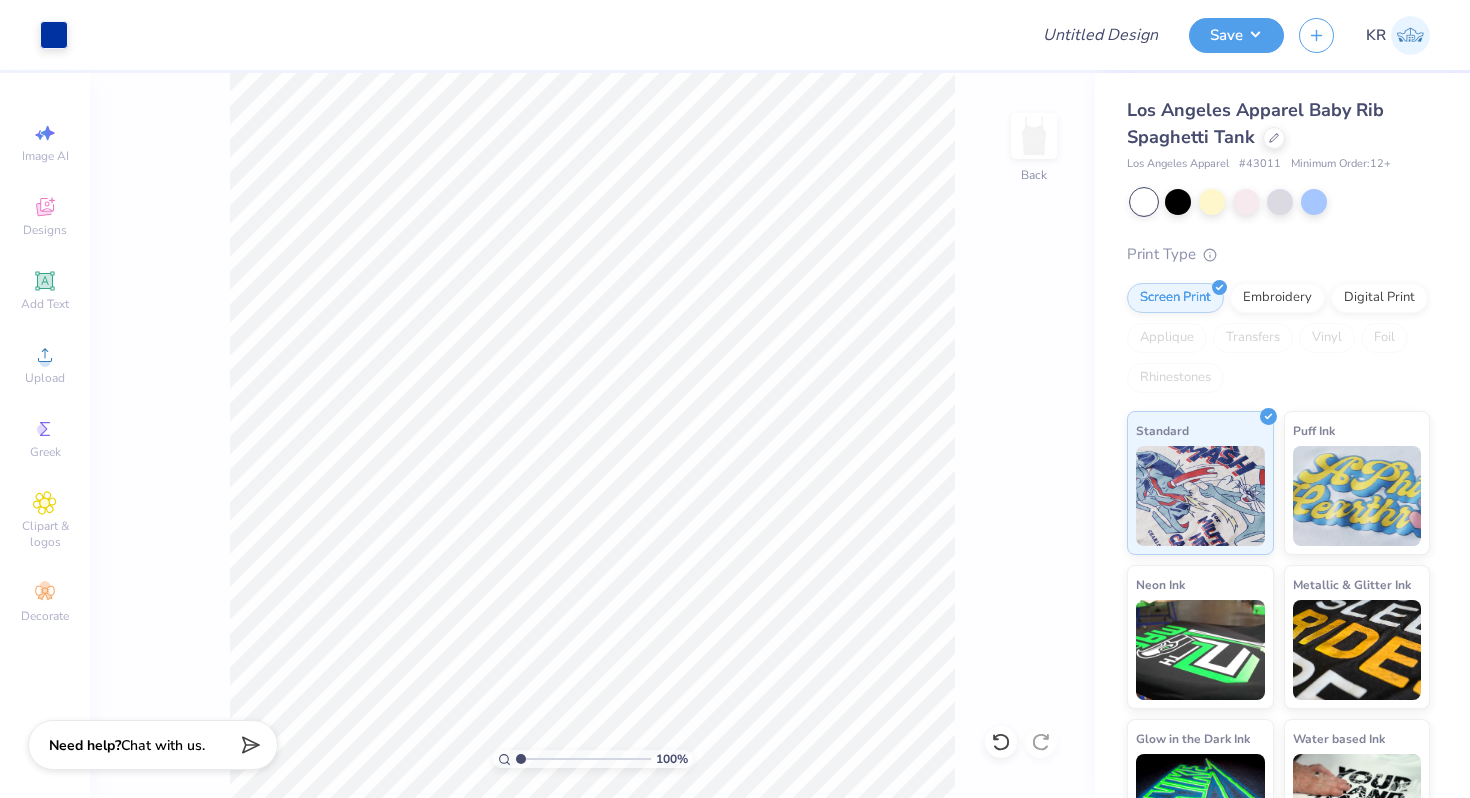click at bounding box center (583, 759) 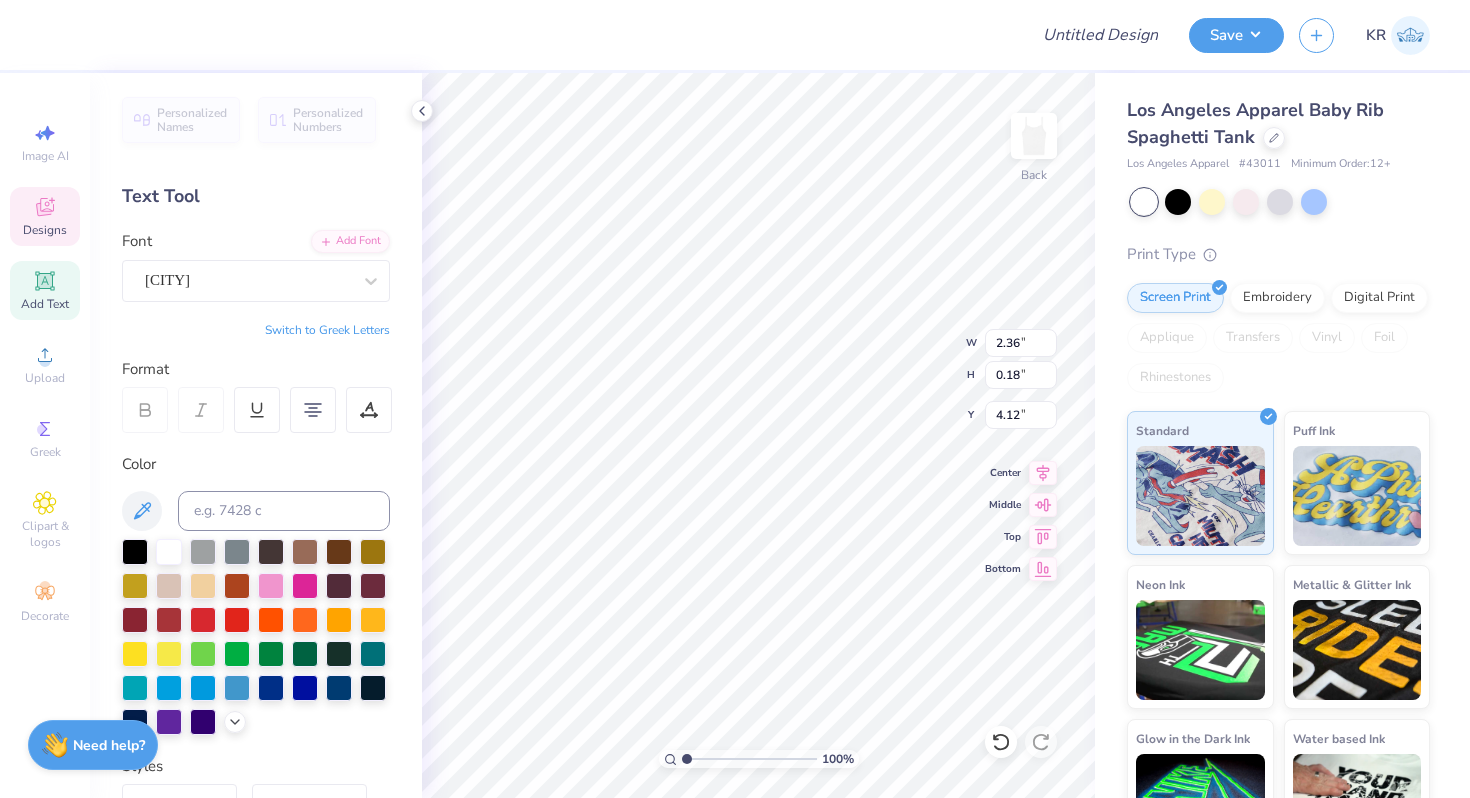 type on "4.41" 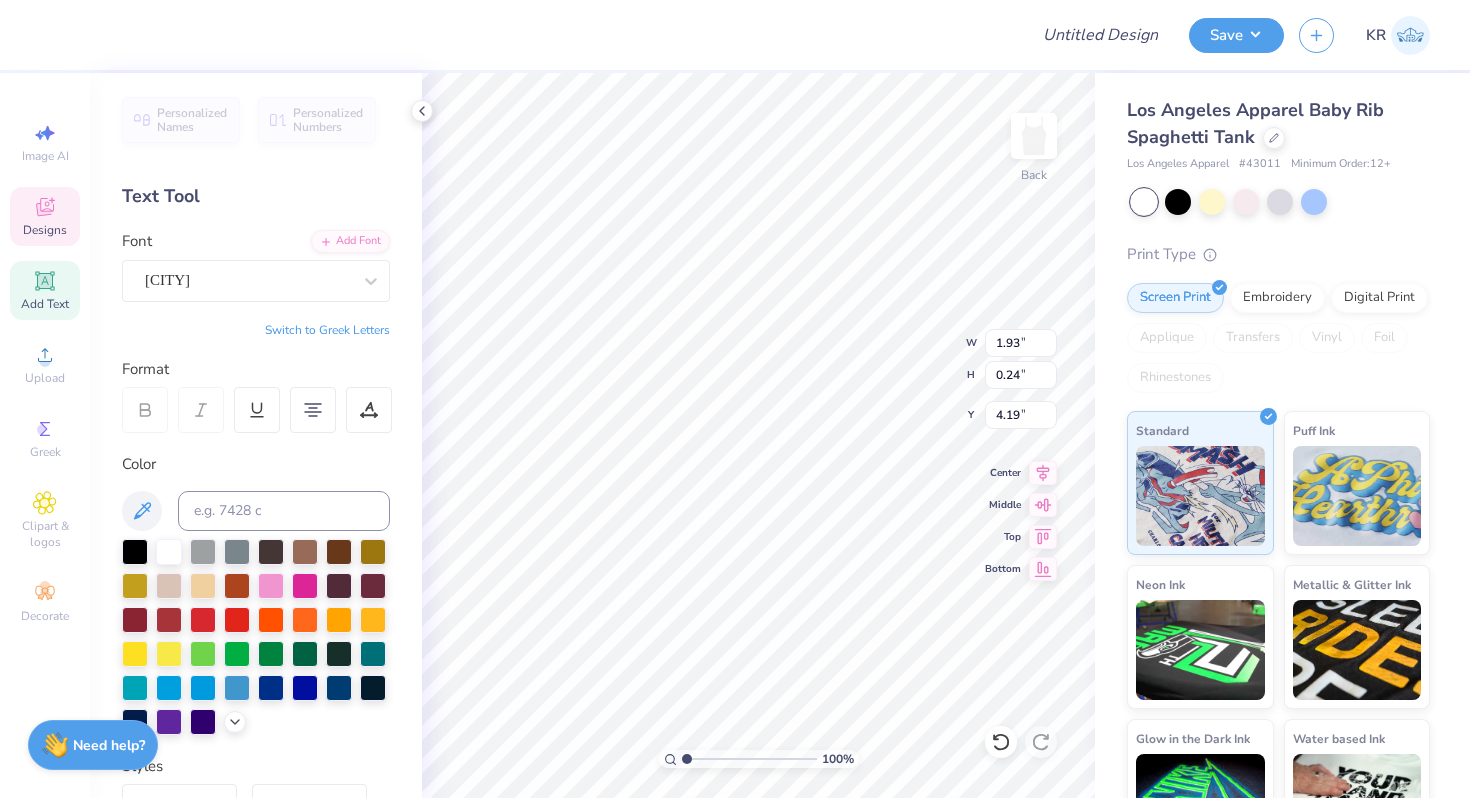 scroll, scrollTop: 0, scrollLeft: 0, axis: both 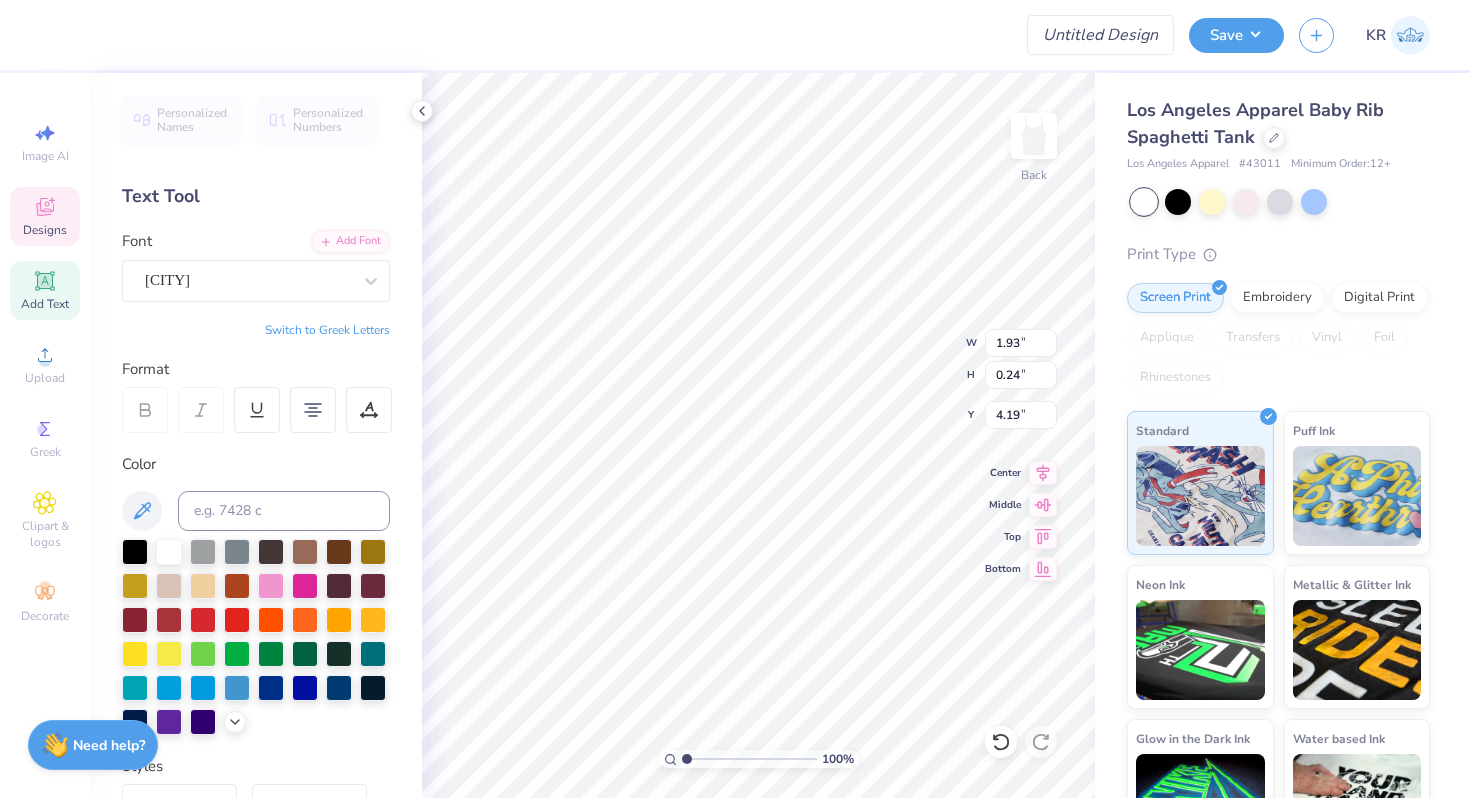 type on "∆©" 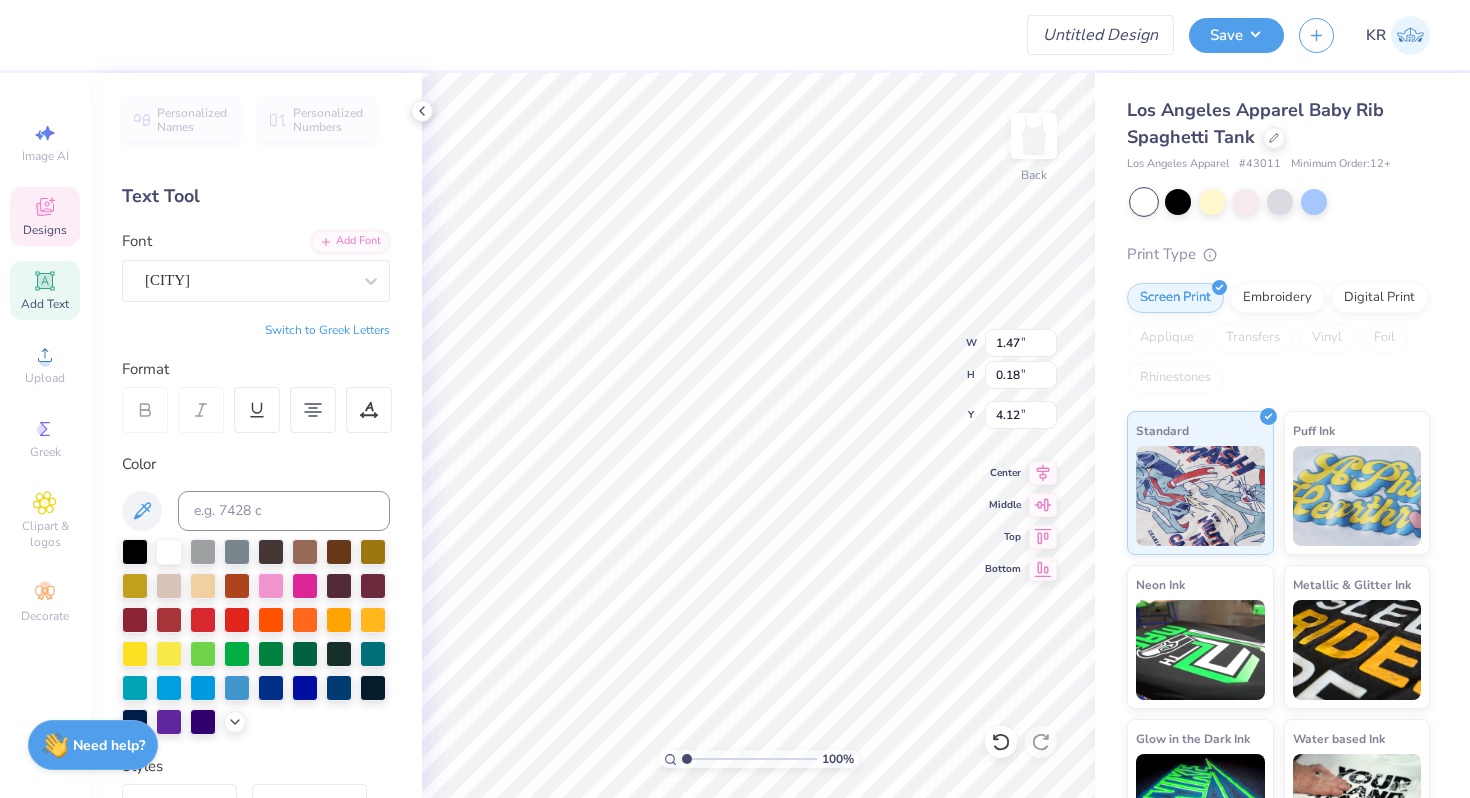 type on "9.12" 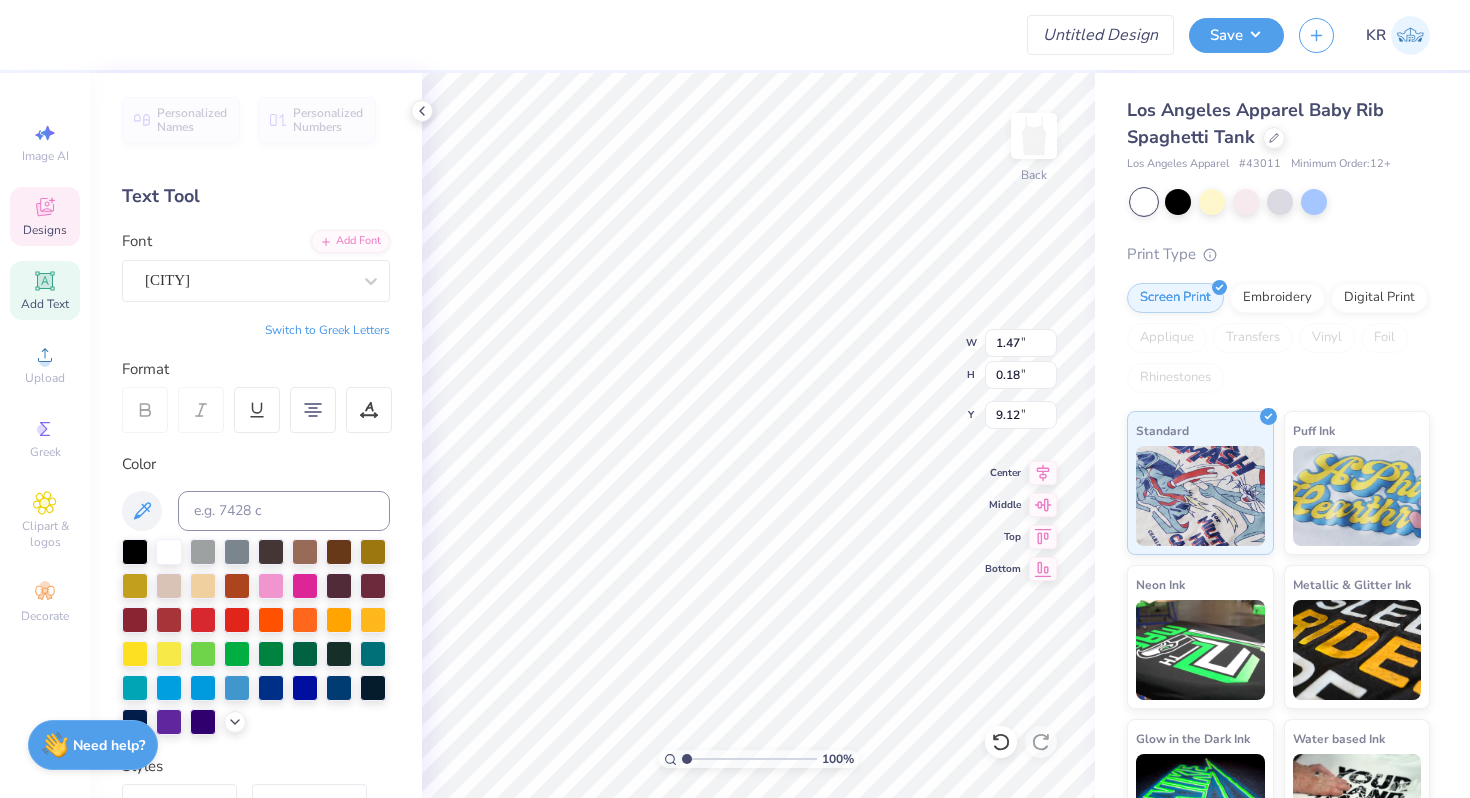 type on "4.14" 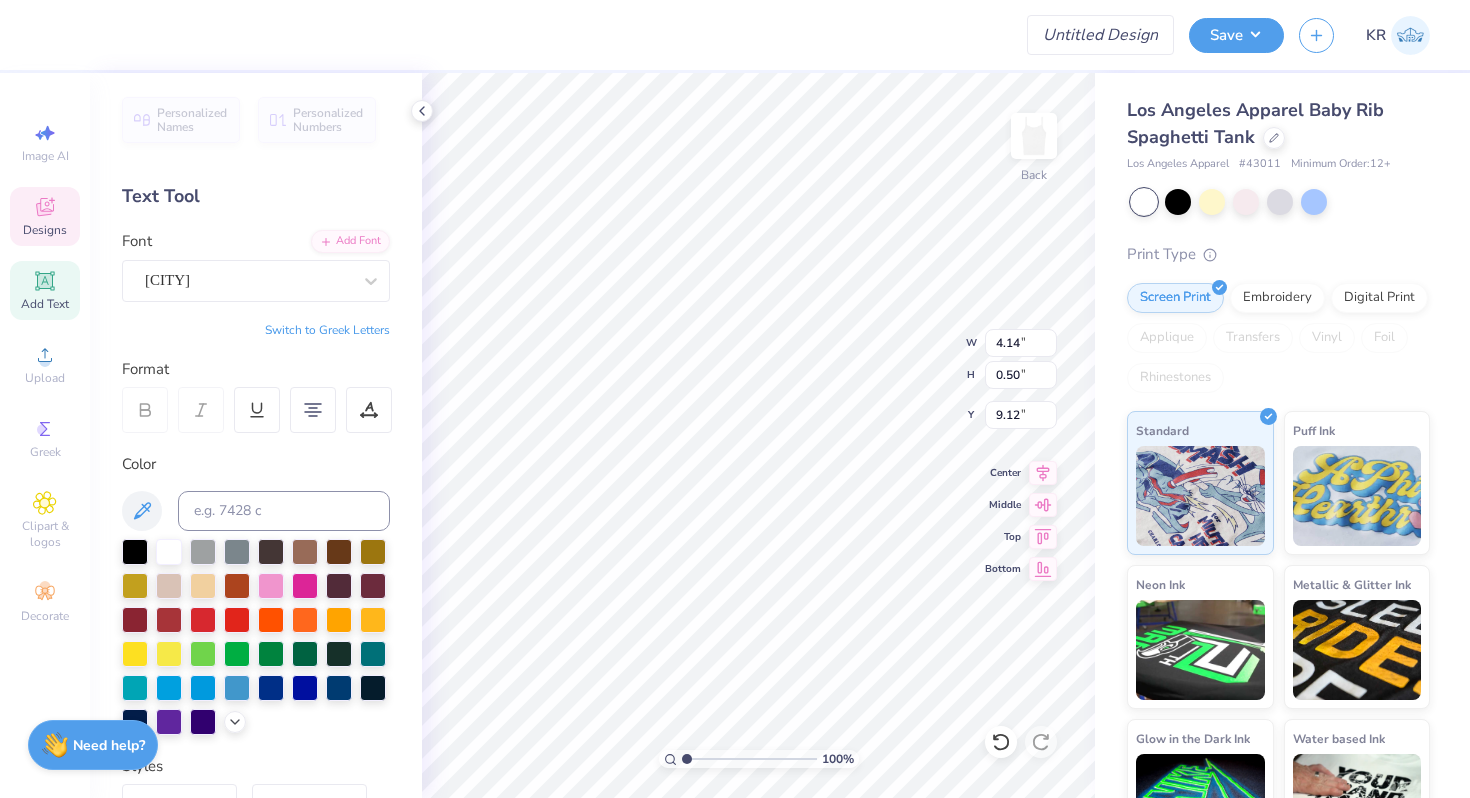type on "7.97" 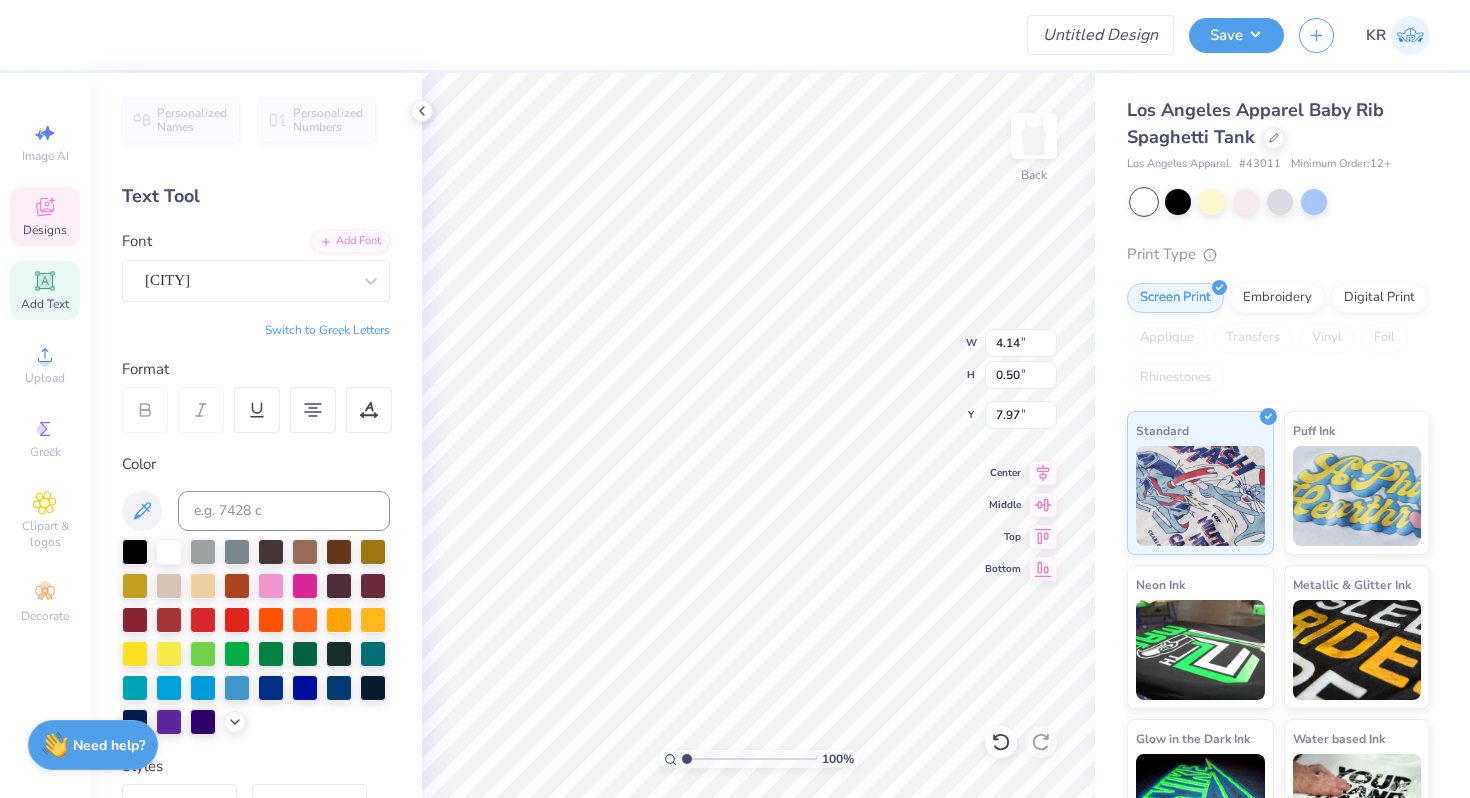 scroll, scrollTop: 0, scrollLeft: 1, axis: horizontal 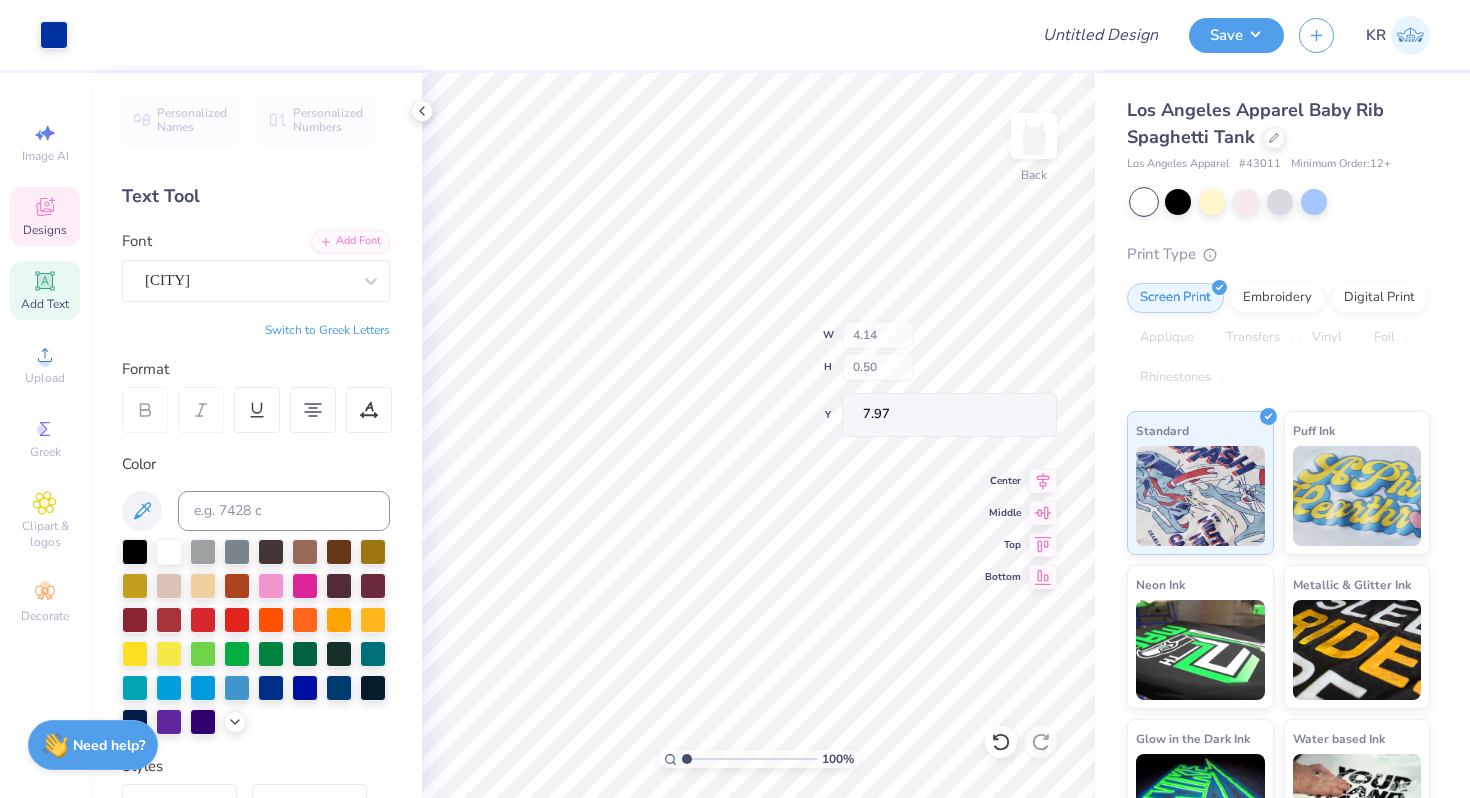 click on "Designs" at bounding box center (45, 230) 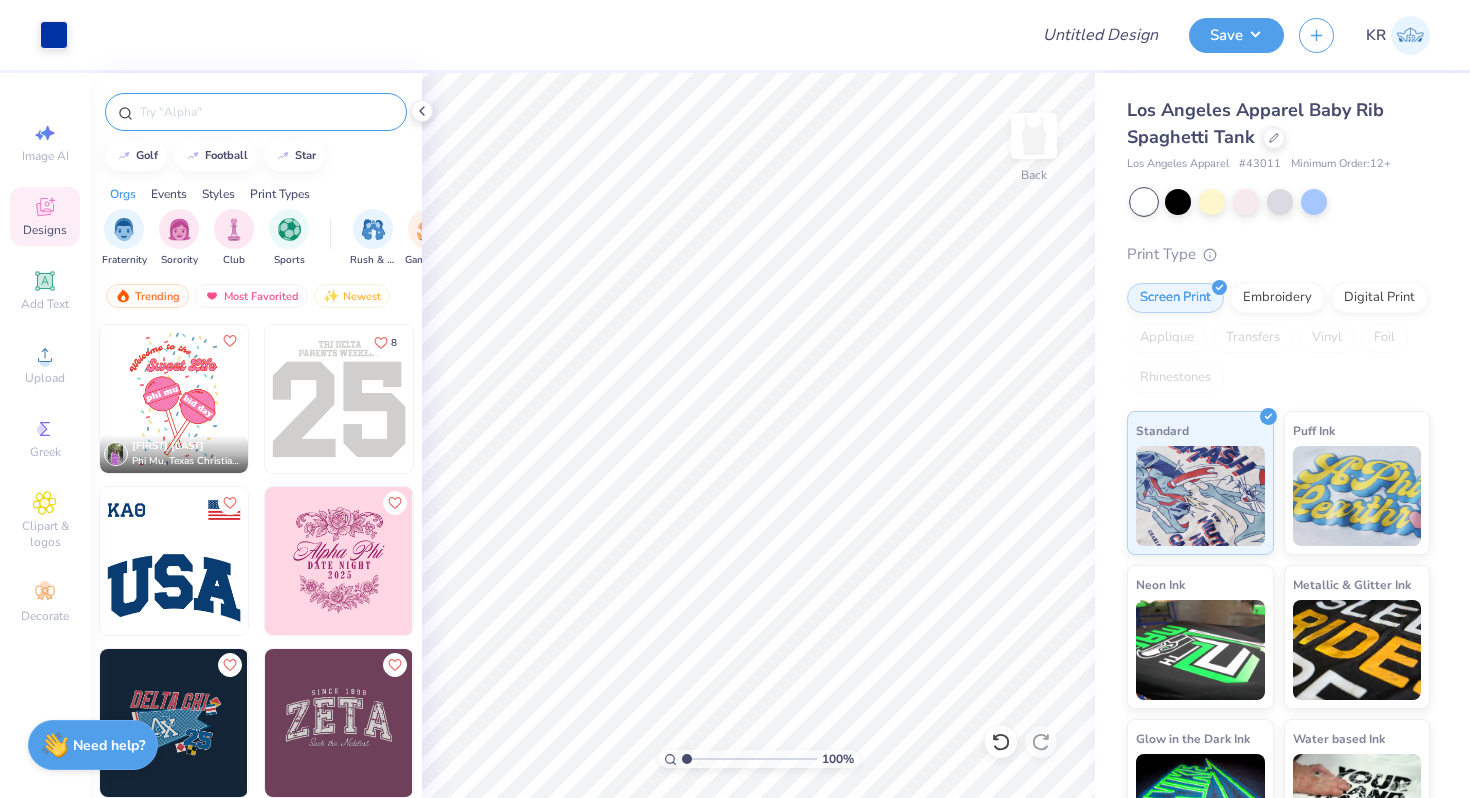 click at bounding box center (266, 112) 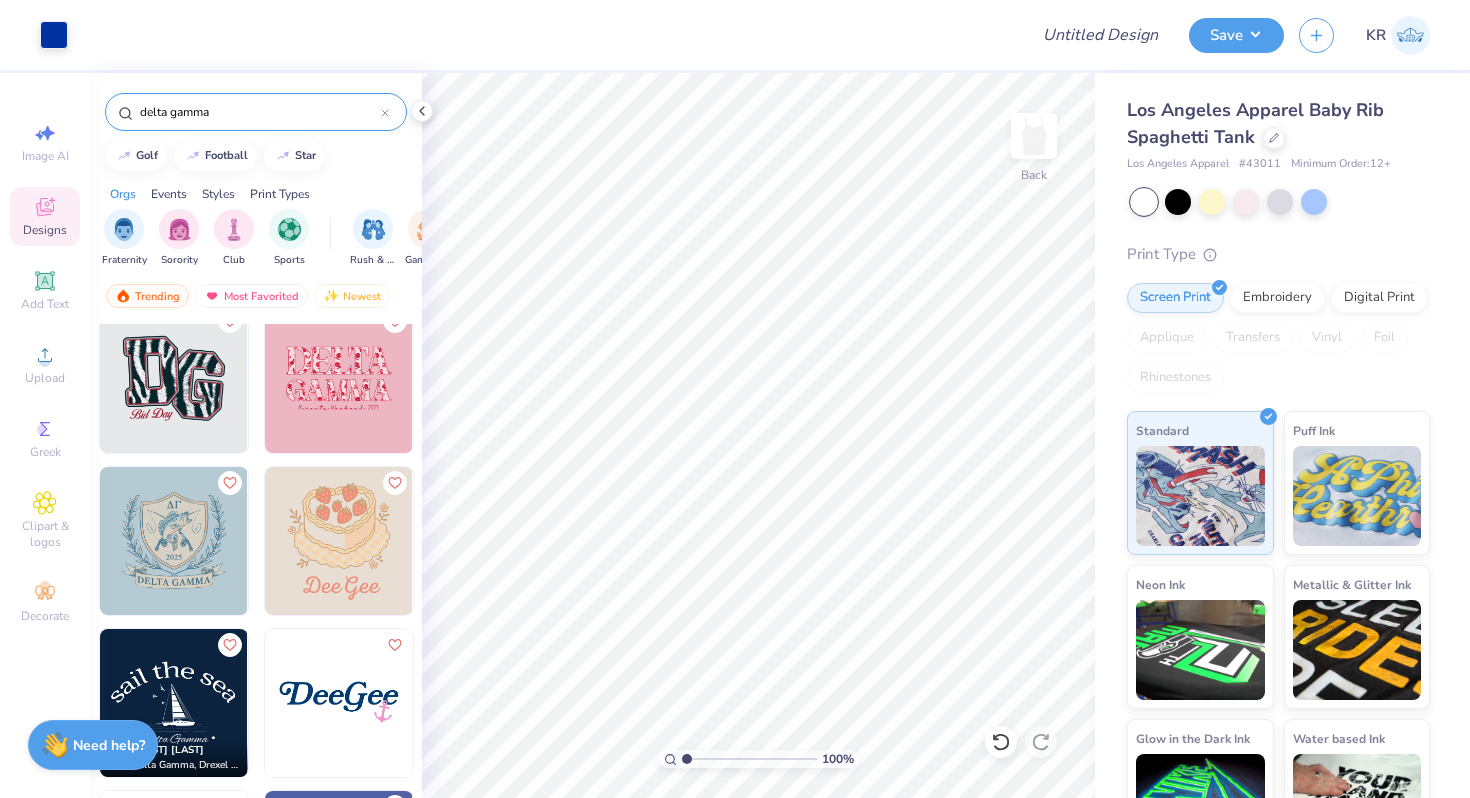 scroll, scrollTop: 1155, scrollLeft: 0, axis: vertical 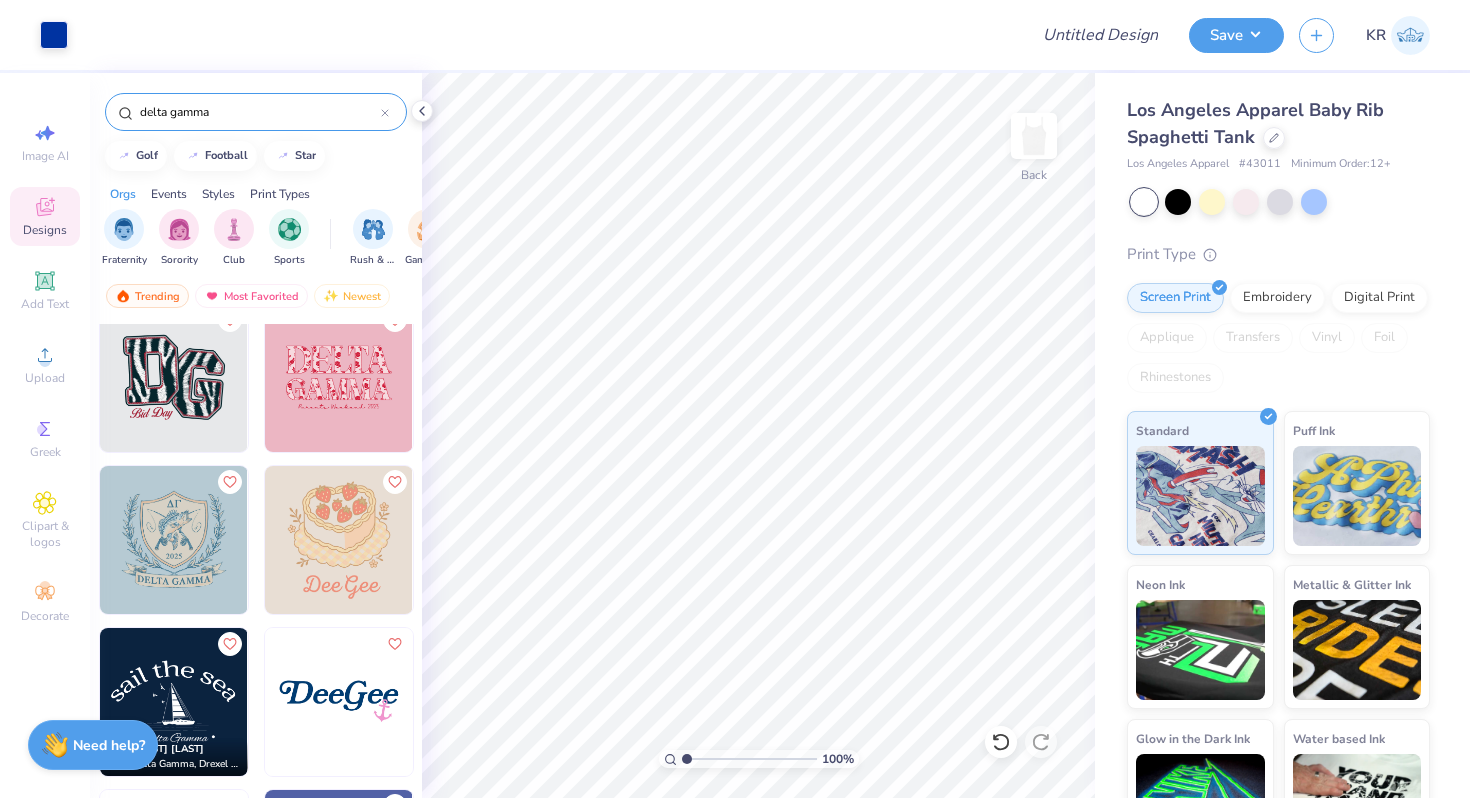 type on "delta gamma" 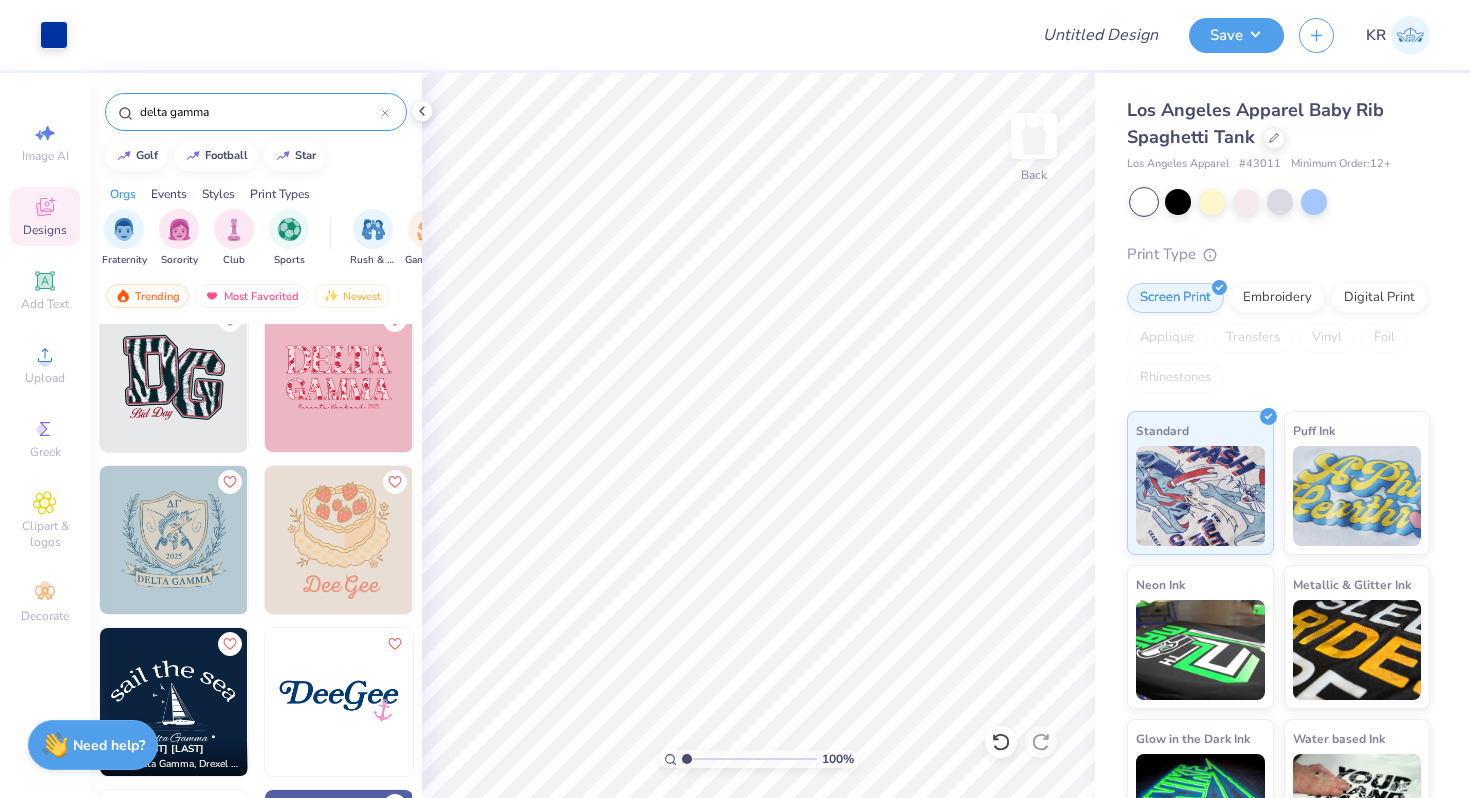 click at bounding box center (174, 540) 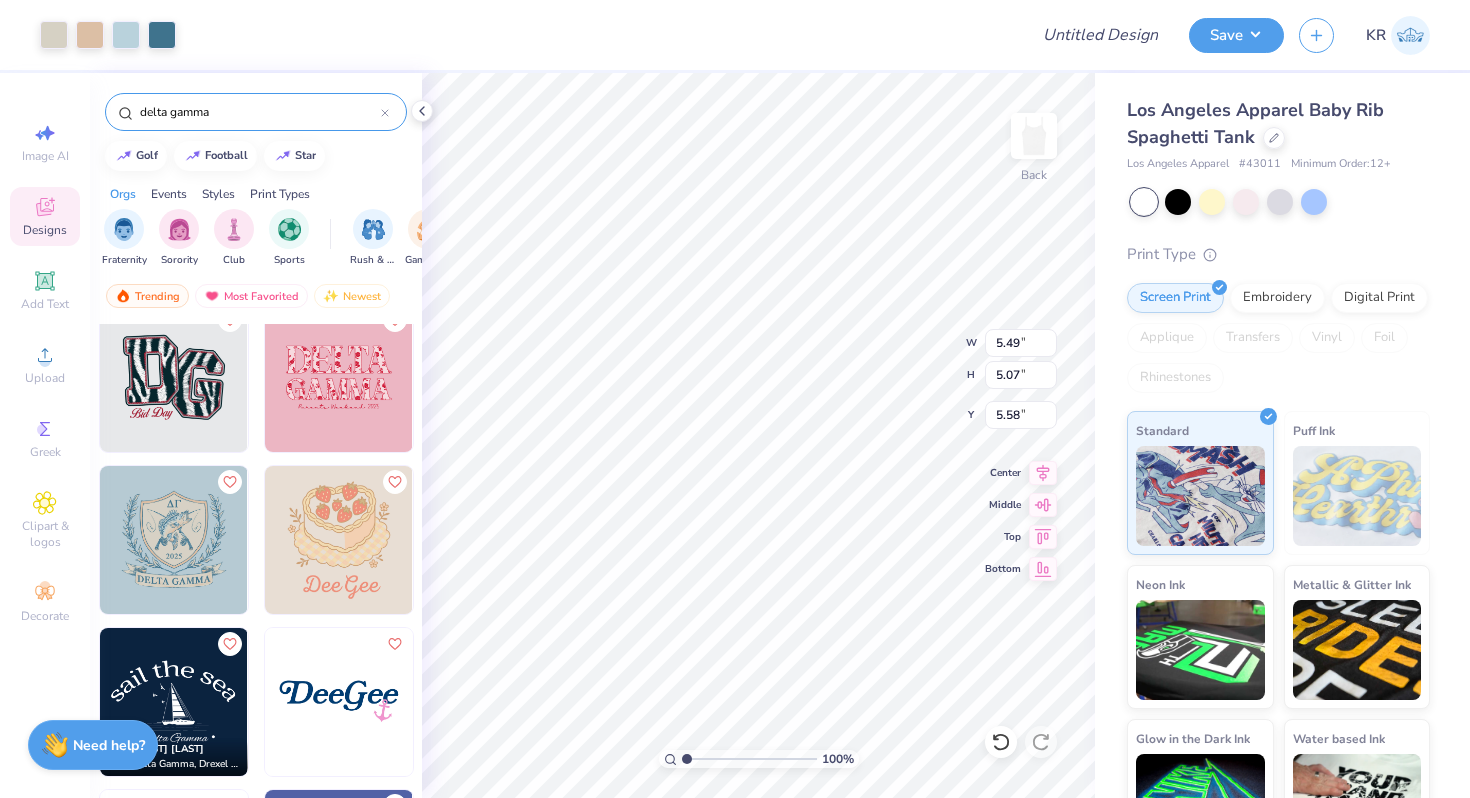 type on "5.58" 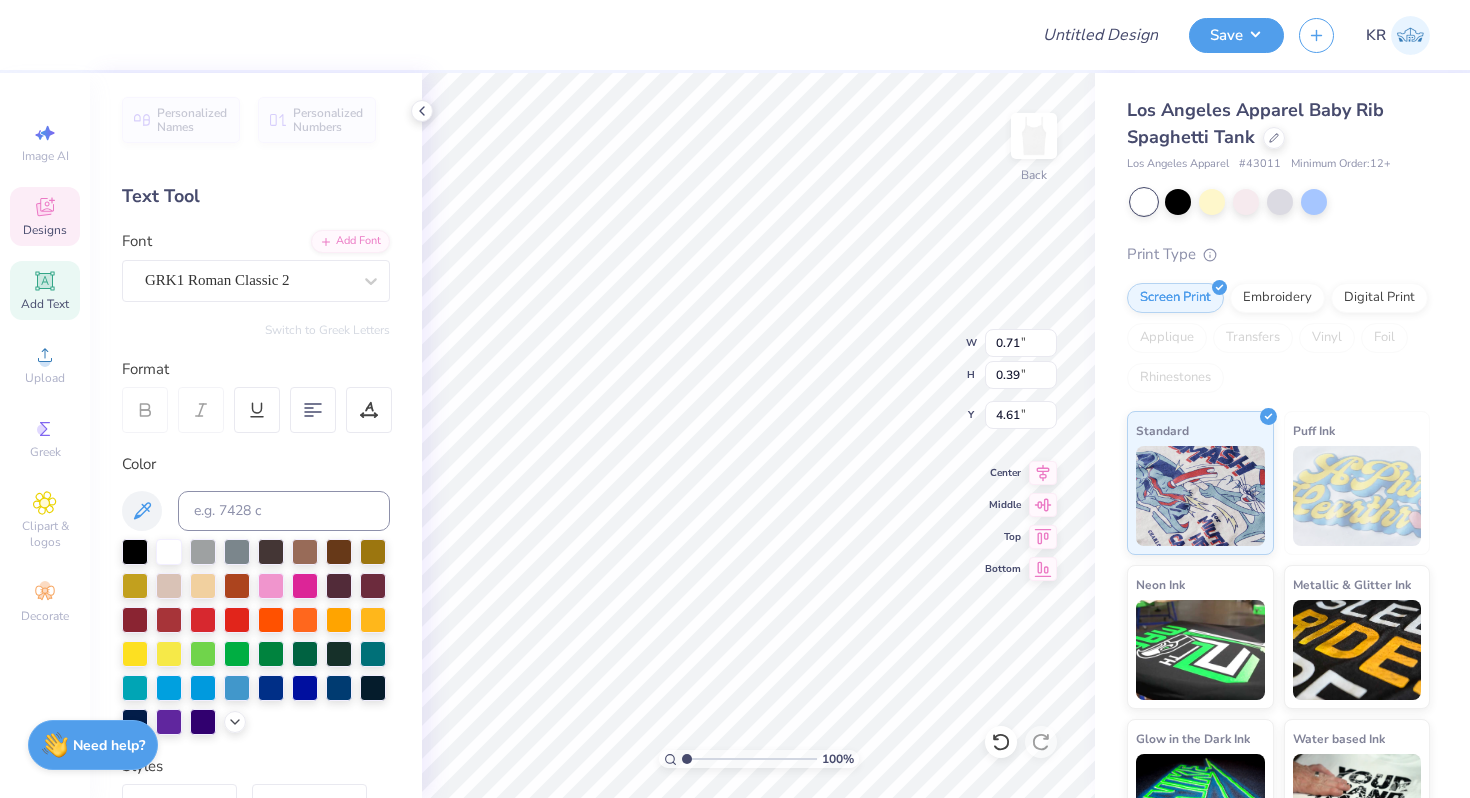 type on "4.61" 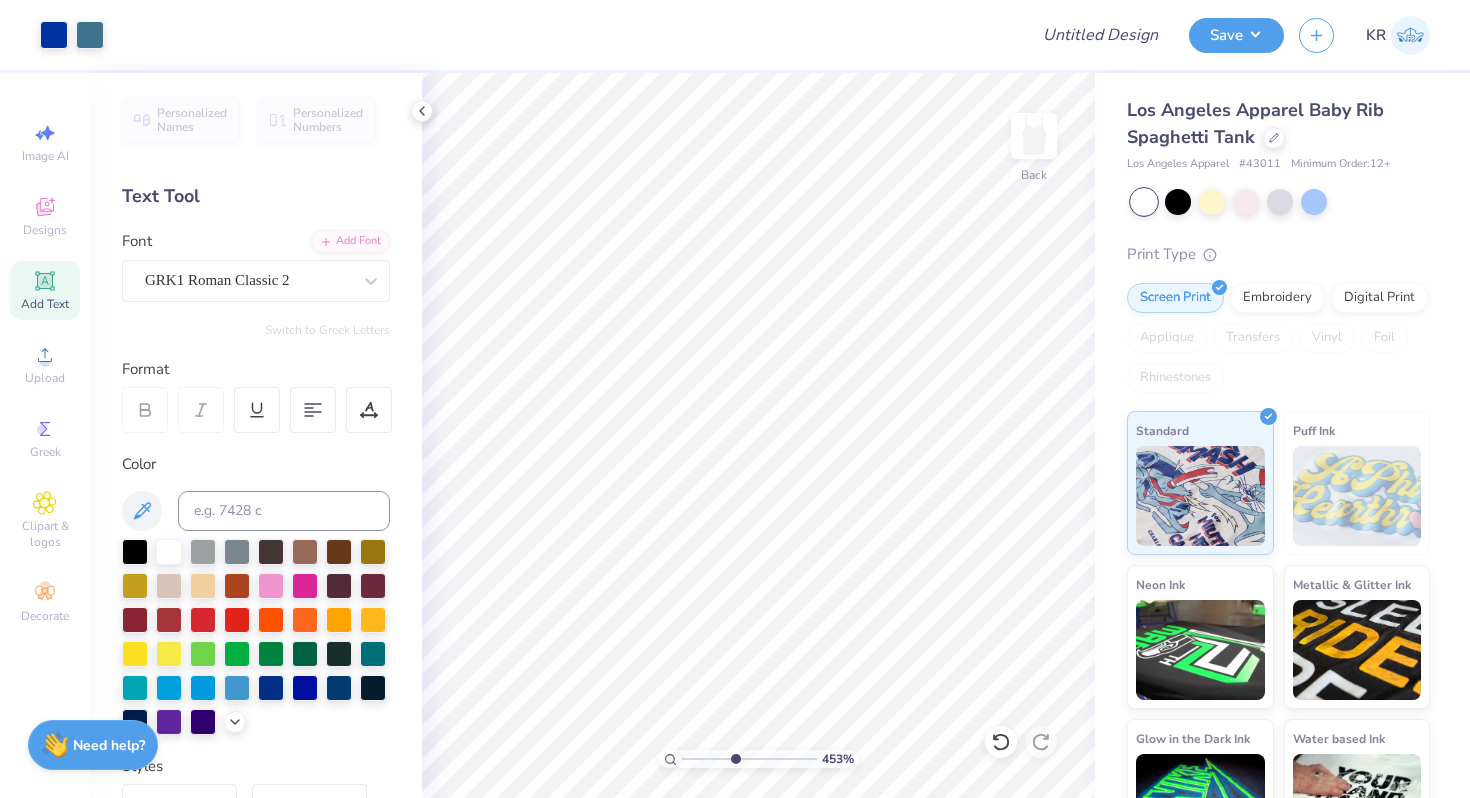 drag, startPoint x: 686, startPoint y: 760, endPoint x: 733, endPoint y: 762, distance: 47.042534 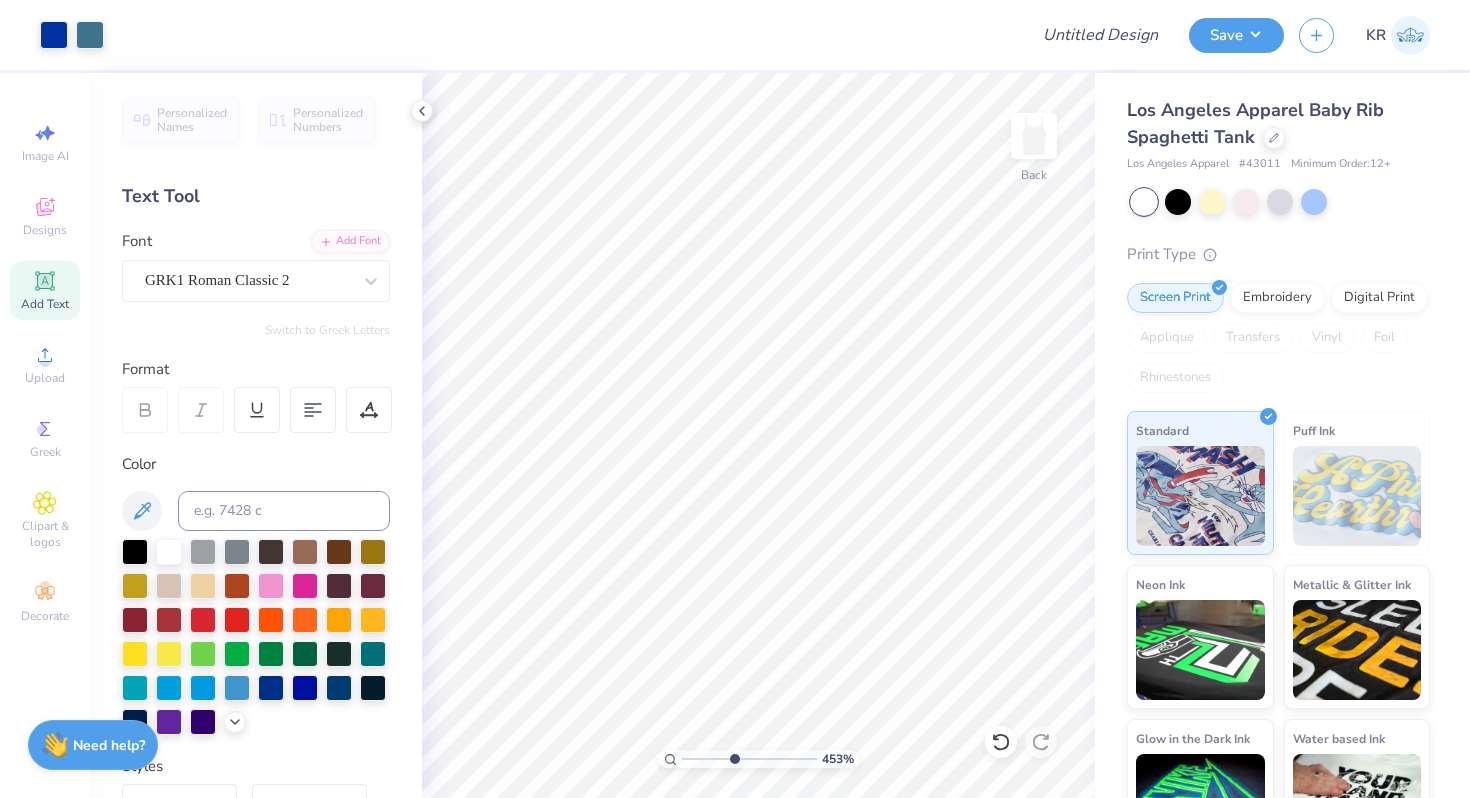 click at bounding box center (749, 759) 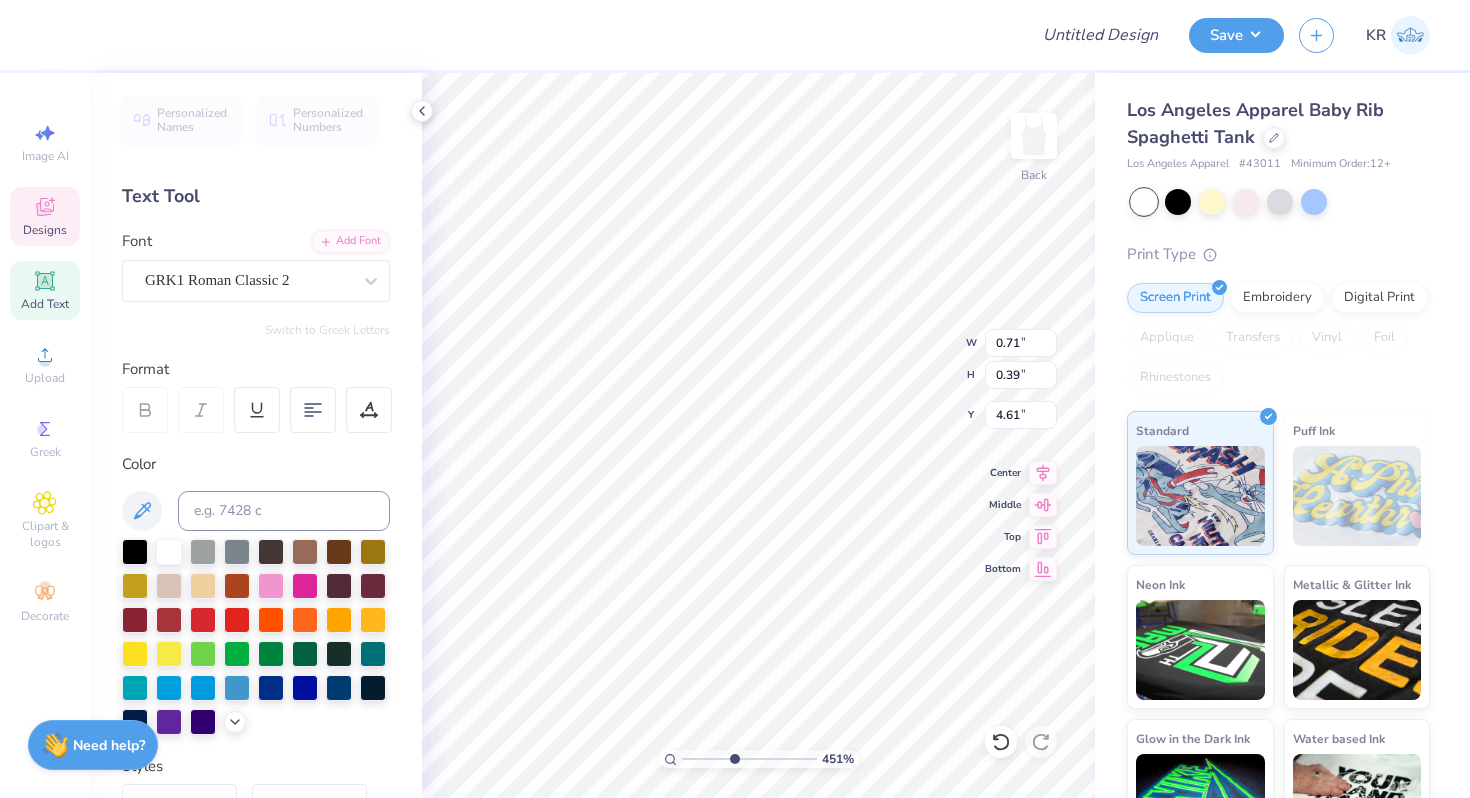 type on "4.64" 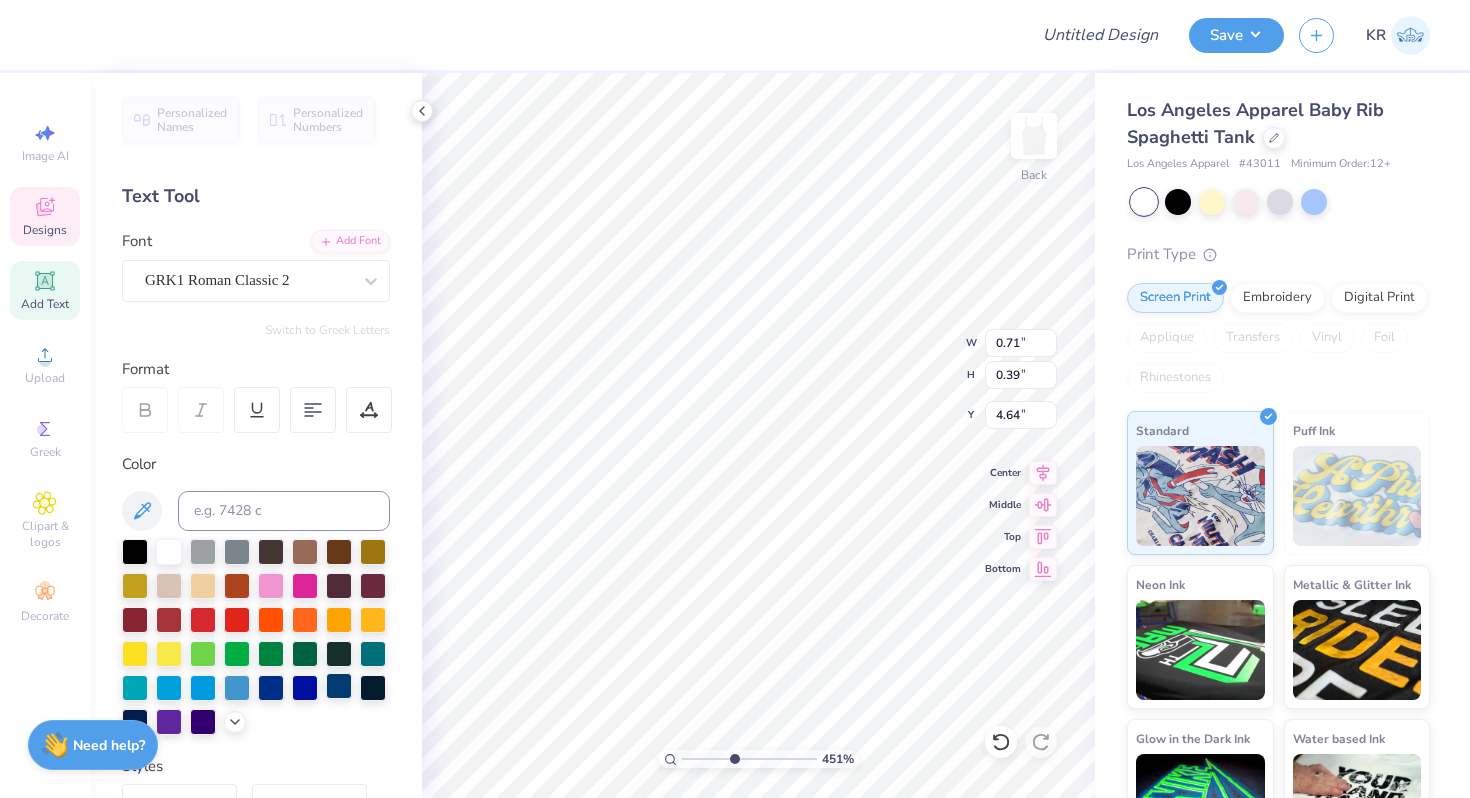 click at bounding box center [339, 686] 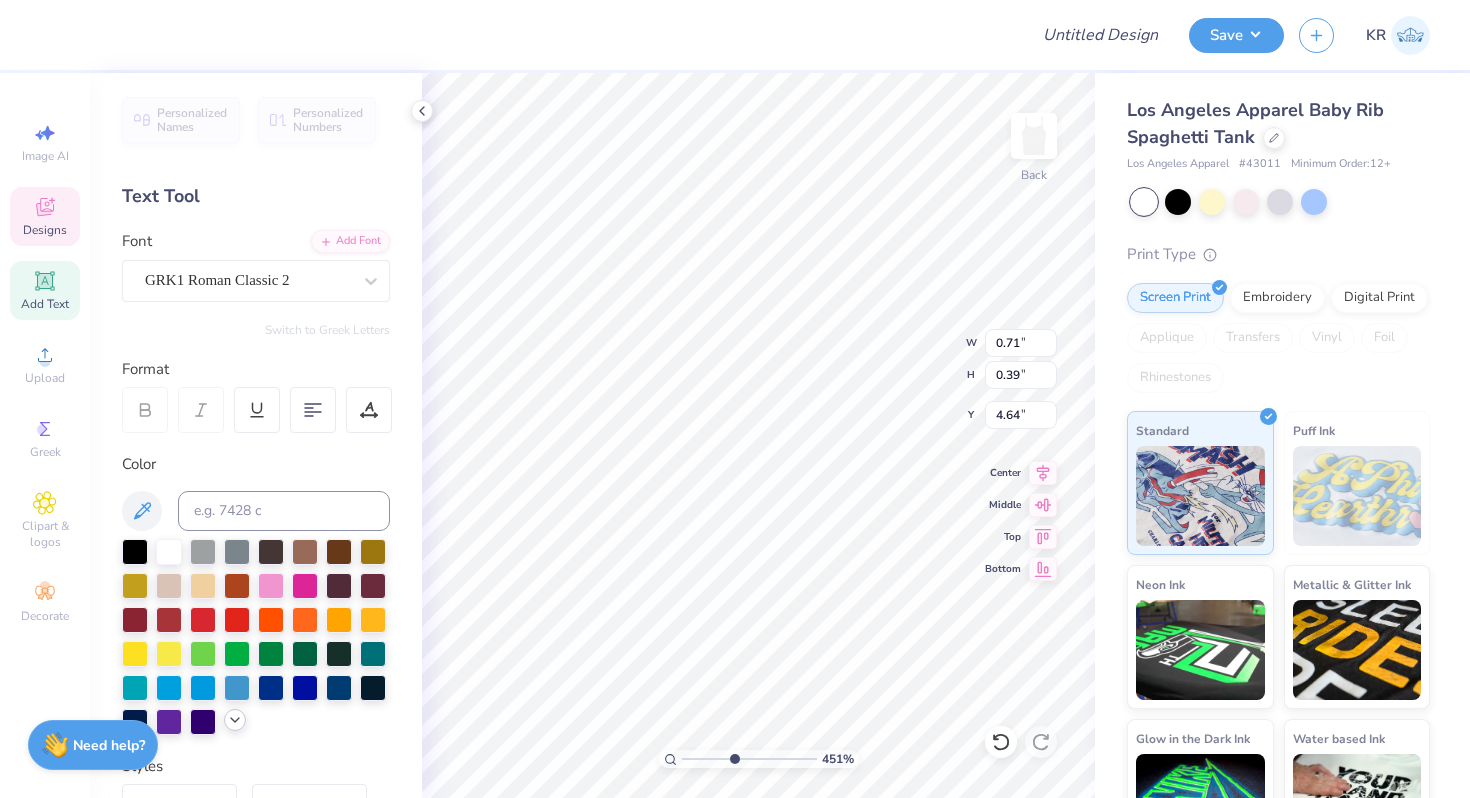 click 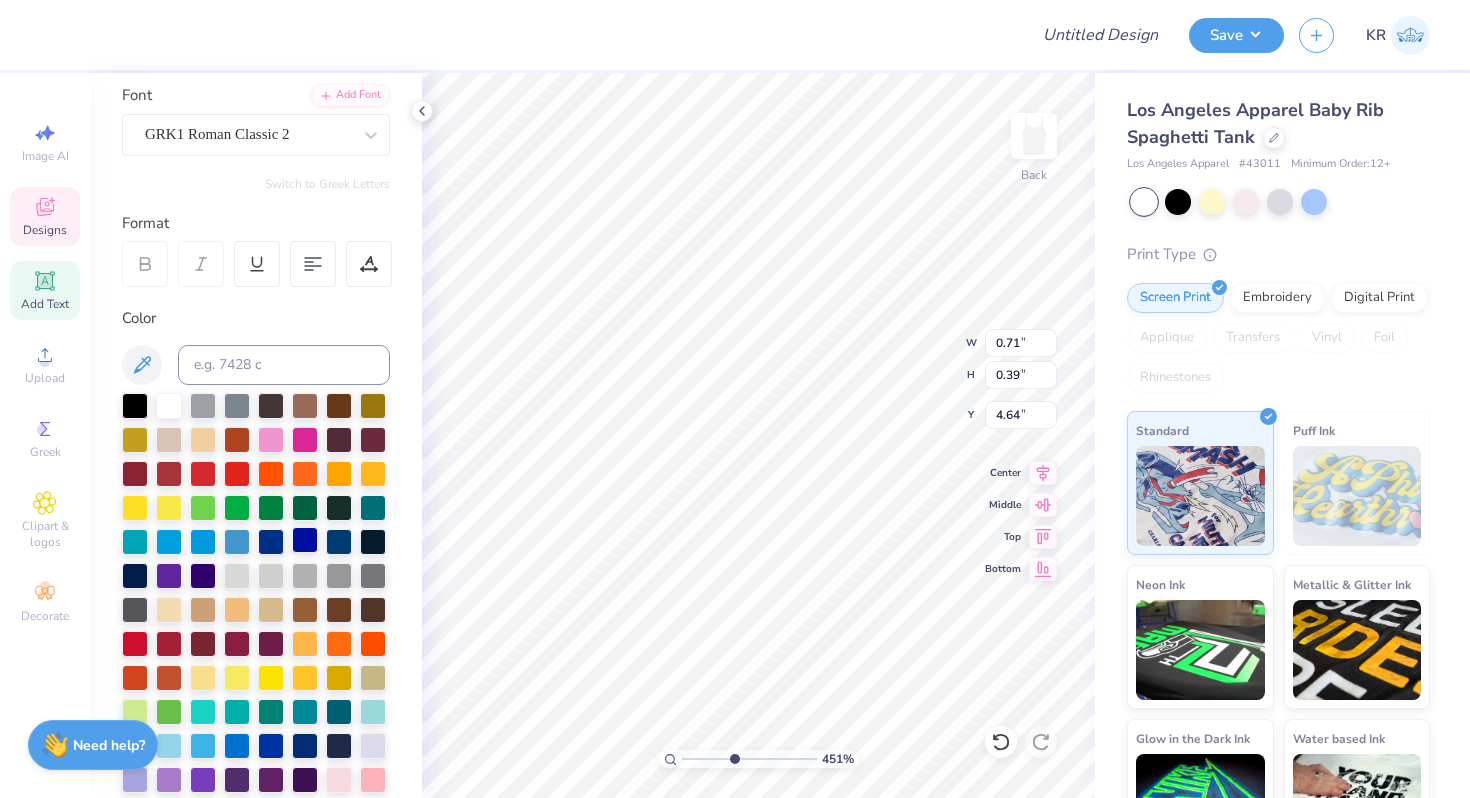scroll, scrollTop: 210, scrollLeft: 0, axis: vertical 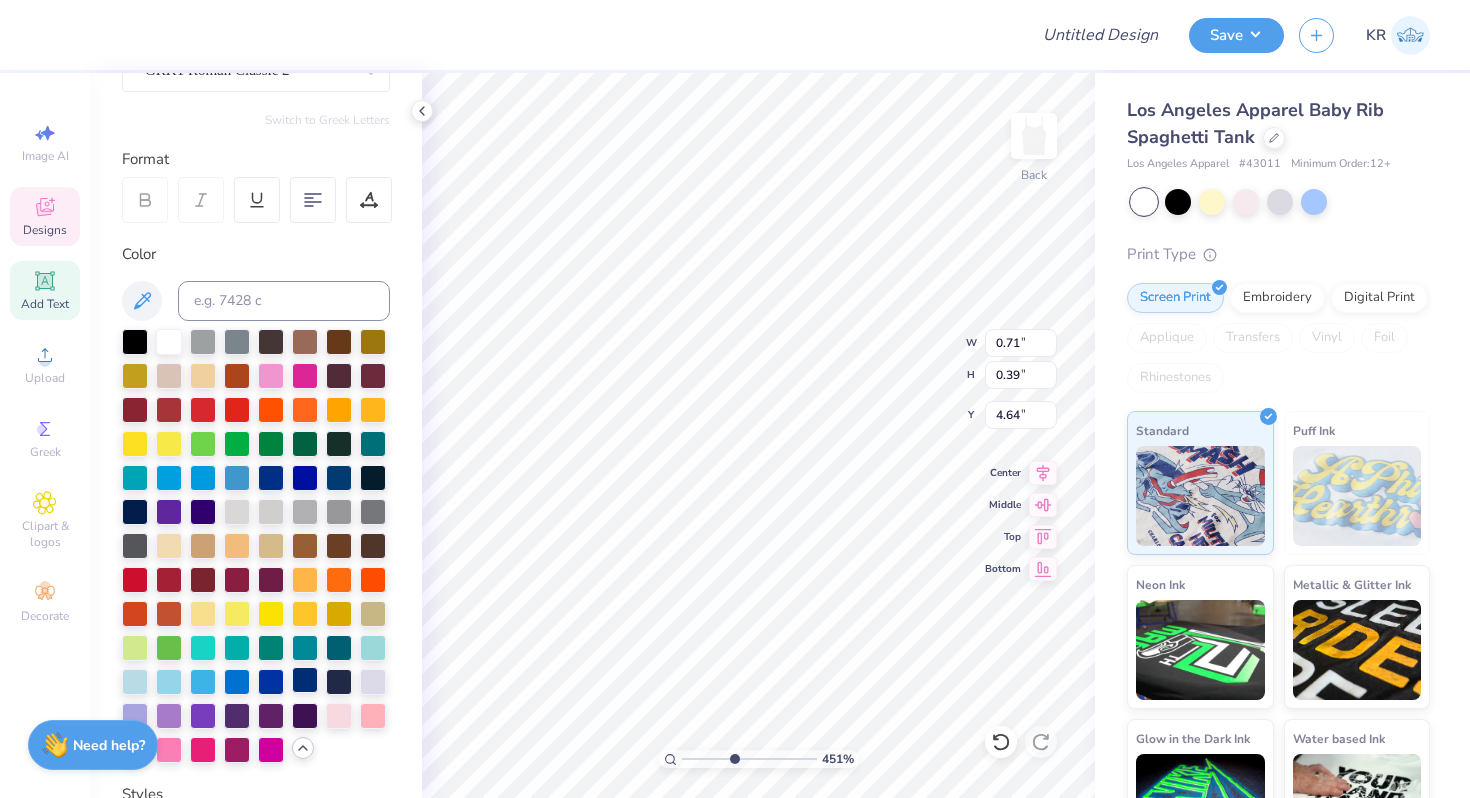click at bounding box center (305, 680) 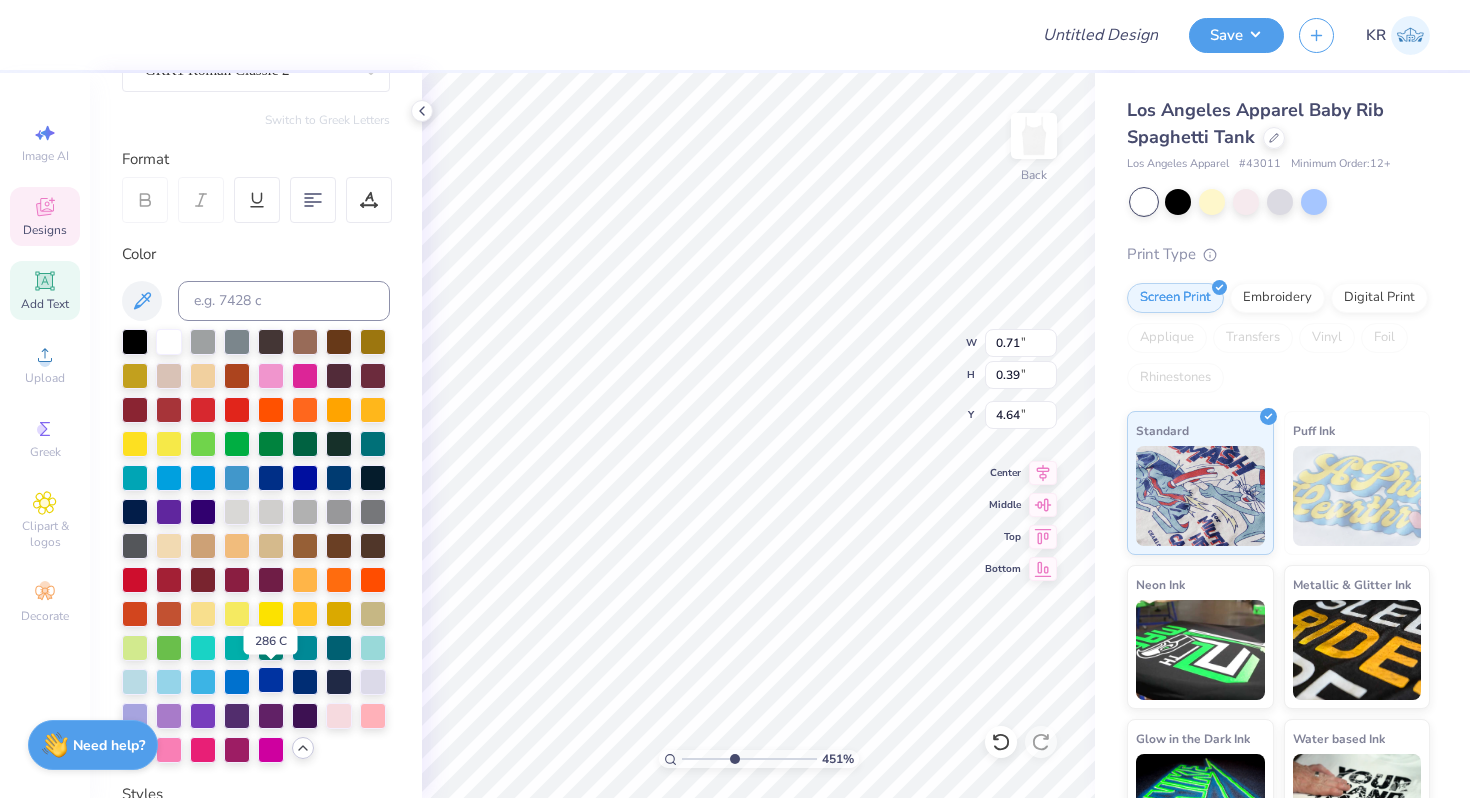 click at bounding box center [271, 680] 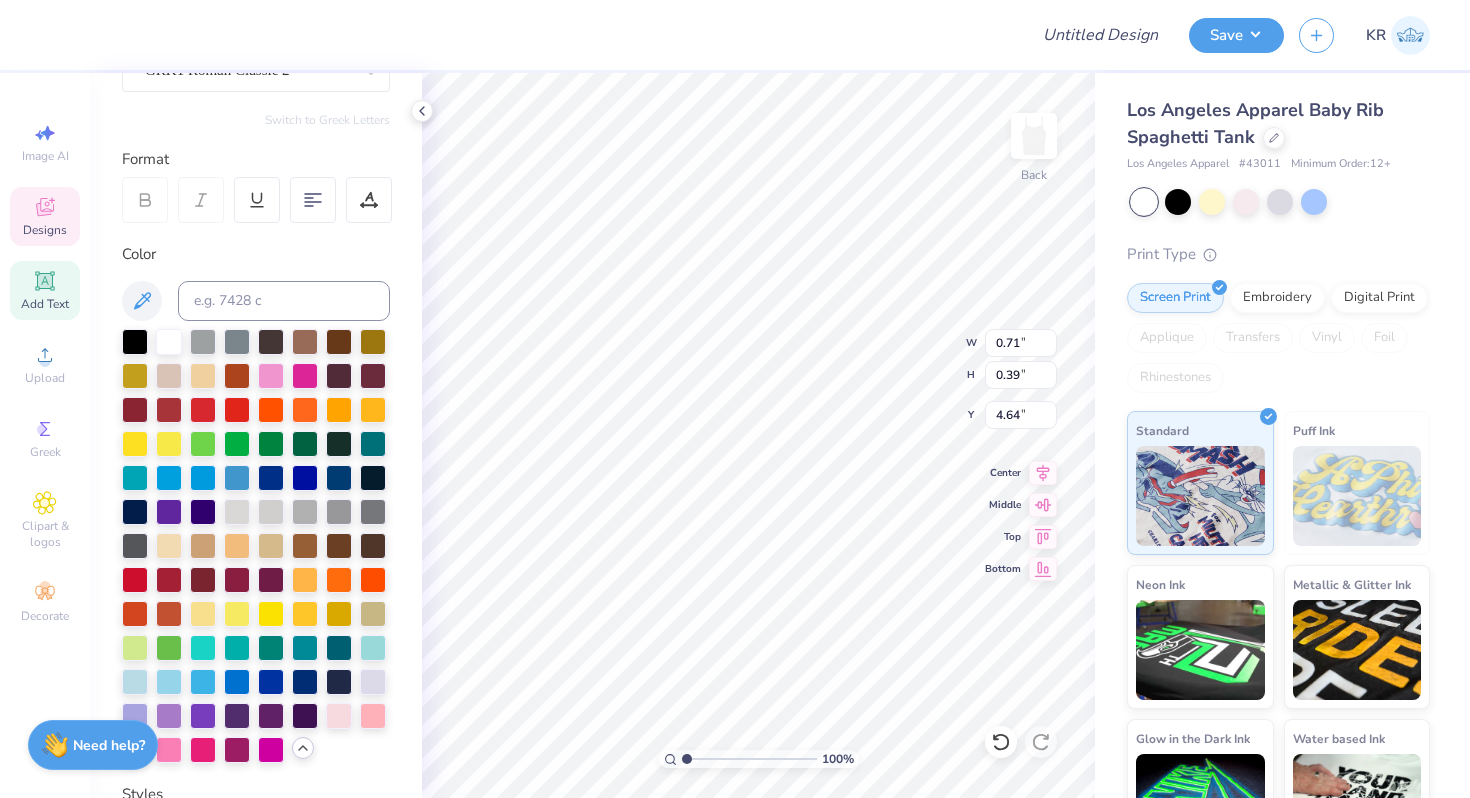 drag, startPoint x: 734, startPoint y: 757, endPoint x: 683, endPoint y: 757, distance: 51 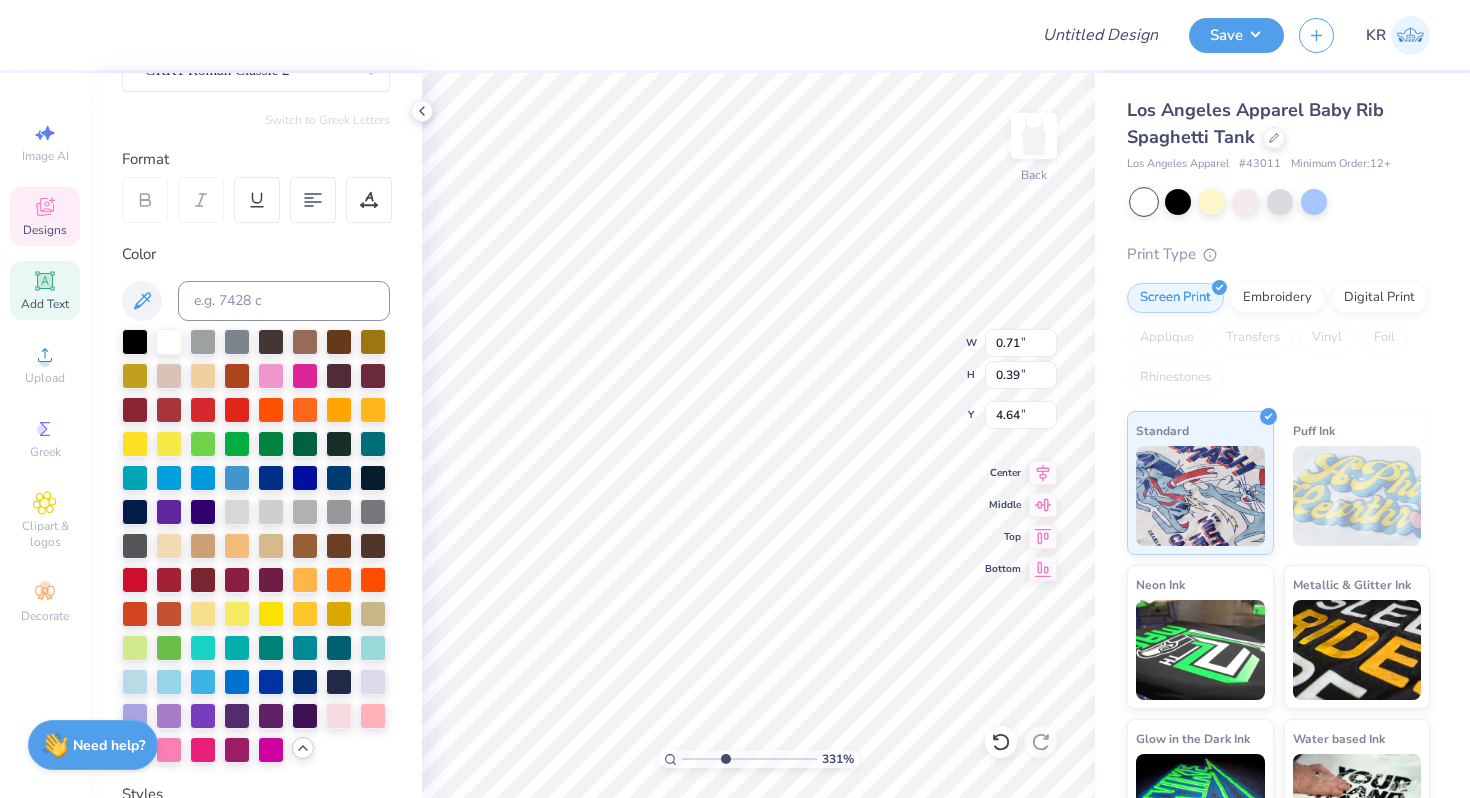 drag, startPoint x: 686, startPoint y: 755, endPoint x: 724, endPoint y: 755, distance: 38 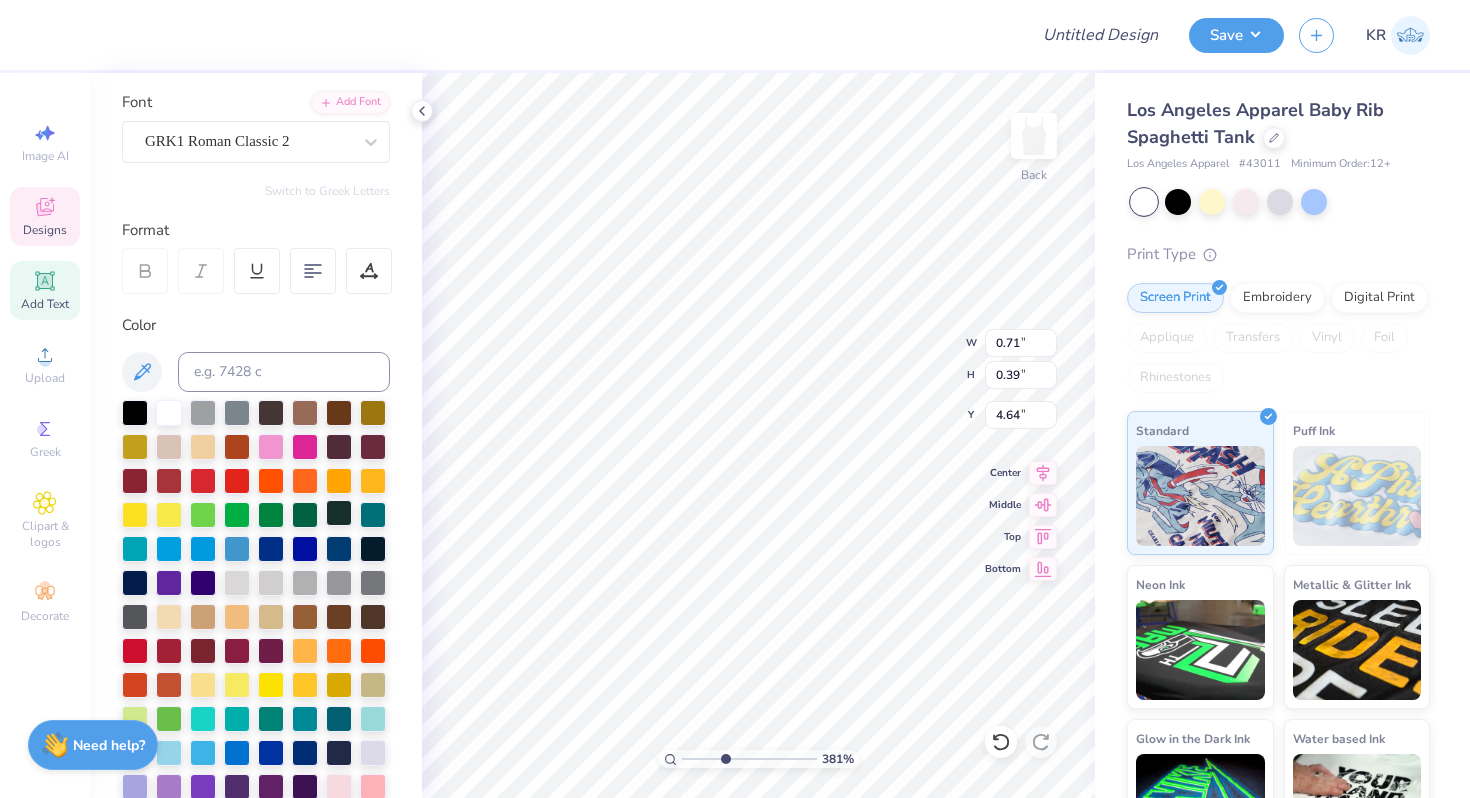 scroll, scrollTop: 137, scrollLeft: 0, axis: vertical 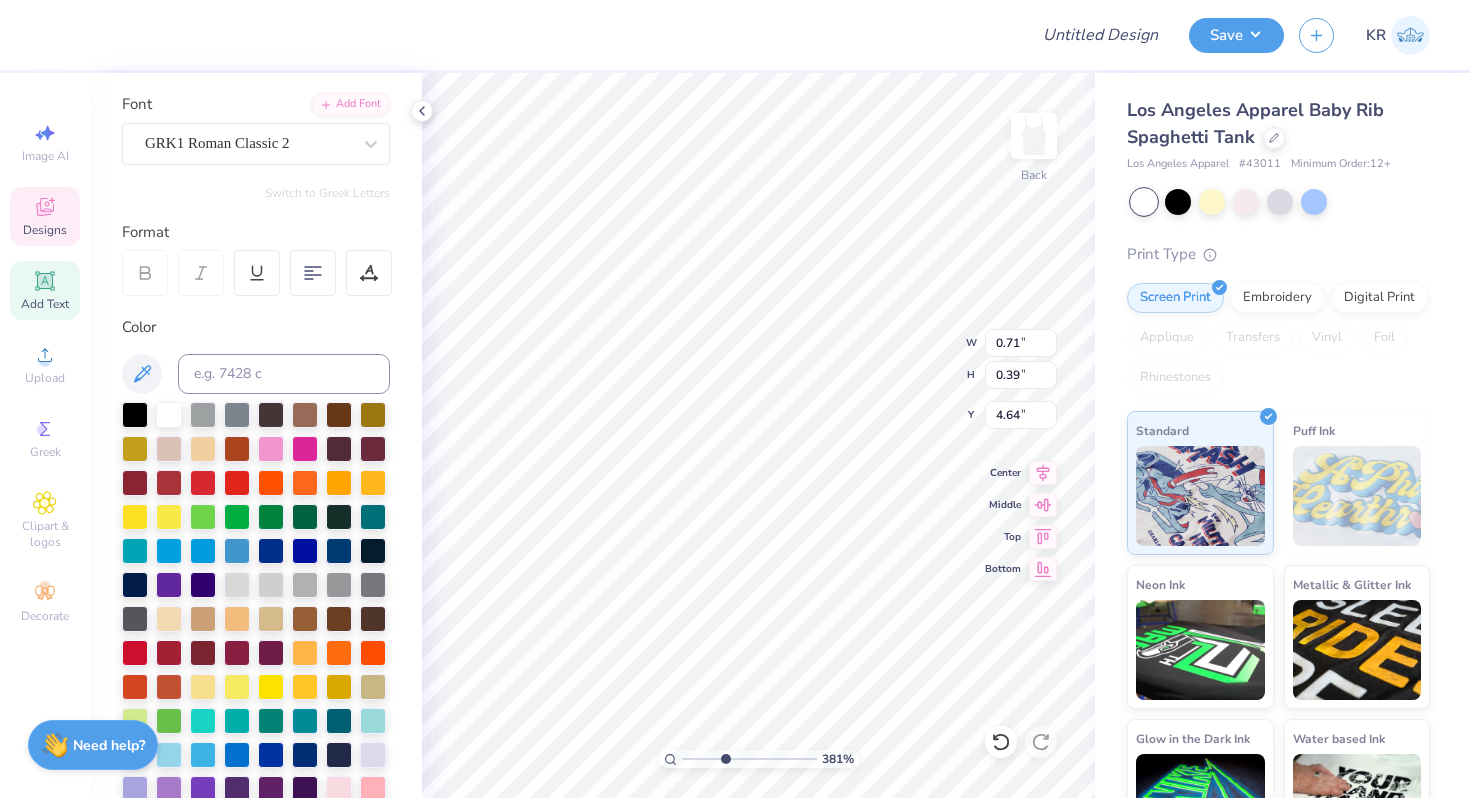 type on "0.41" 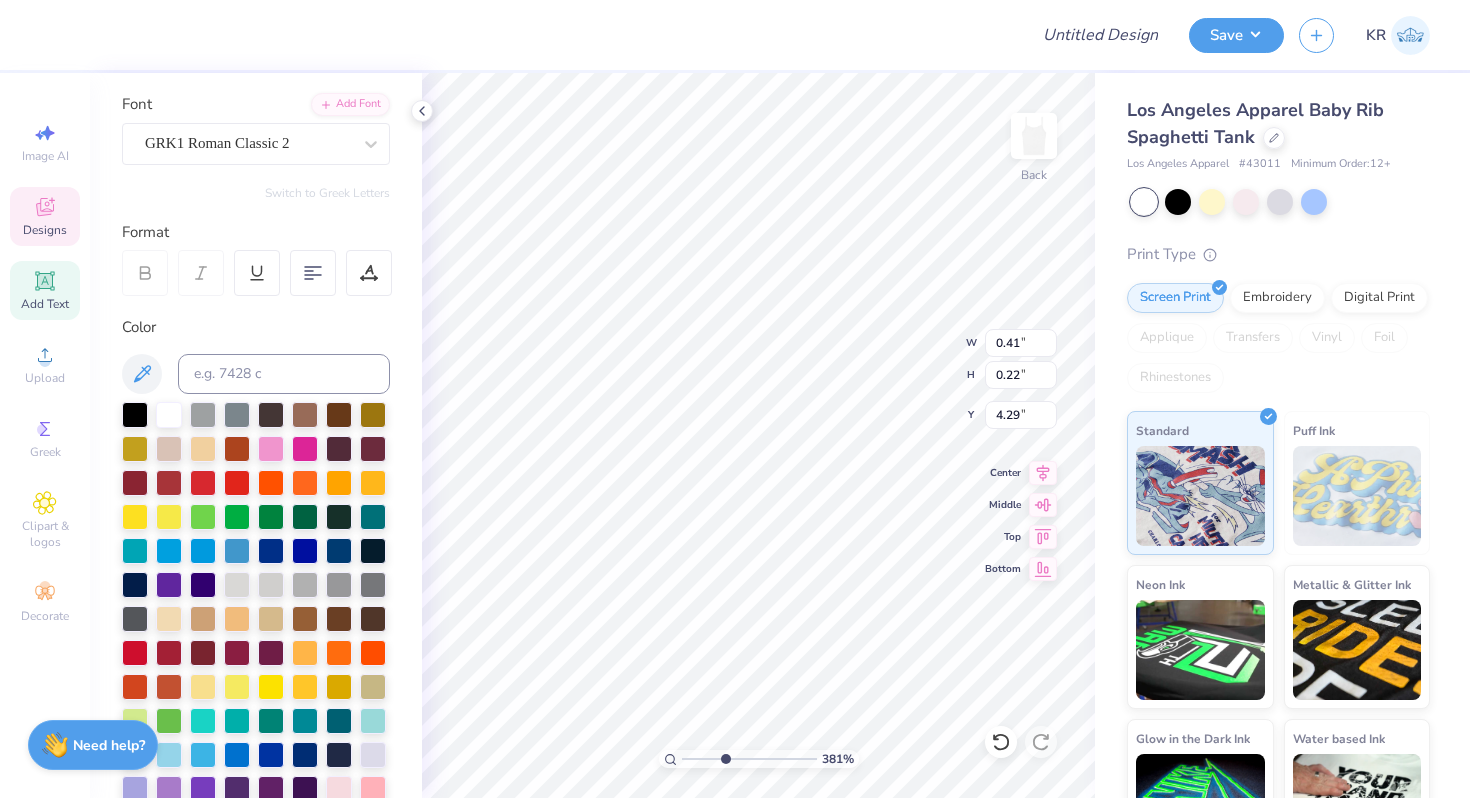 type on "4.29" 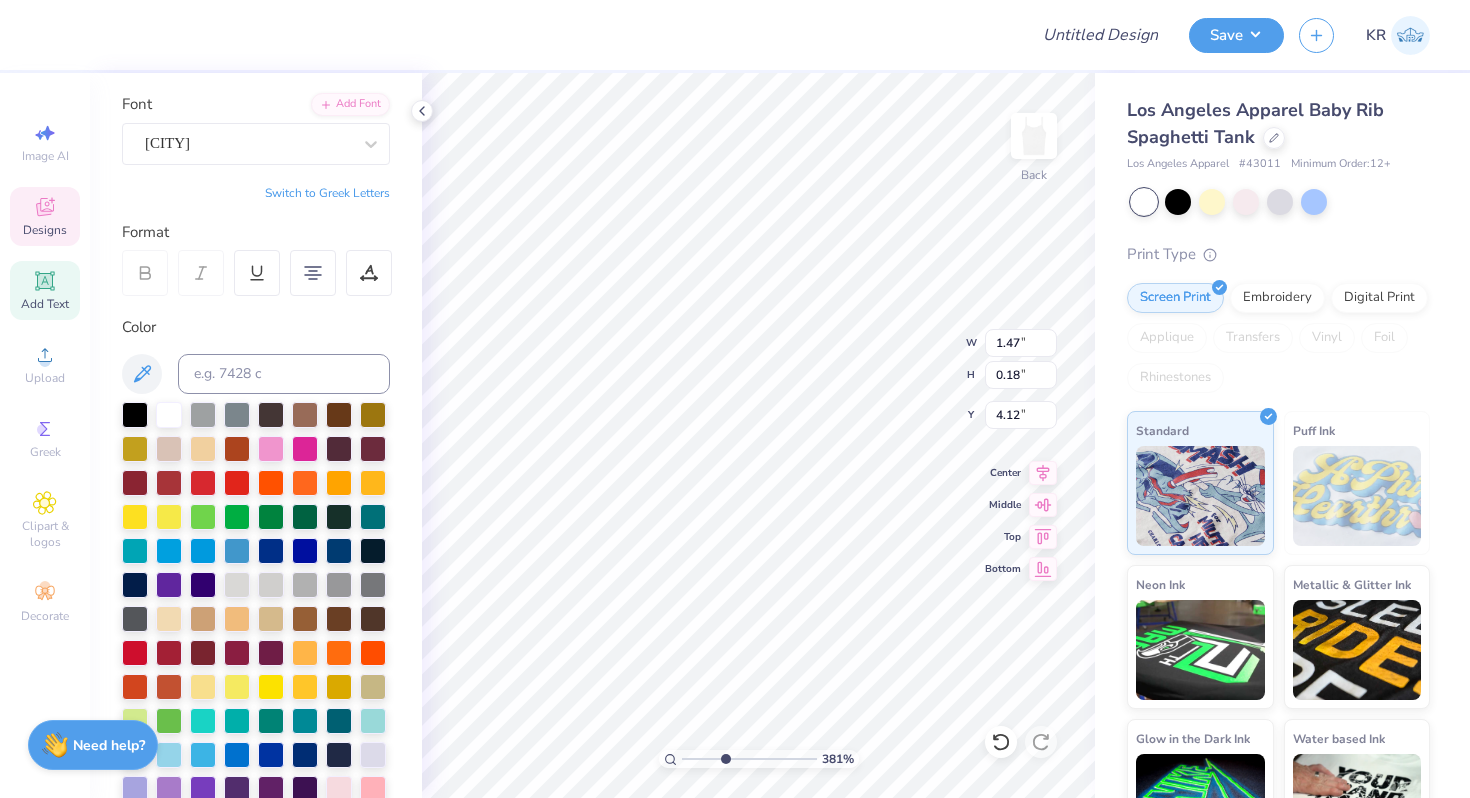 type on "∆" 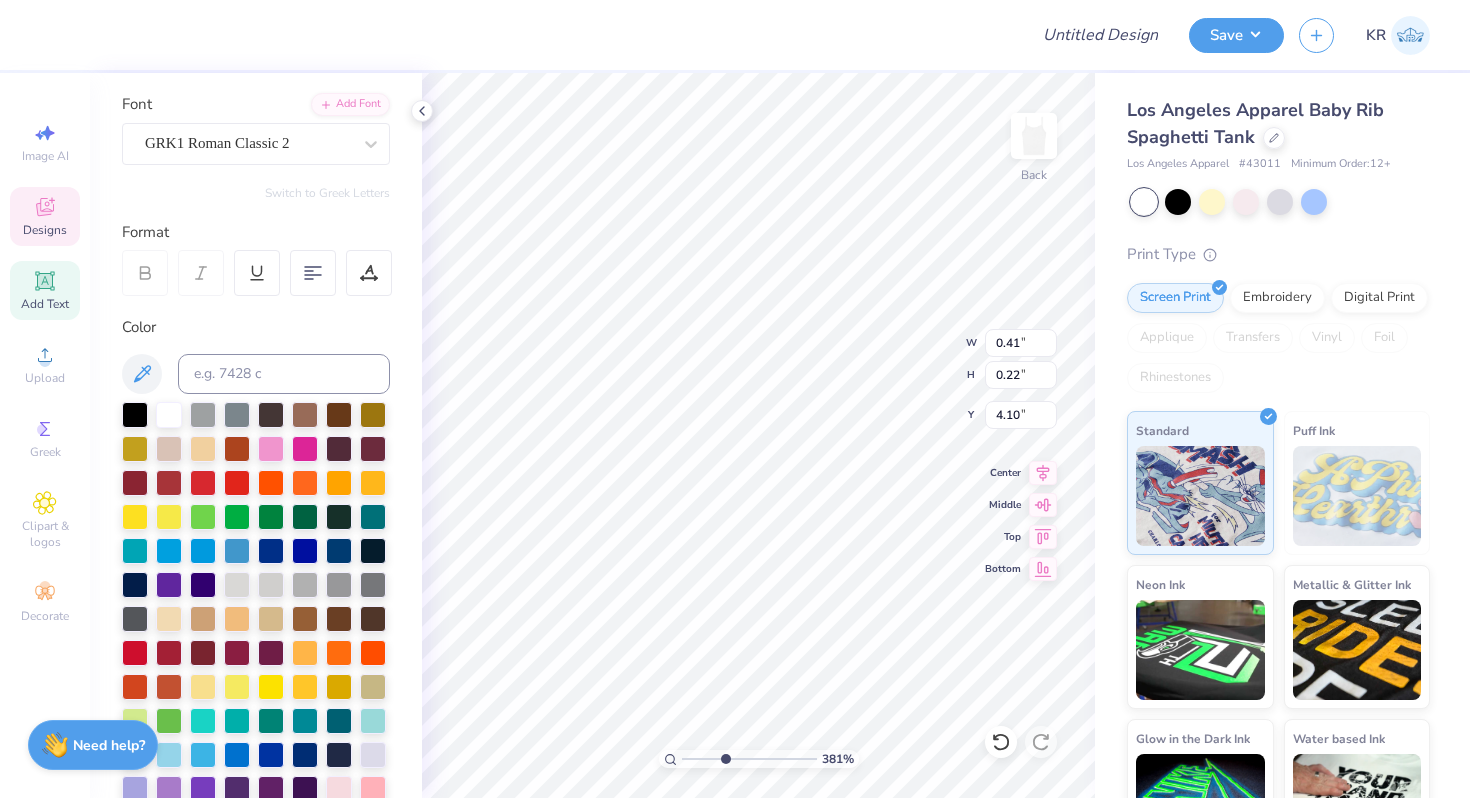 type on "4.10" 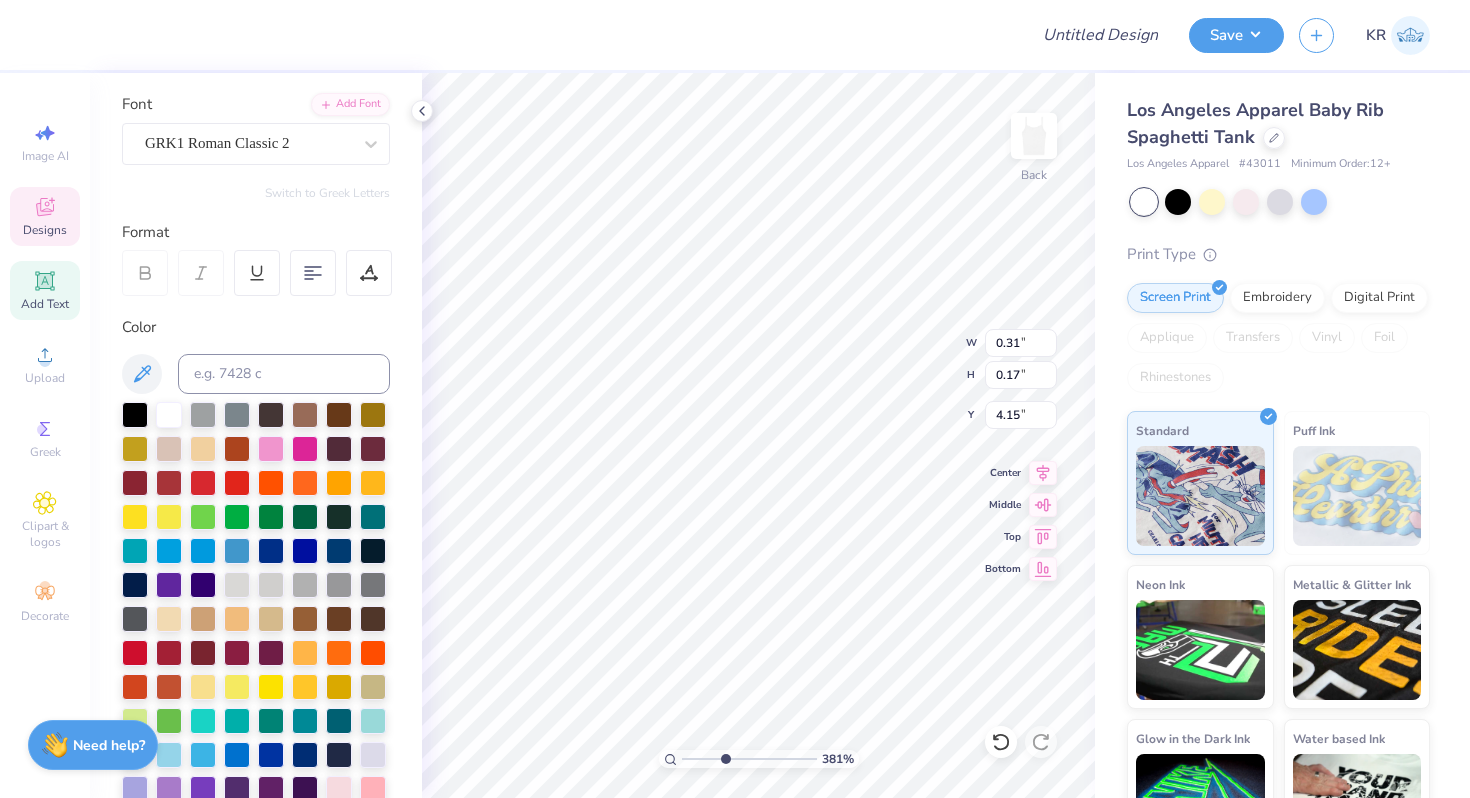 type on "4.12" 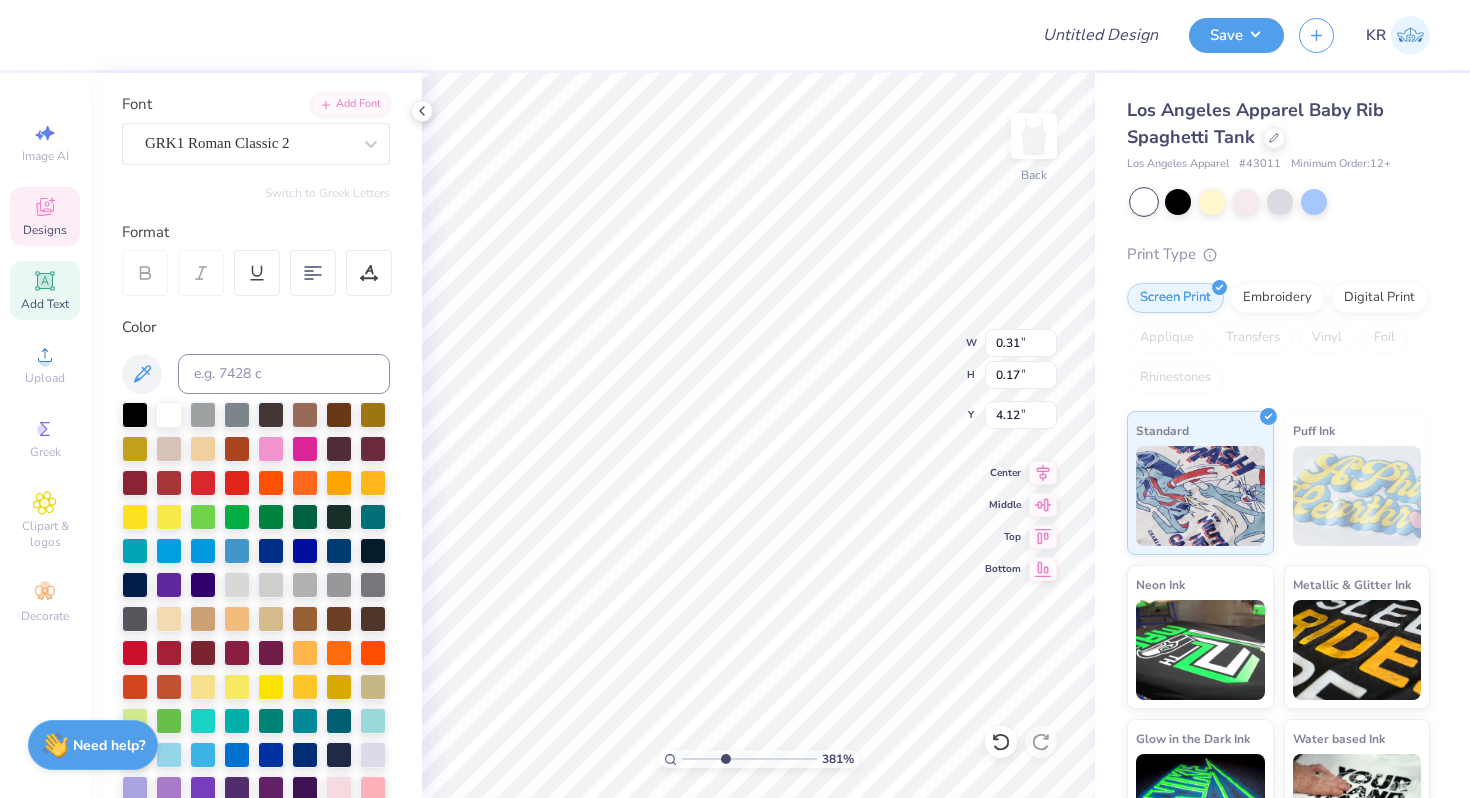 type on "0.16" 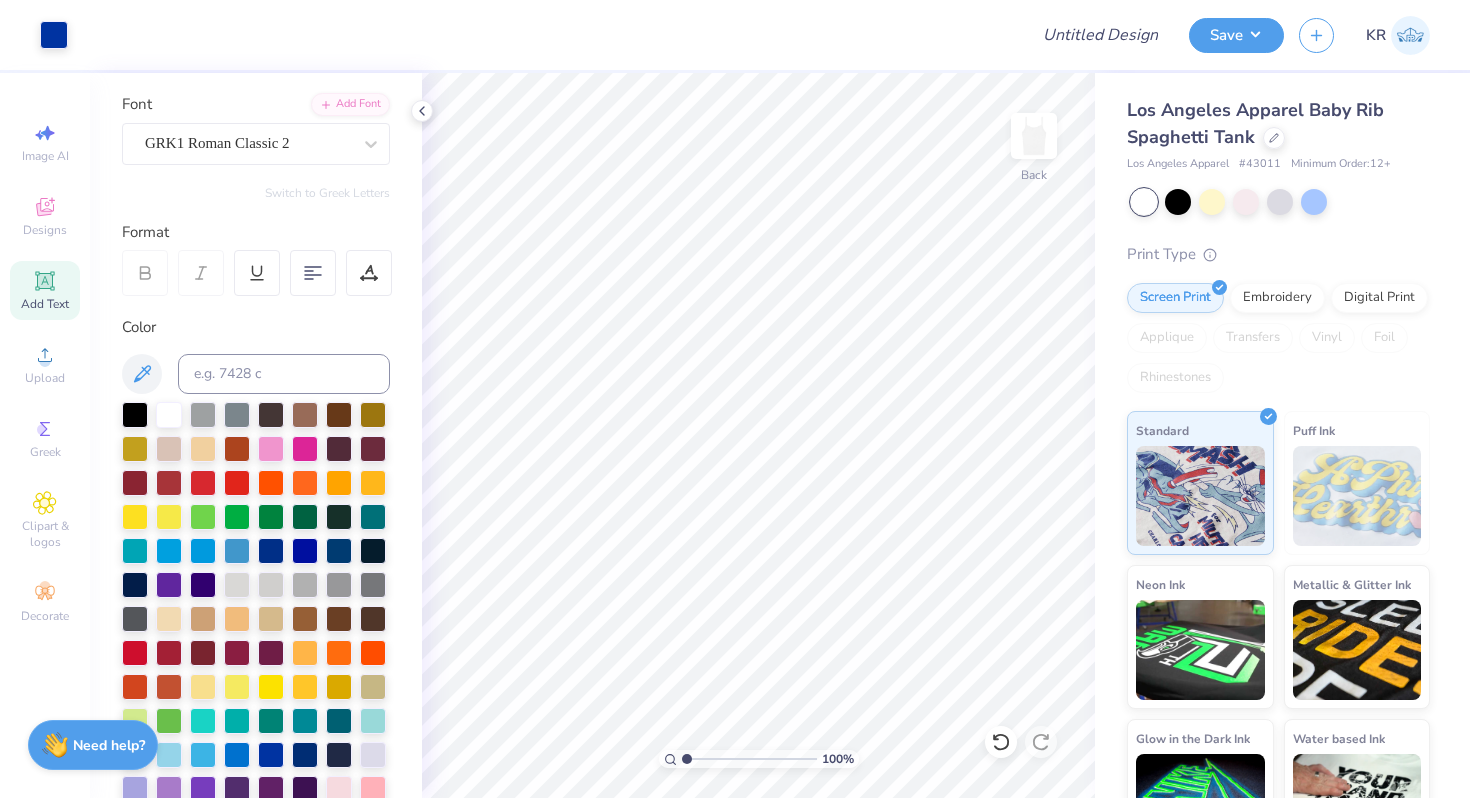 drag, startPoint x: 721, startPoint y: 761, endPoint x: 661, endPoint y: 761, distance: 60 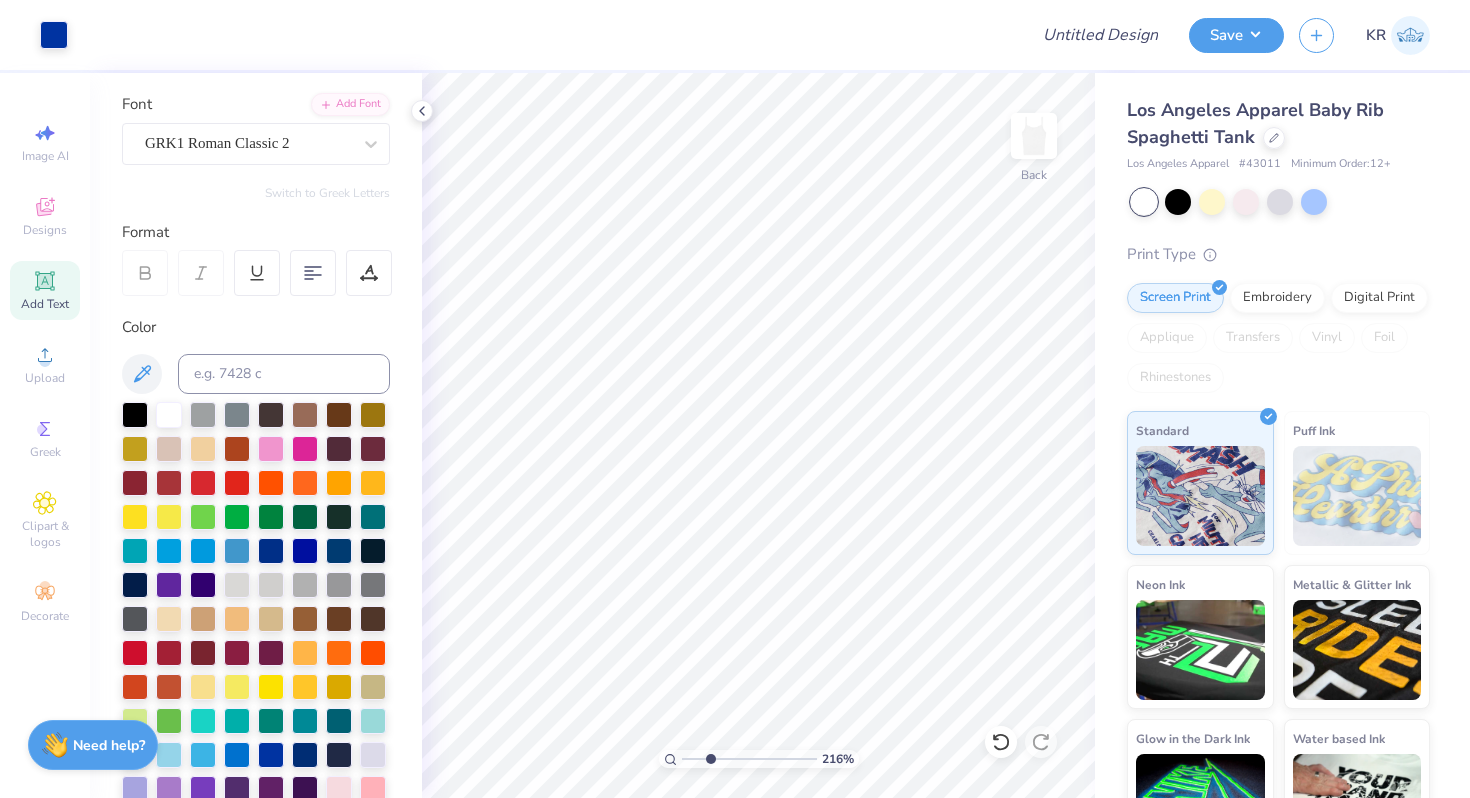 drag, startPoint x: 687, startPoint y: 757, endPoint x: 710, endPoint y: 758, distance: 23.021729 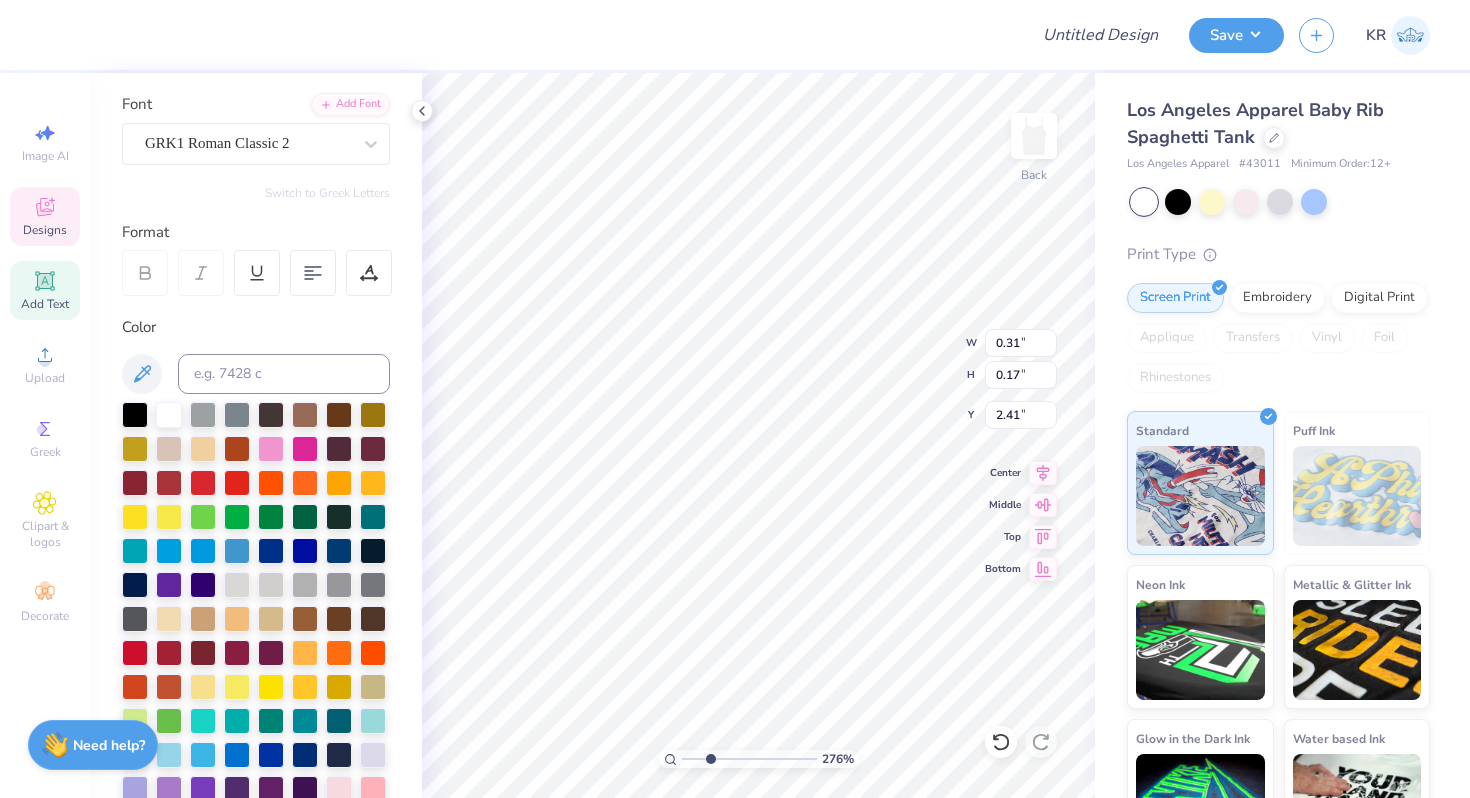 type on "2.24" 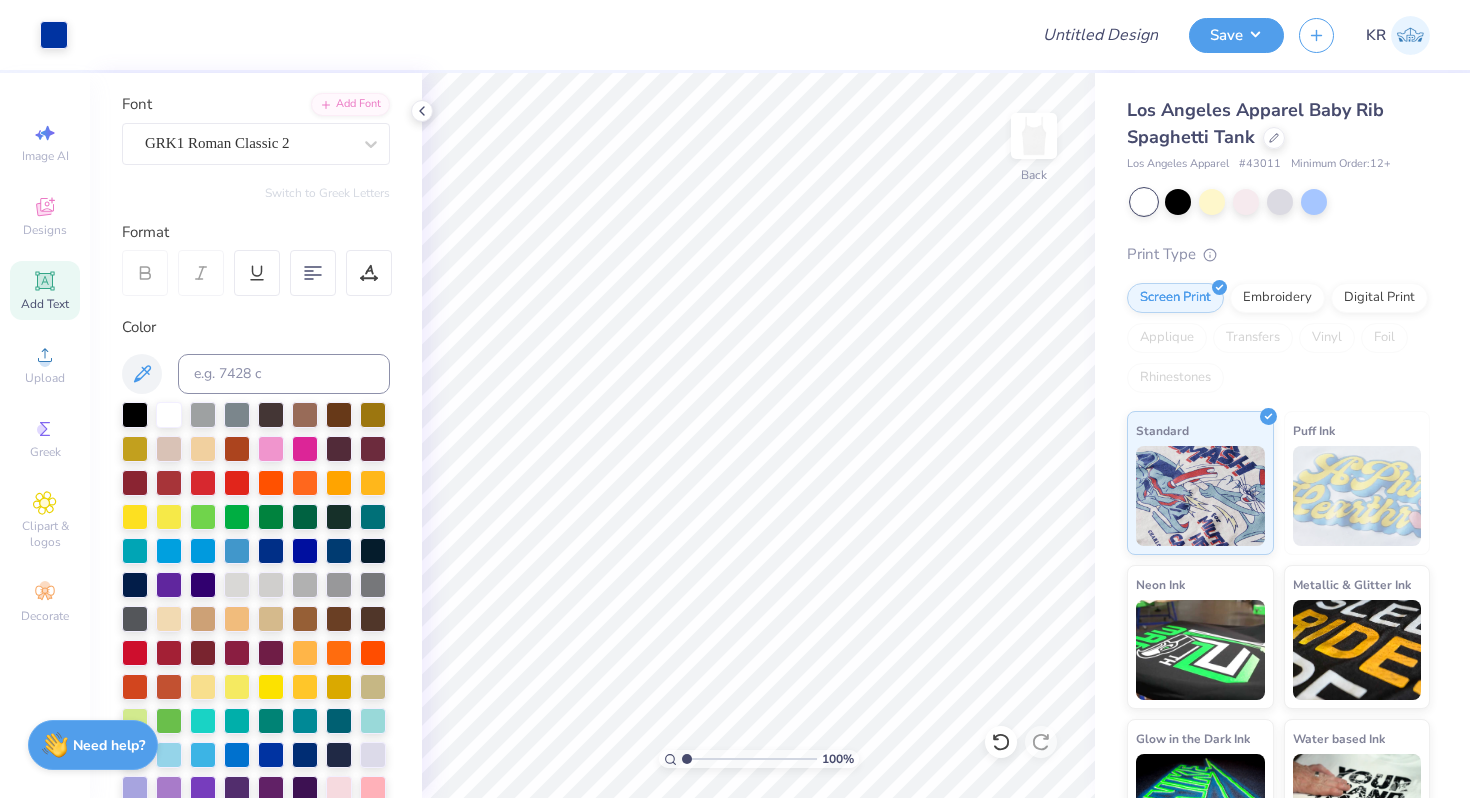 drag, startPoint x: 711, startPoint y: 751, endPoint x: 681, endPoint y: 752, distance: 30.016663 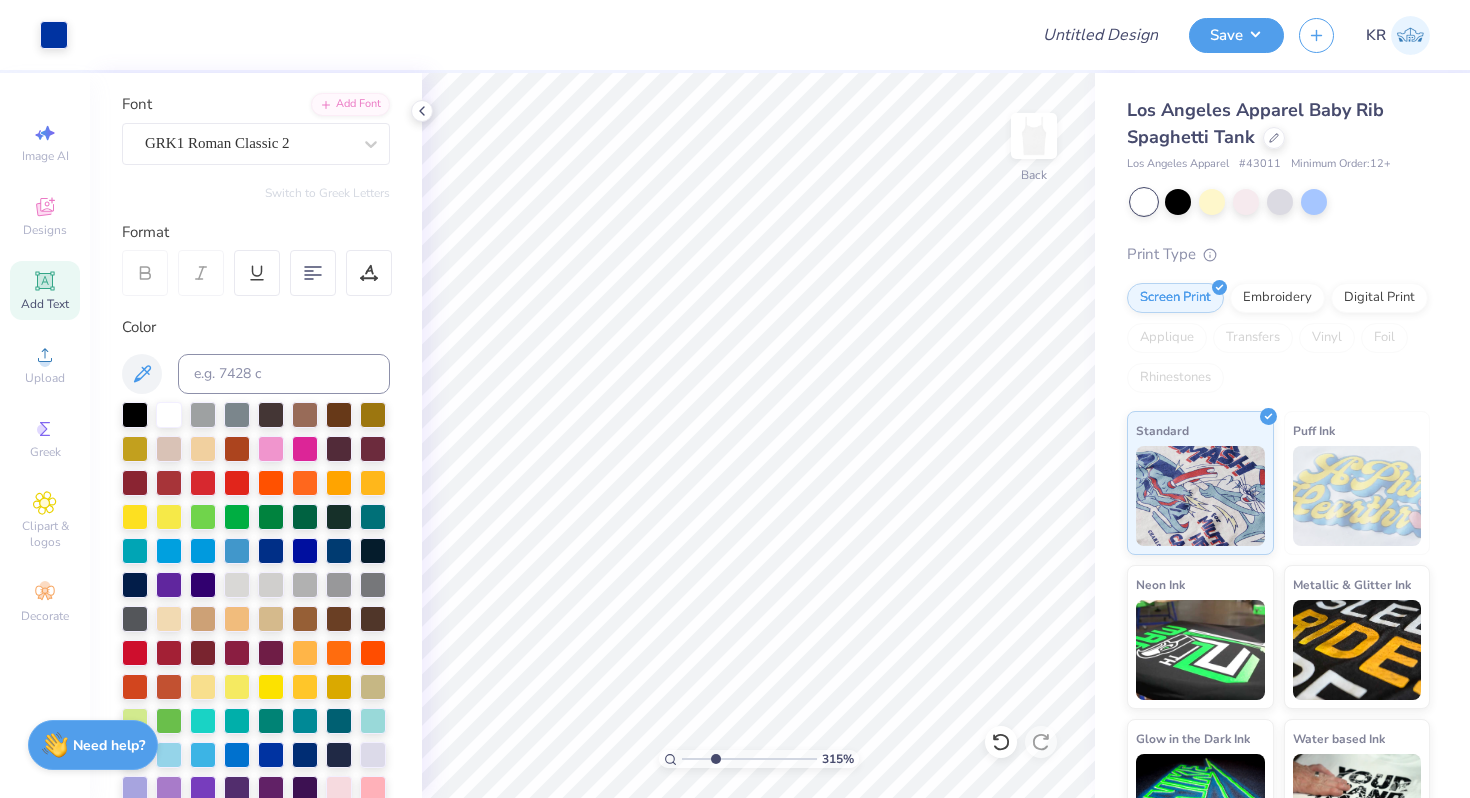 drag, startPoint x: 688, startPoint y: 757, endPoint x: 715, endPoint y: 761, distance: 27.294687 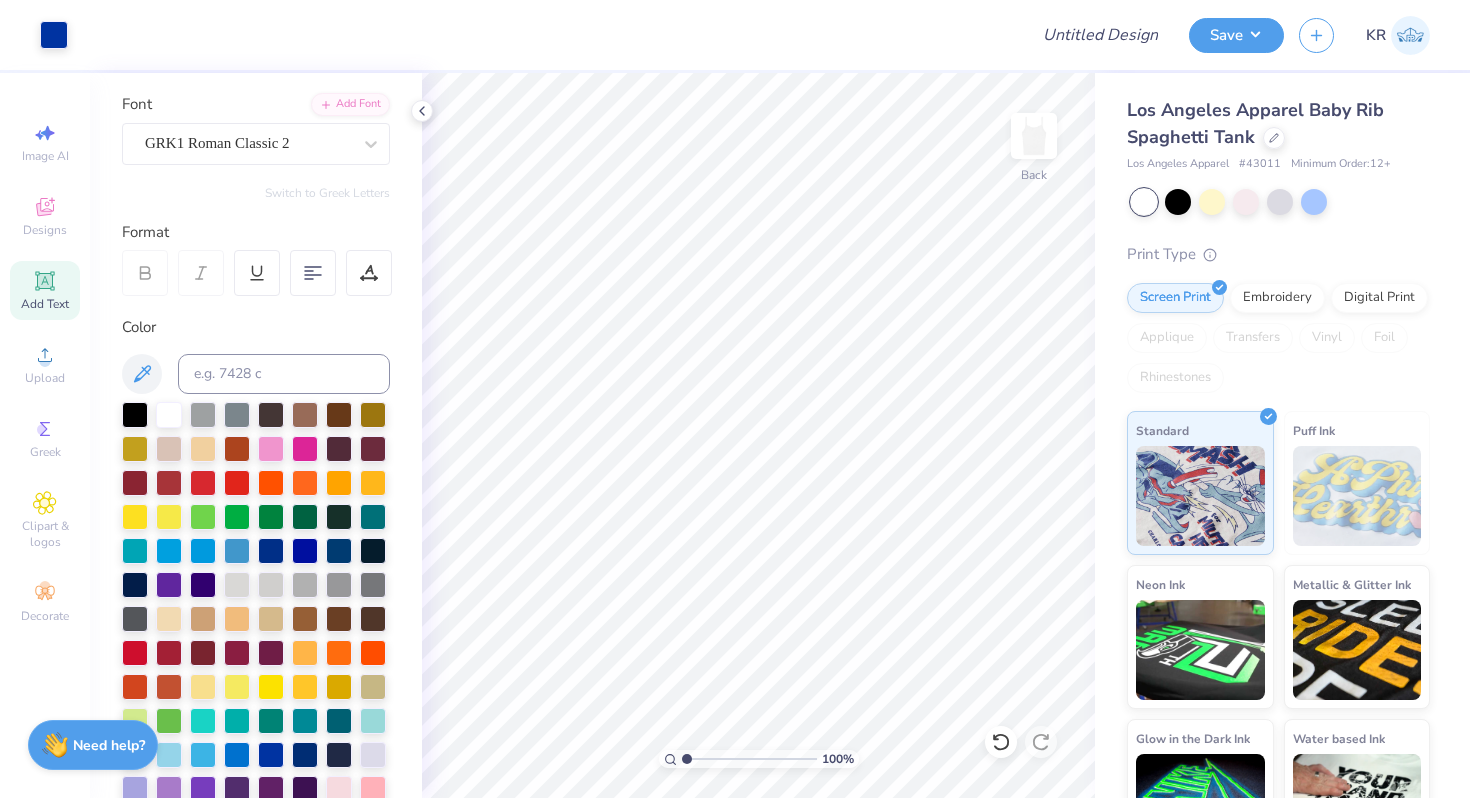 drag, startPoint x: 713, startPoint y: 756, endPoint x: 665, endPoint y: 757, distance: 48.010414 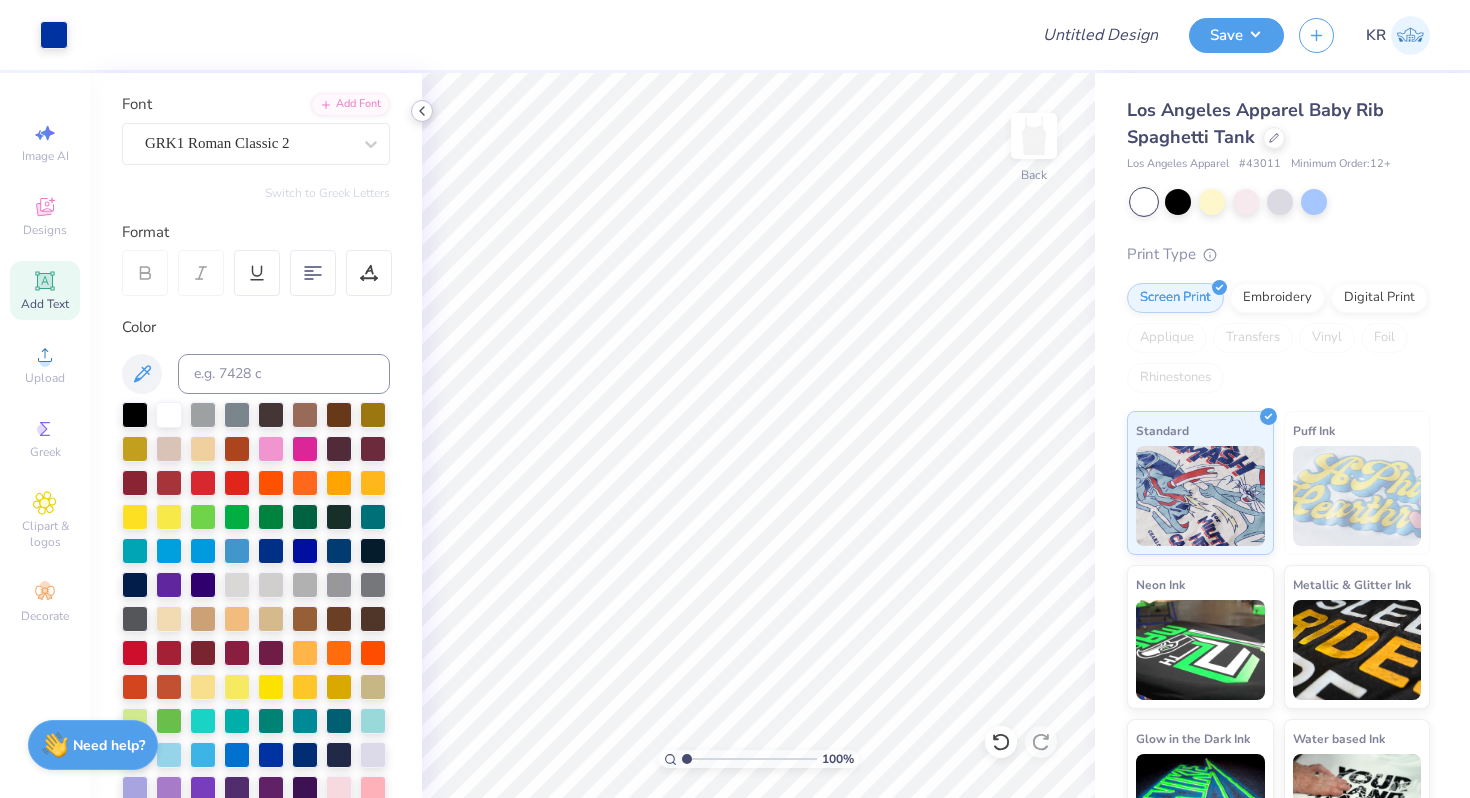 click 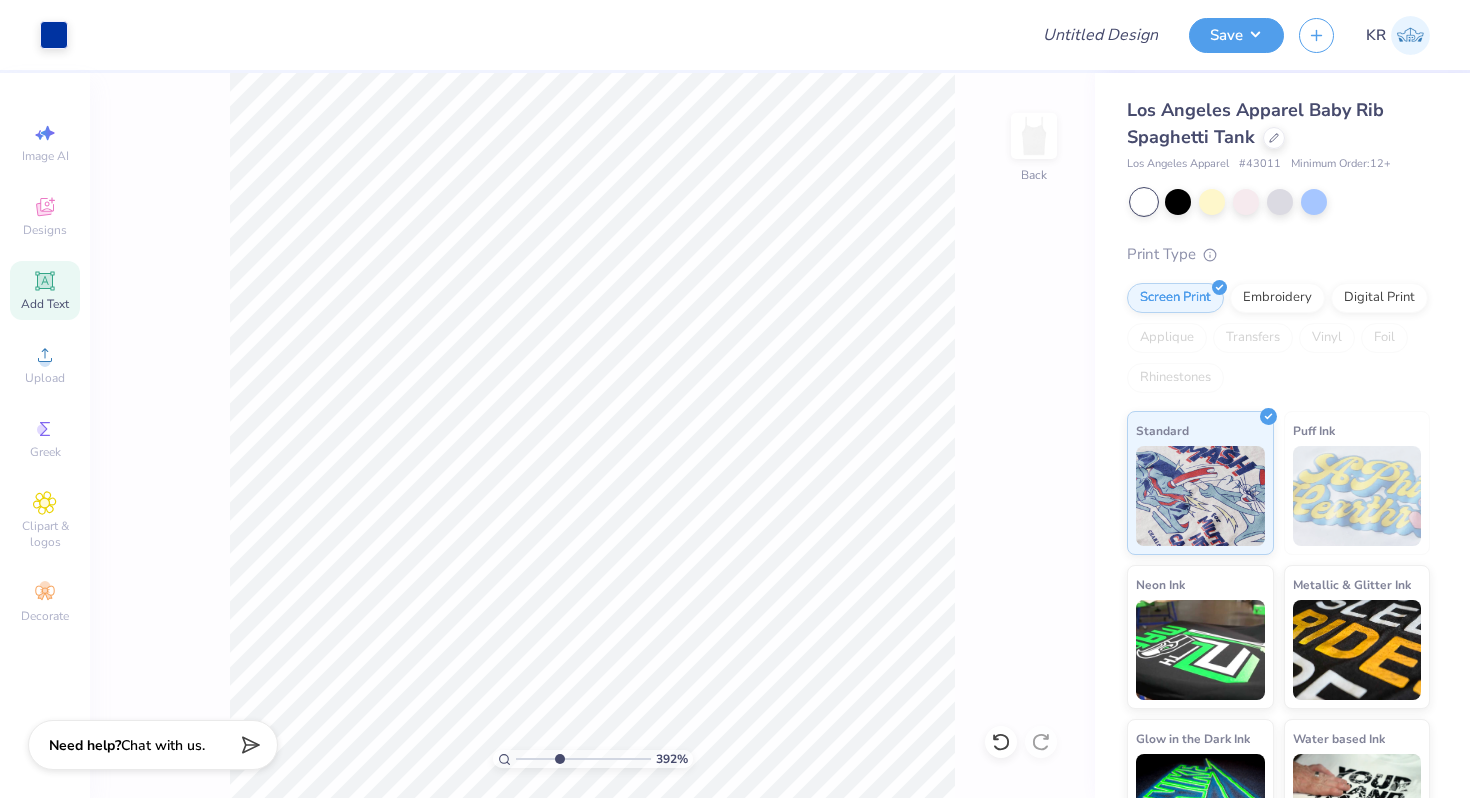 drag, startPoint x: 520, startPoint y: 758, endPoint x: 558, endPoint y: 759, distance: 38.013157 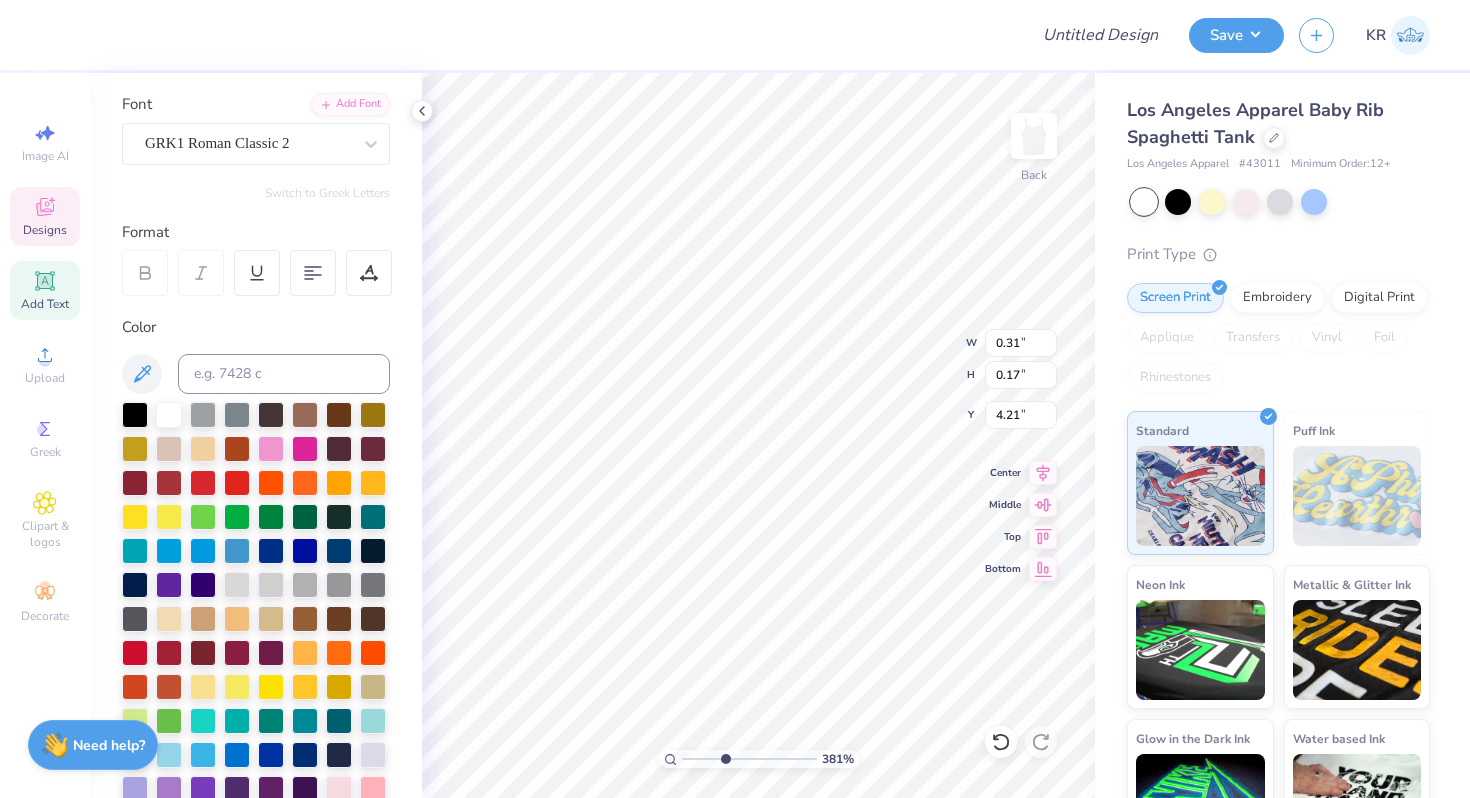 type on "4.21" 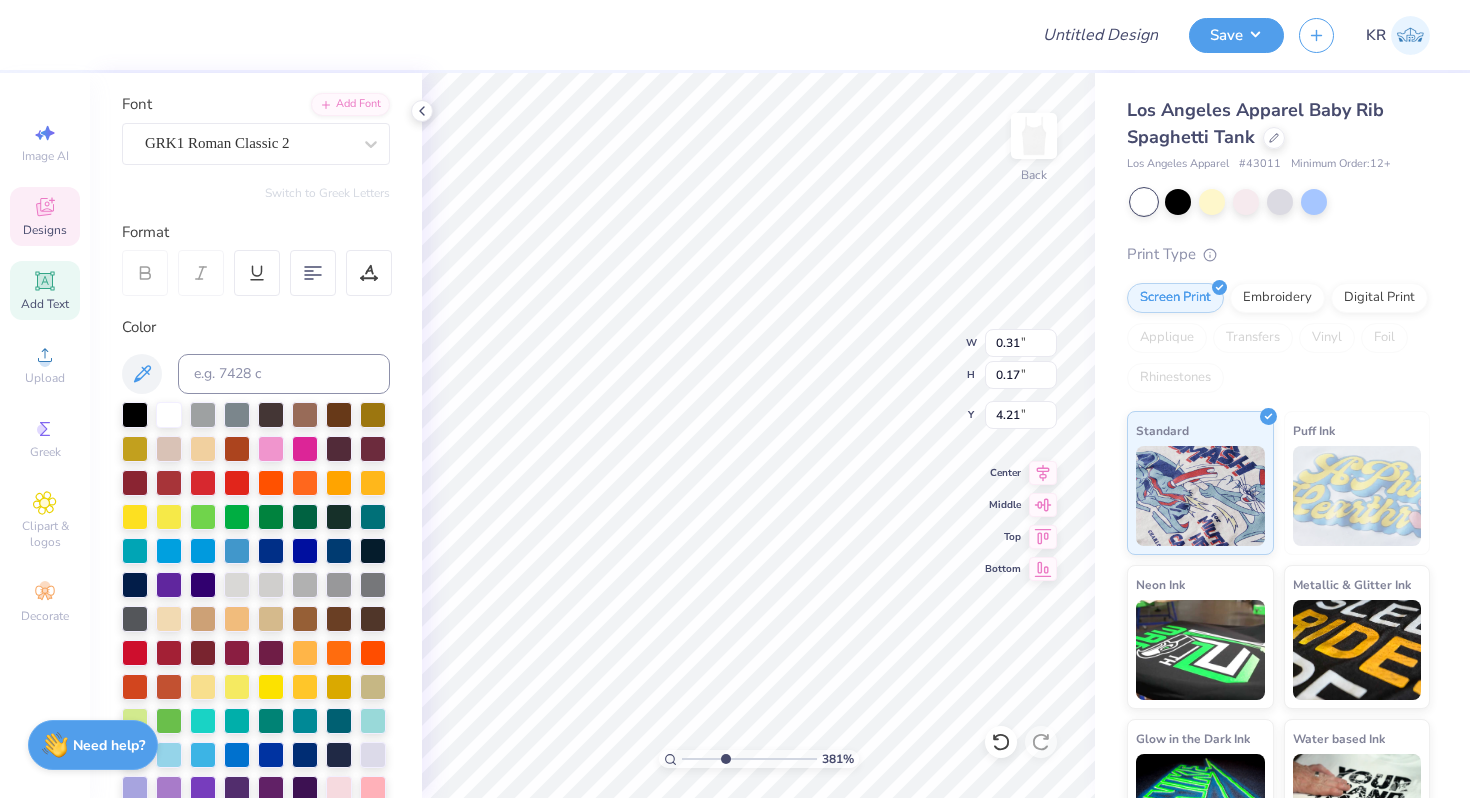 type on "0.41" 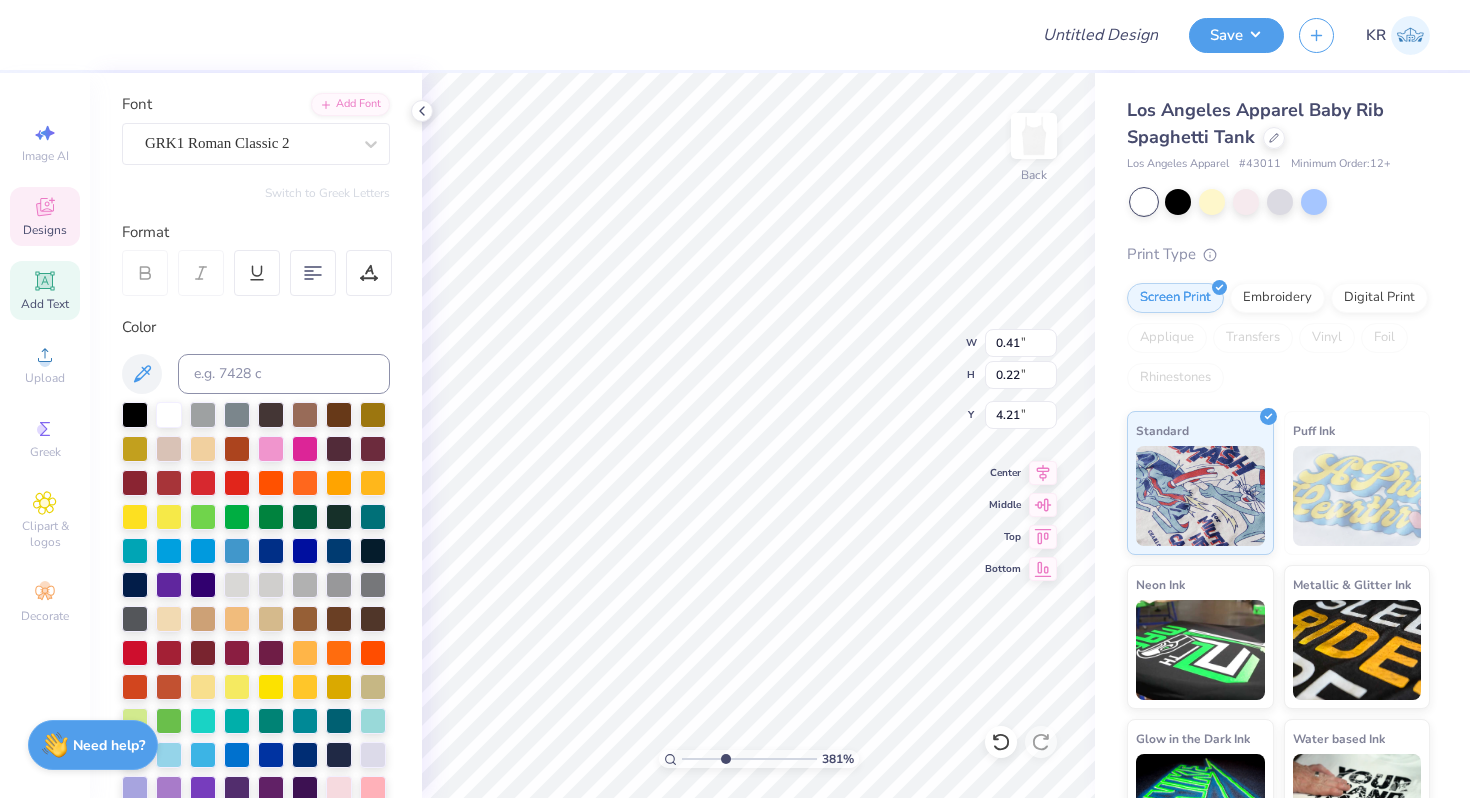type on "4.12" 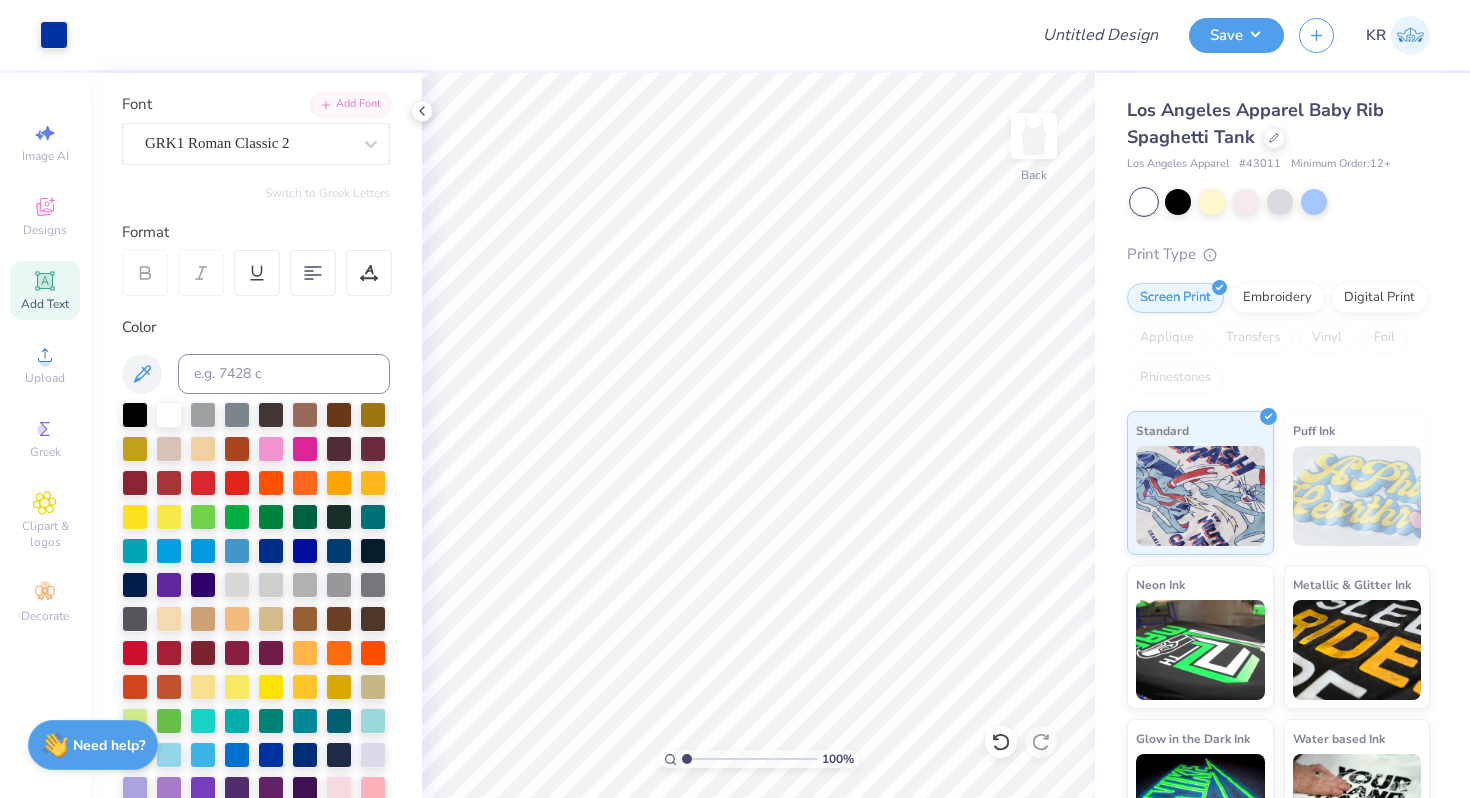 drag, startPoint x: 725, startPoint y: 758, endPoint x: 674, endPoint y: 759, distance: 51.009804 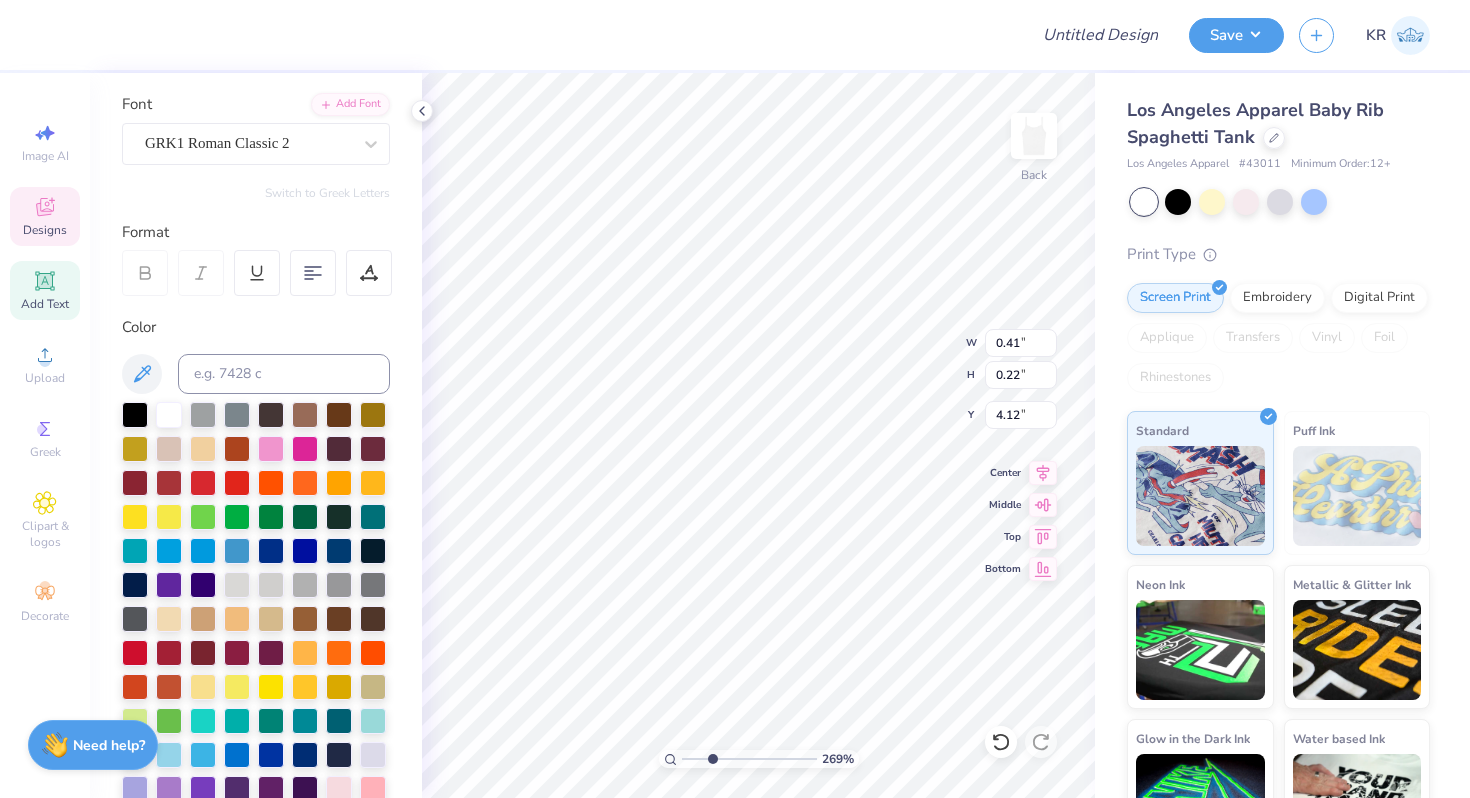 drag, startPoint x: 685, startPoint y: 758, endPoint x: 712, endPoint y: 762, distance: 27.294687 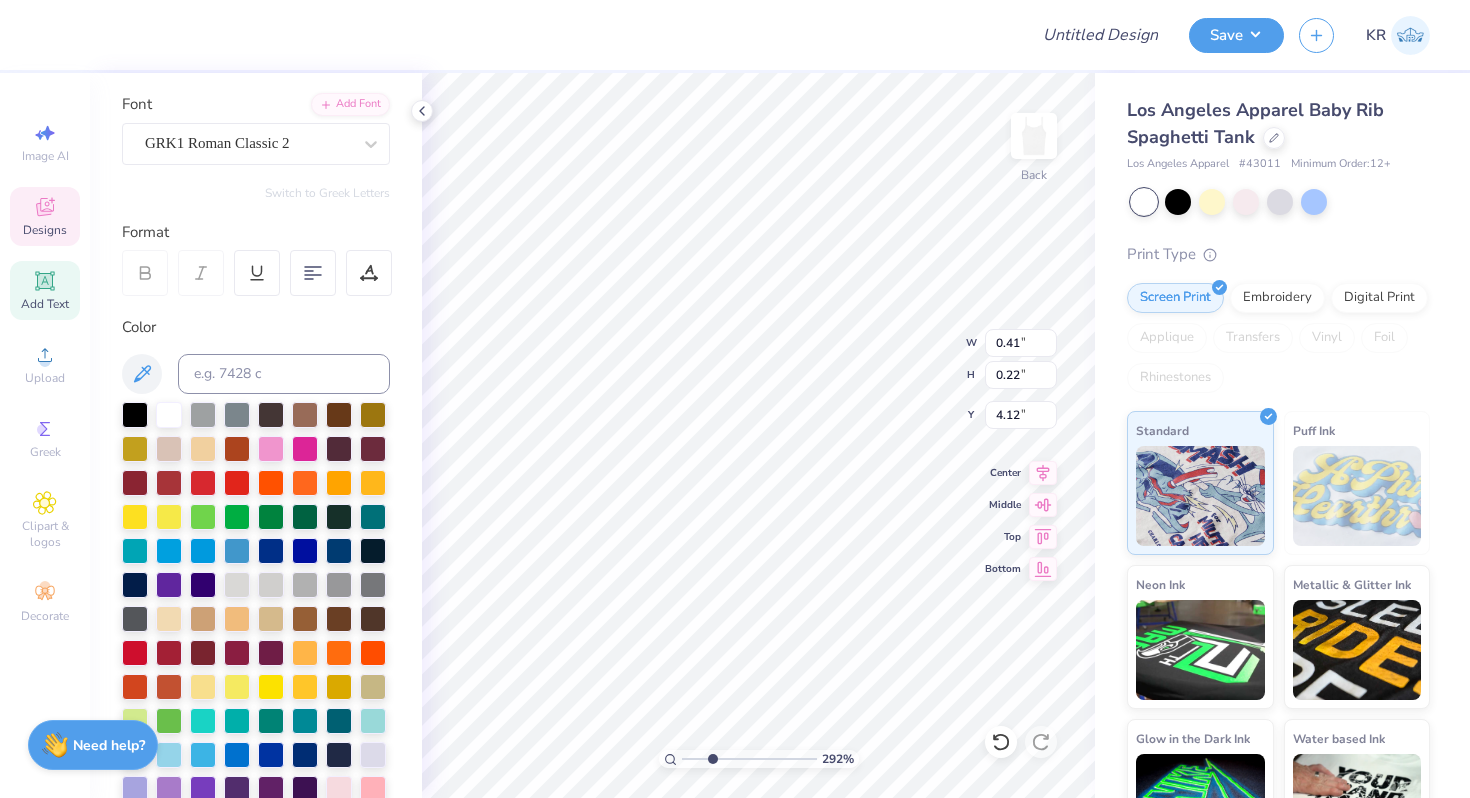 type on "0.47" 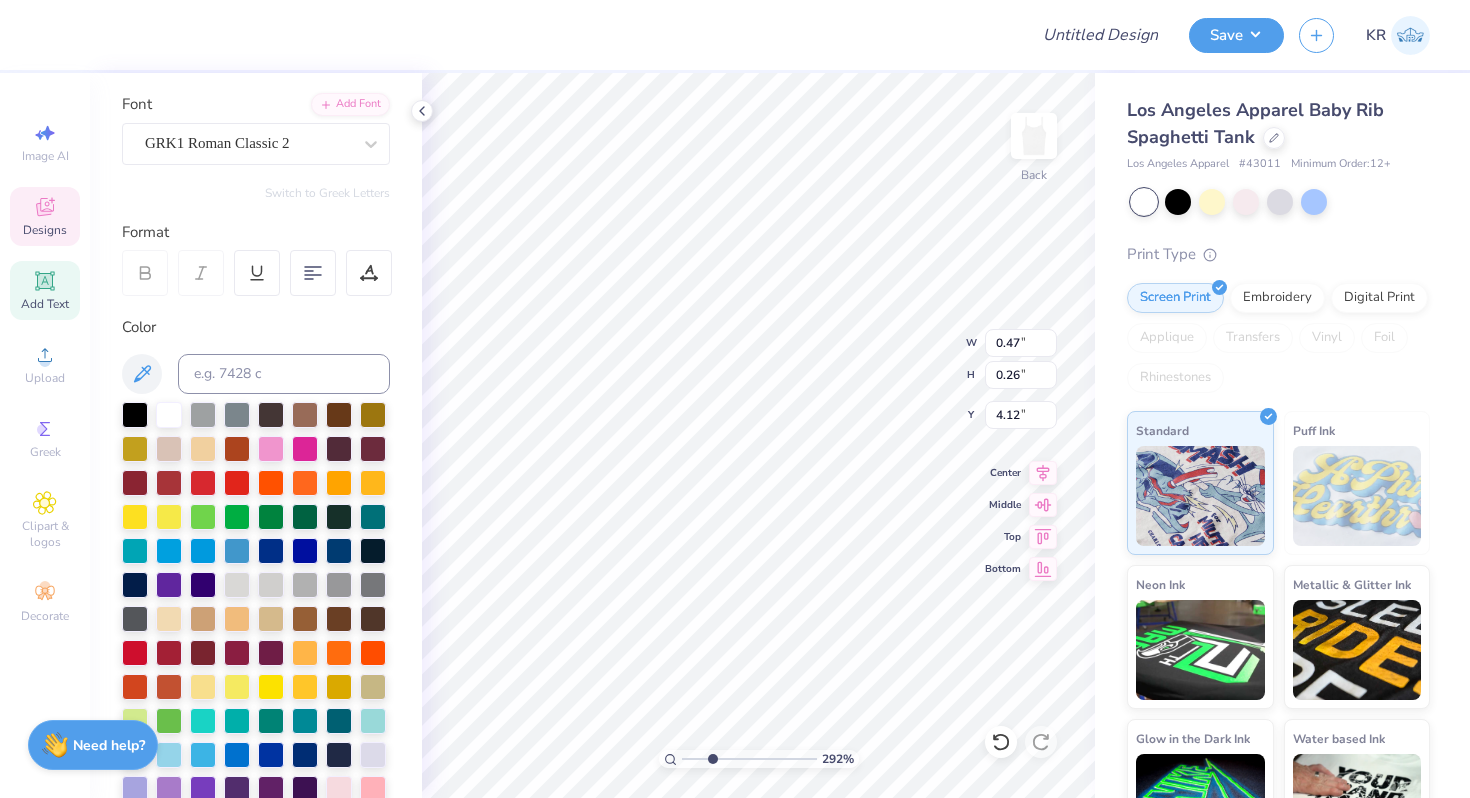type on "4.02" 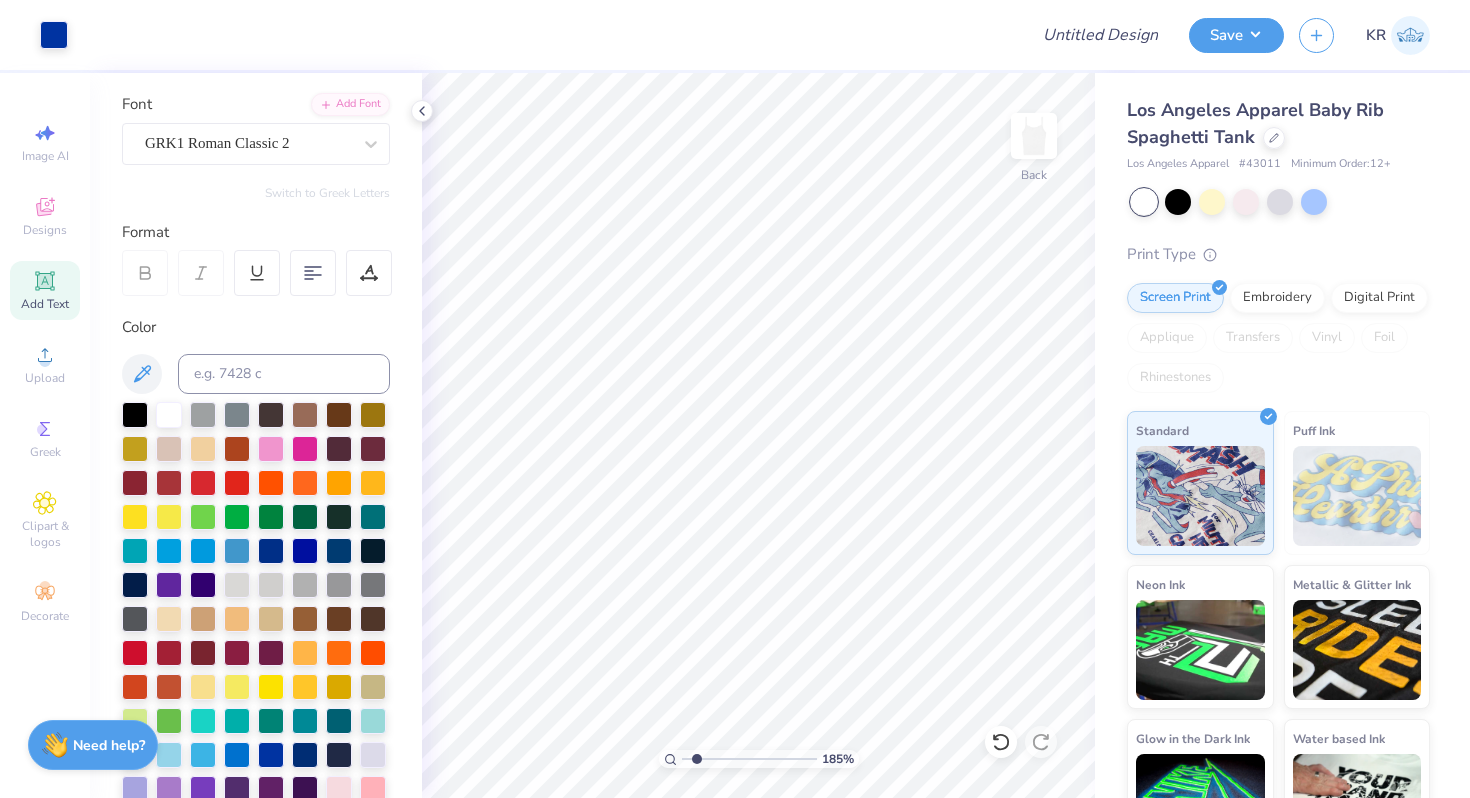 drag, startPoint x: 716, startPoint y: 757, endPoint x: 696, endPoint y: 756, distance: 20.024984 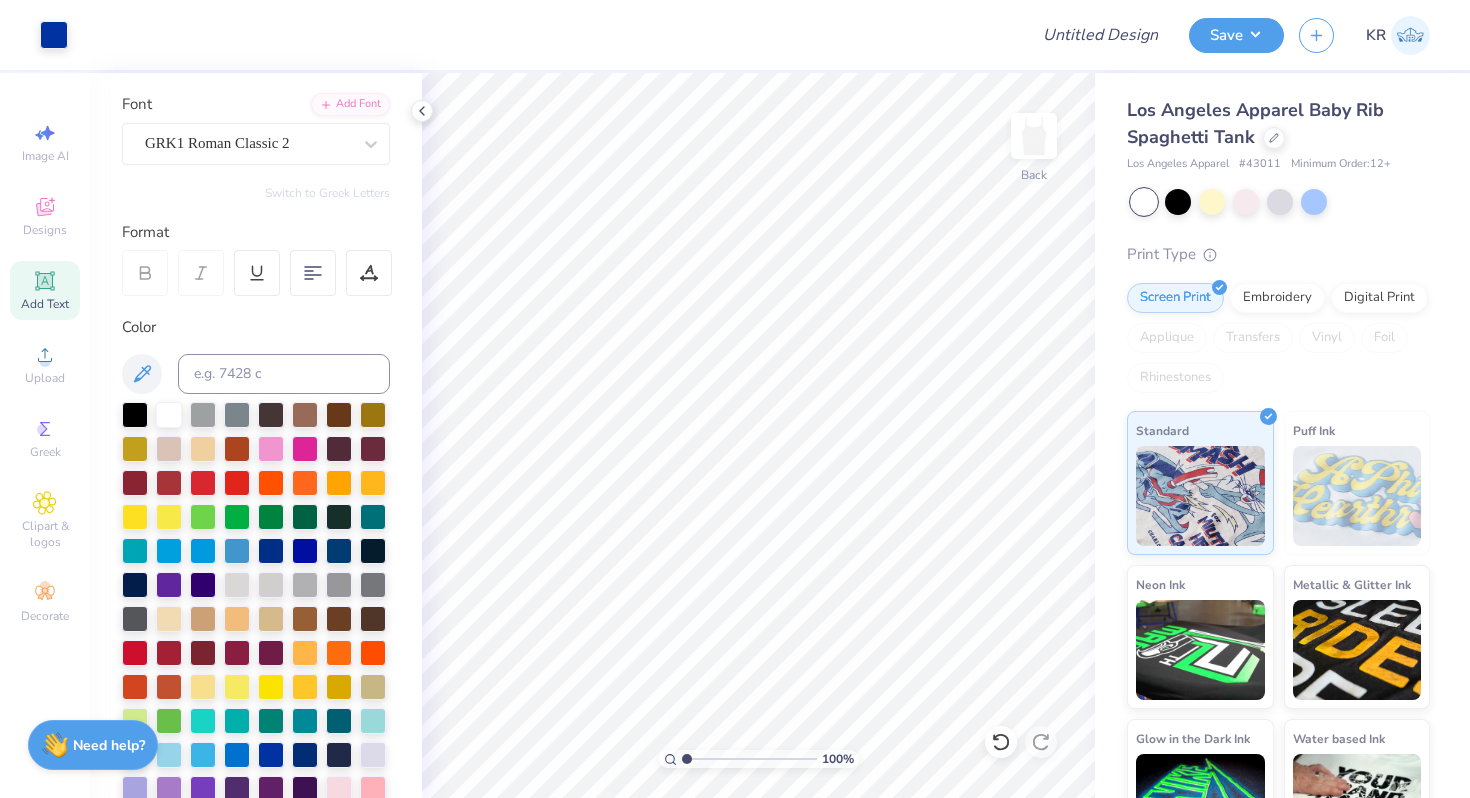 drag, startPoint x: 698, startPoint y: 758, endPoint x: 641, endPoint y: 758, distance: 57 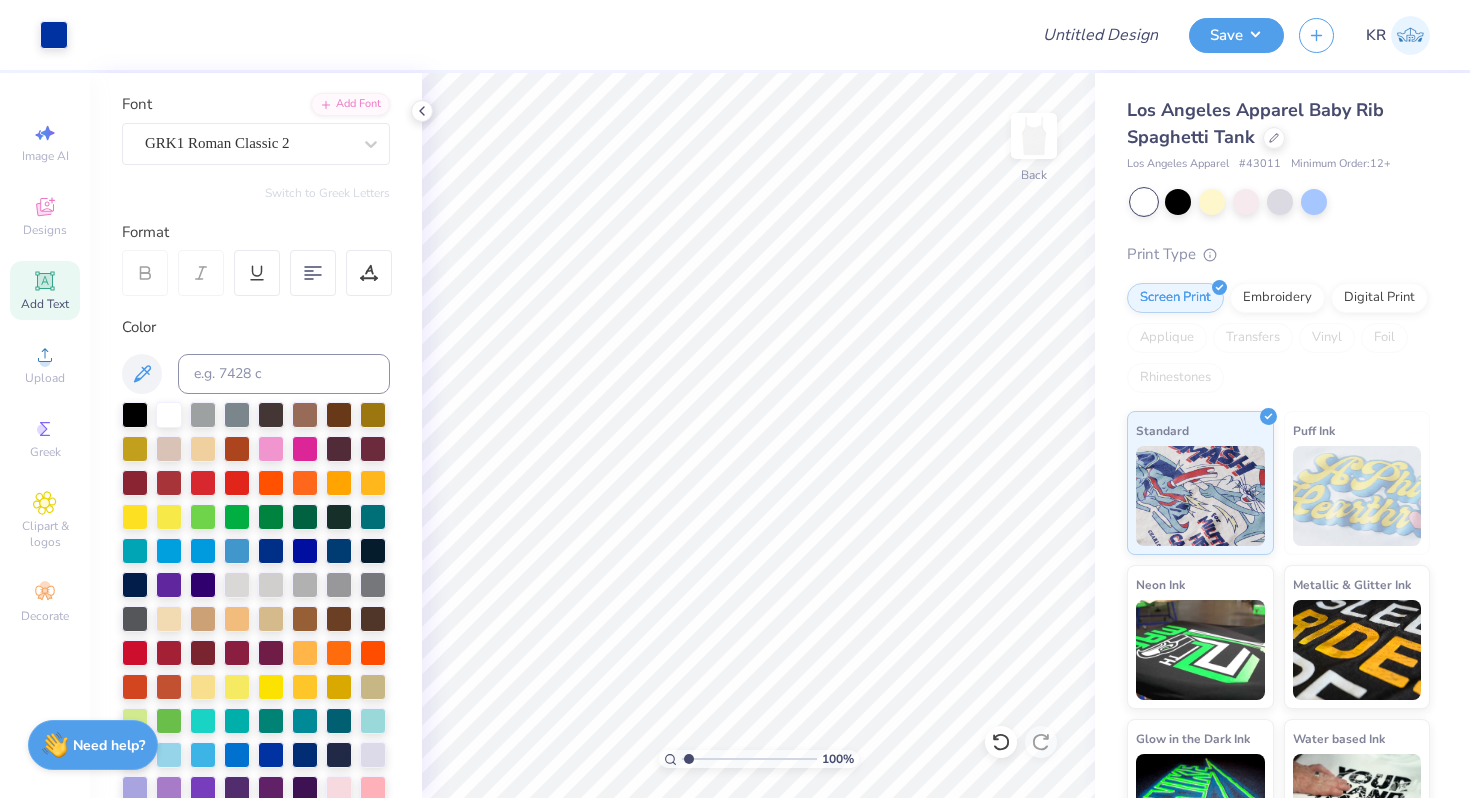 type on "1" 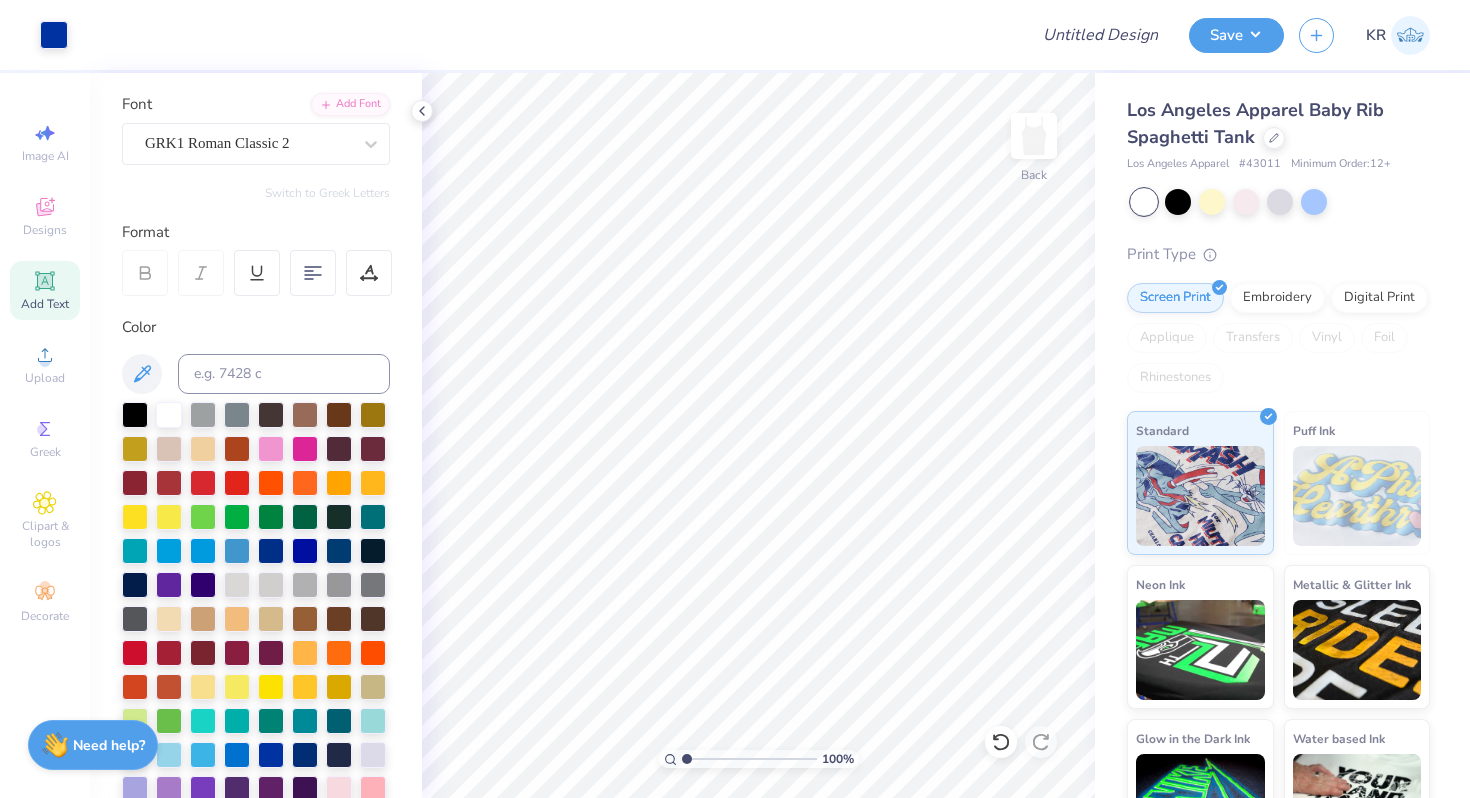 drag, startPoint x: 688, startPoint y: 756, endPoint x: 677, endPoint y: 756, distance: 11 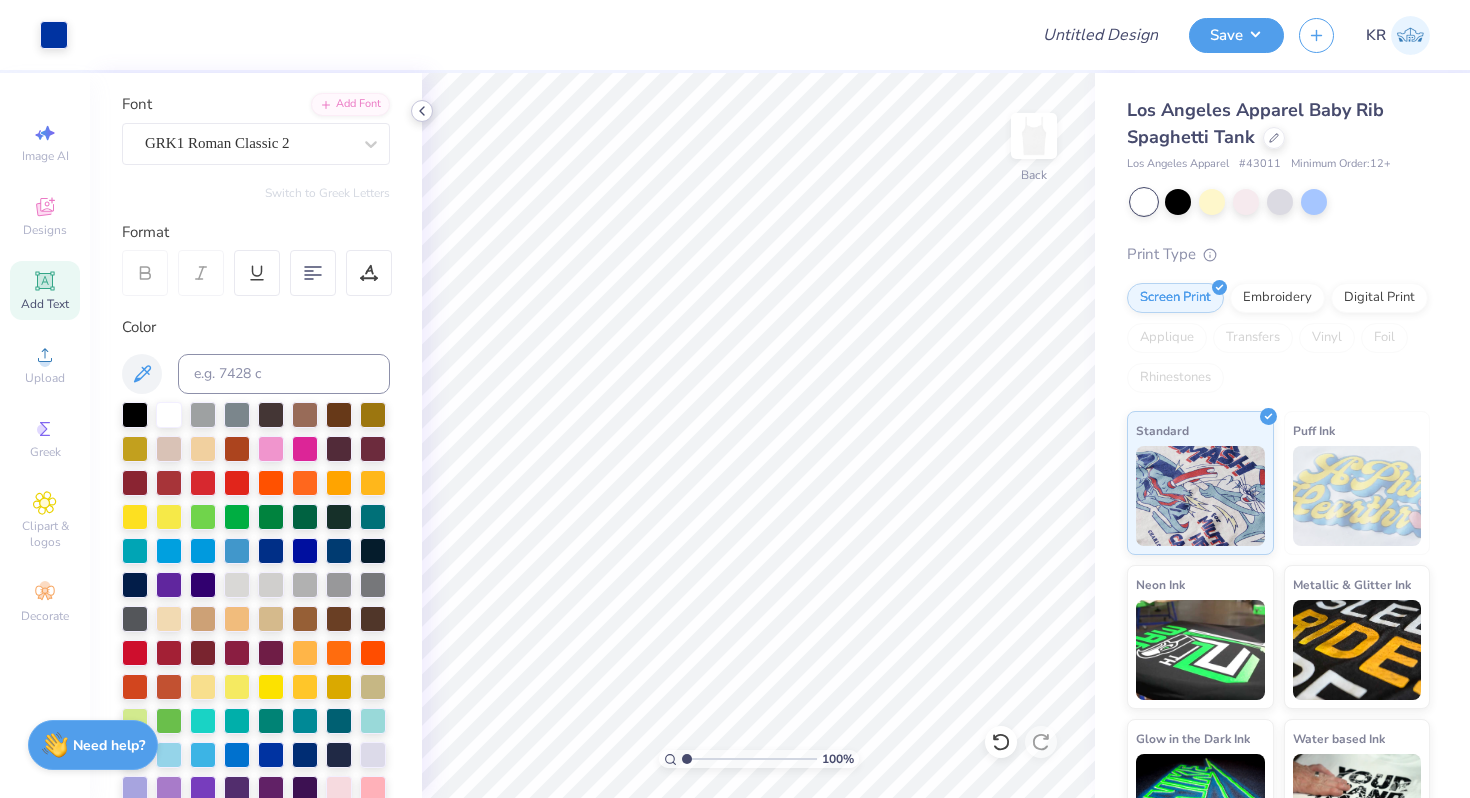 click 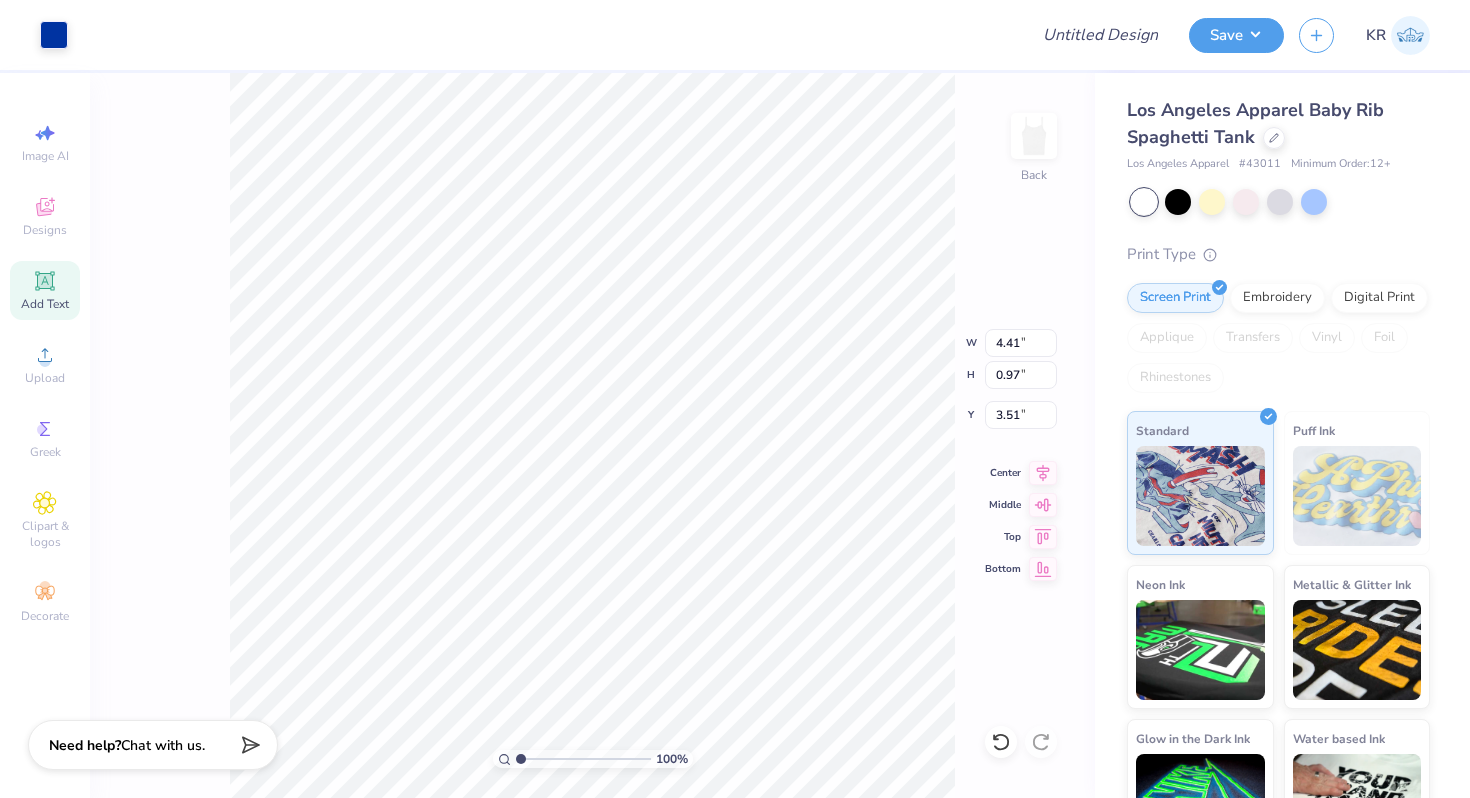 type on "3.93" 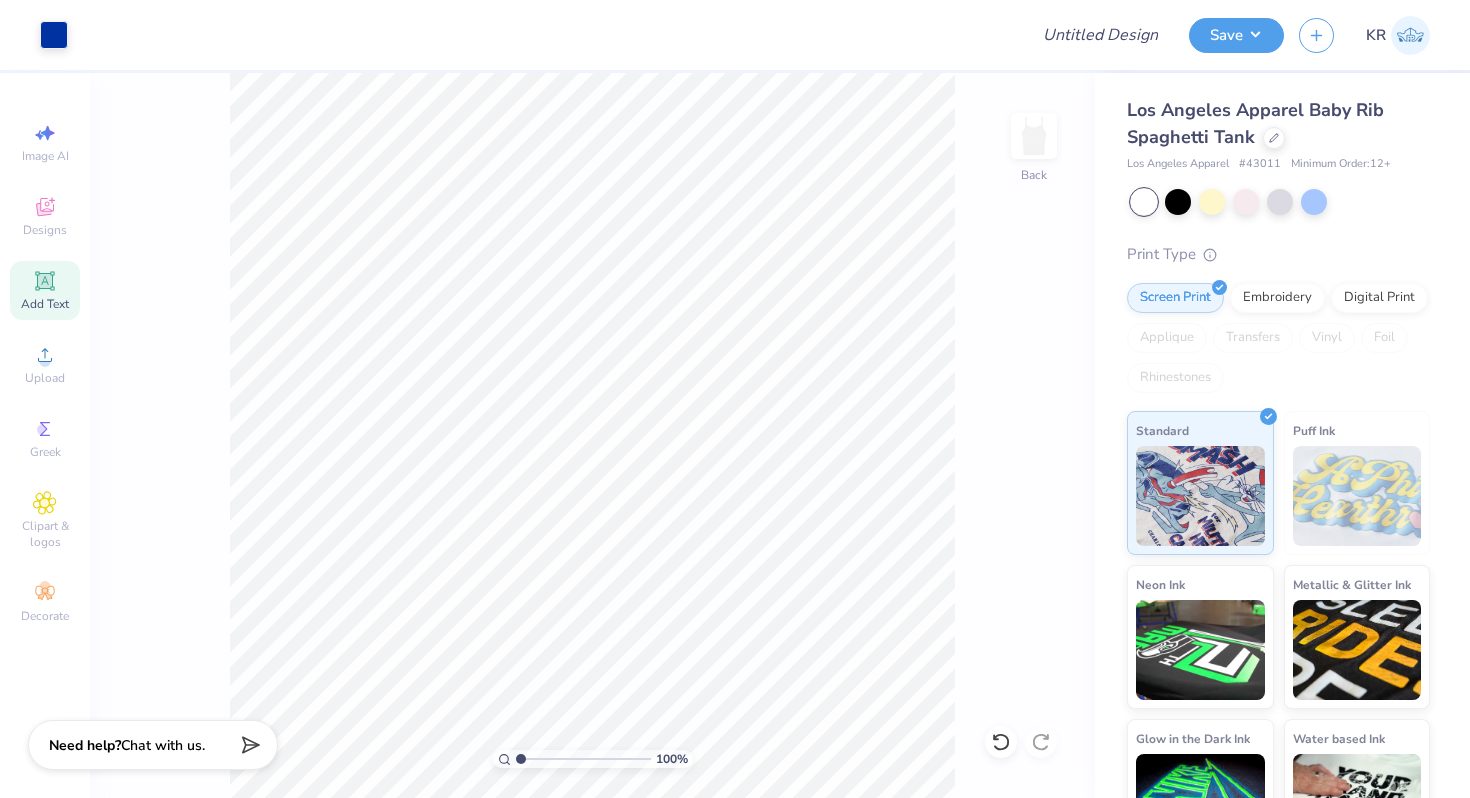 drag, startPoint x: 523, startPoint y: 759, endPoint x: 499, endPoint y: 759, distance: 24 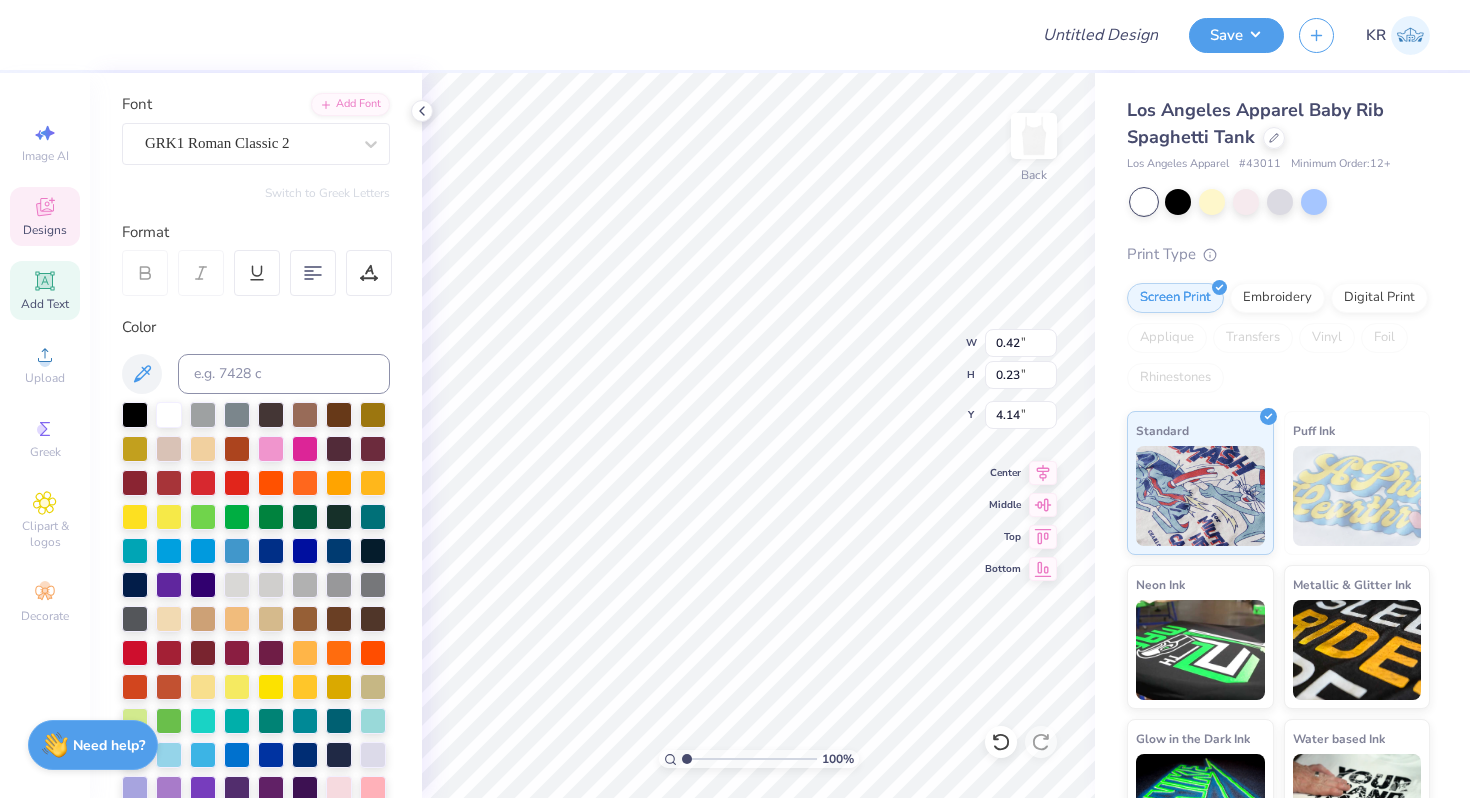 type on "2.13" 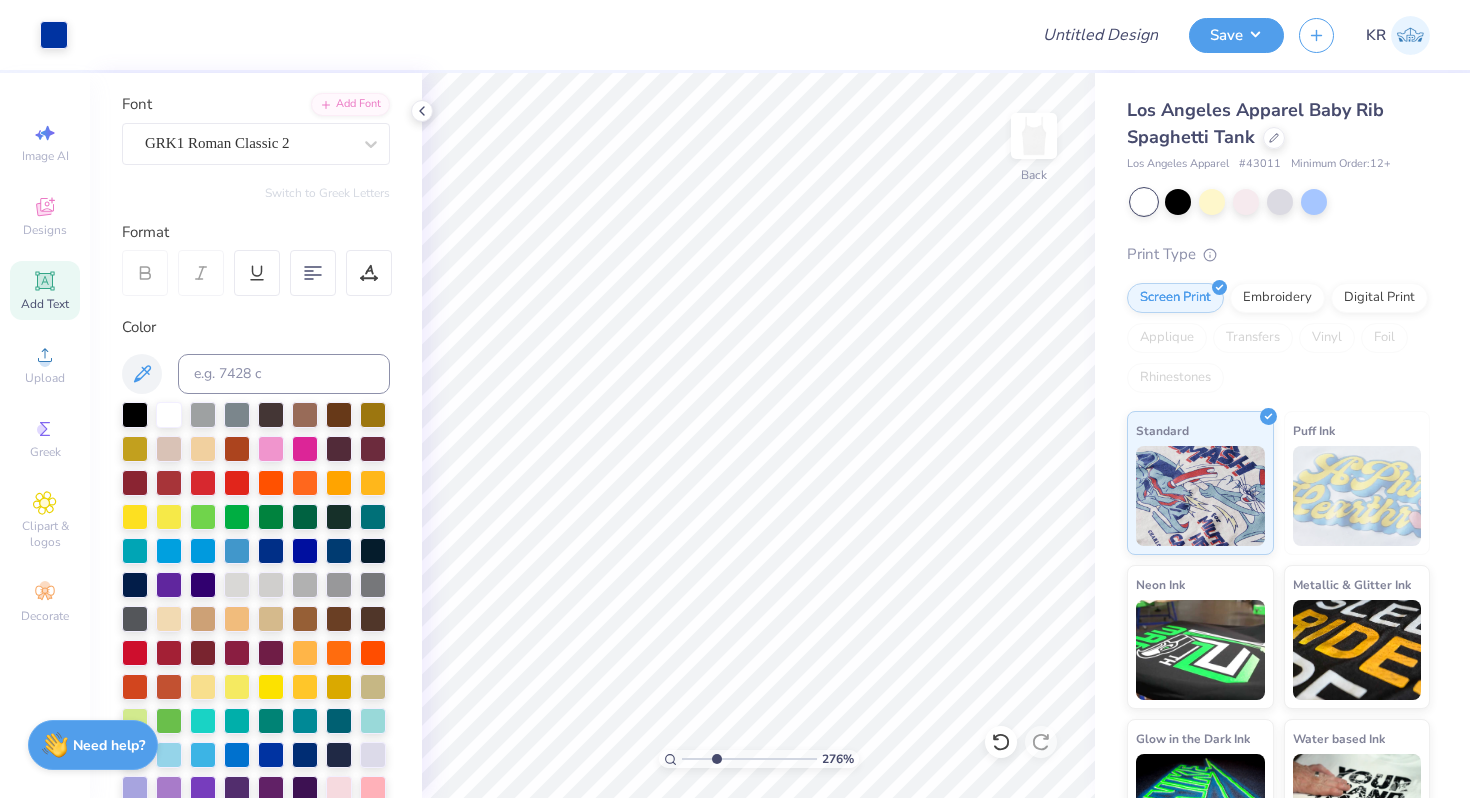 drag, startPoint x: 687, startPoint y: 758, endPoint x: 715, endPoint y: 760, distance: 28.071337 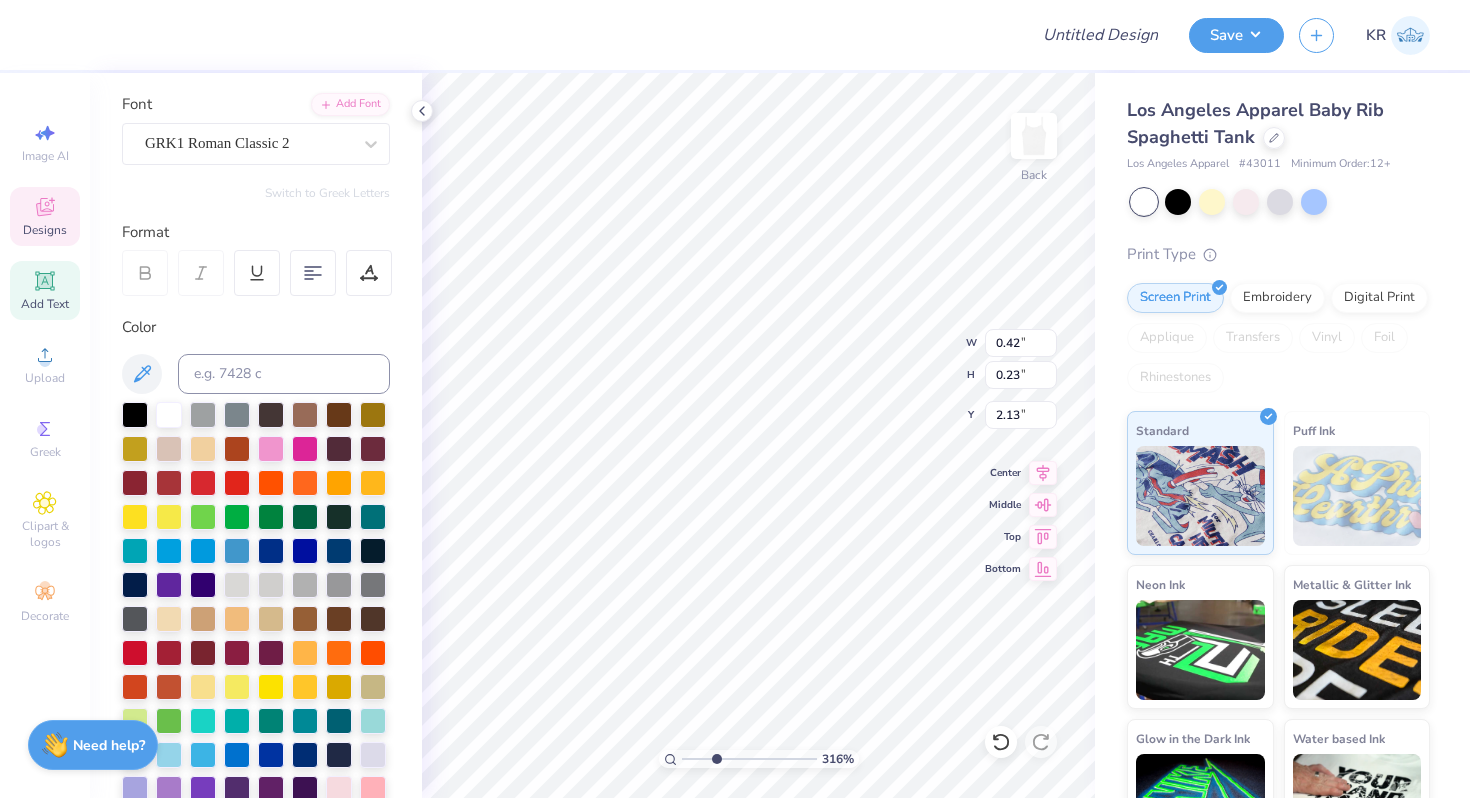 type on "0.36" 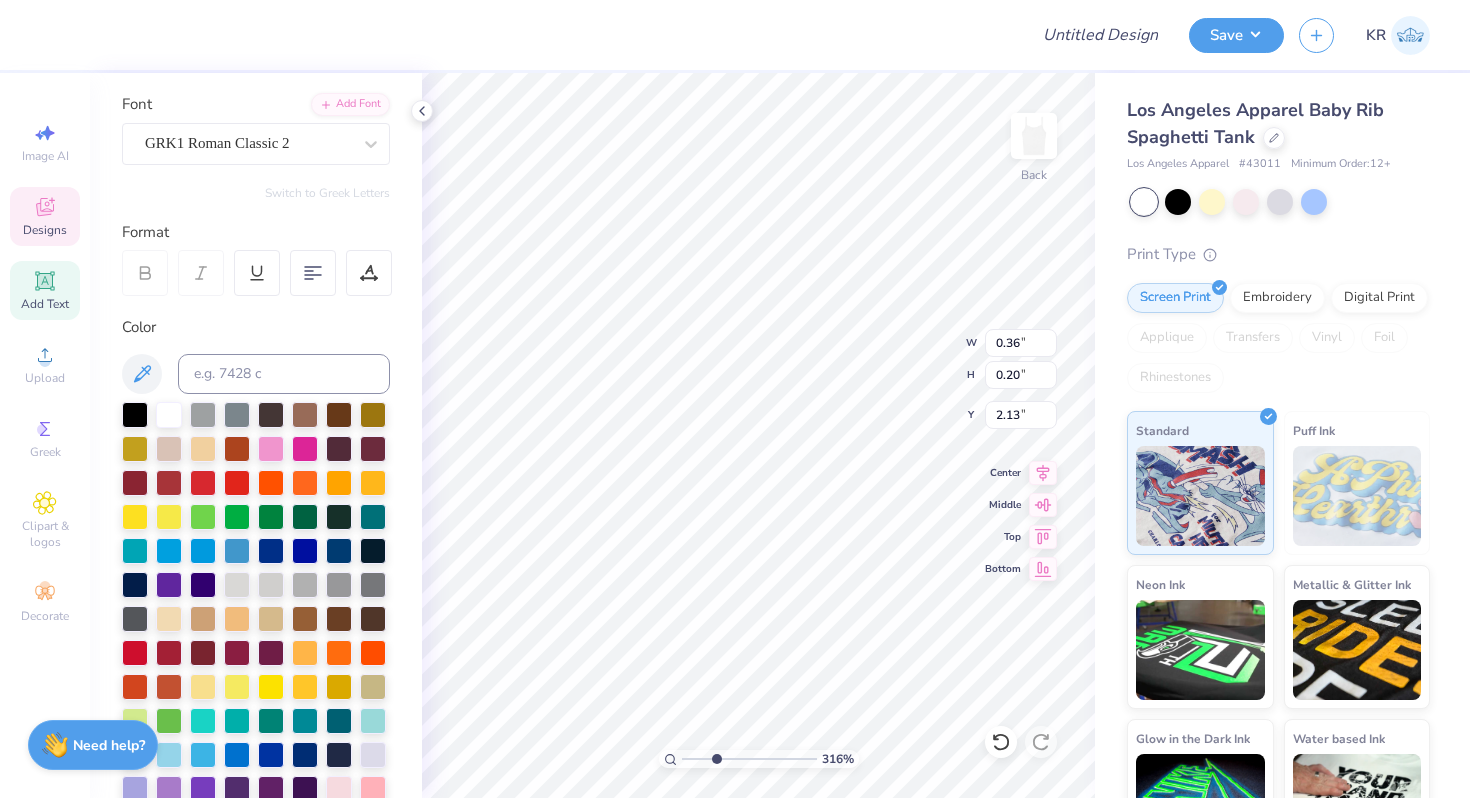 type on "2.24" 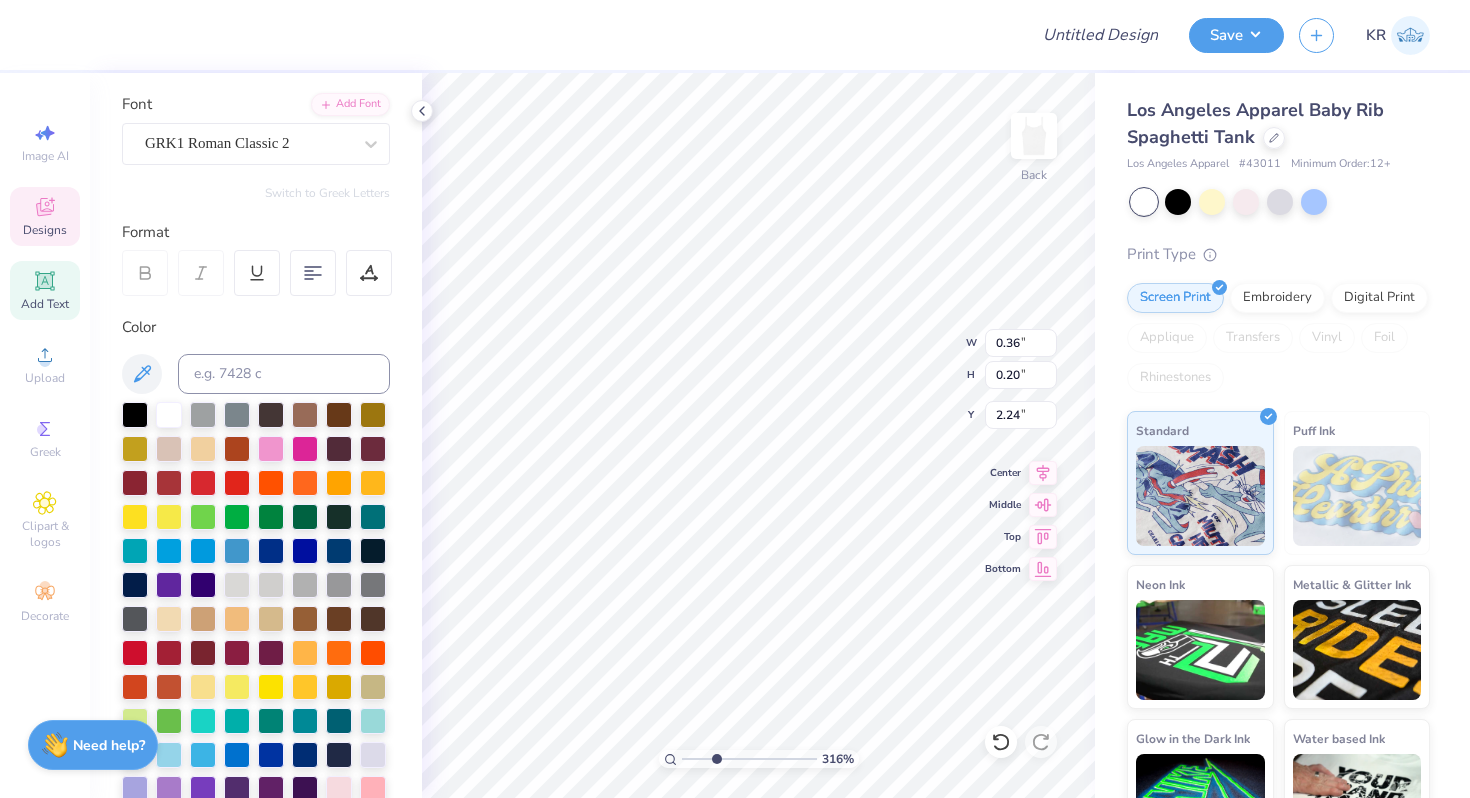 type on "0.34" 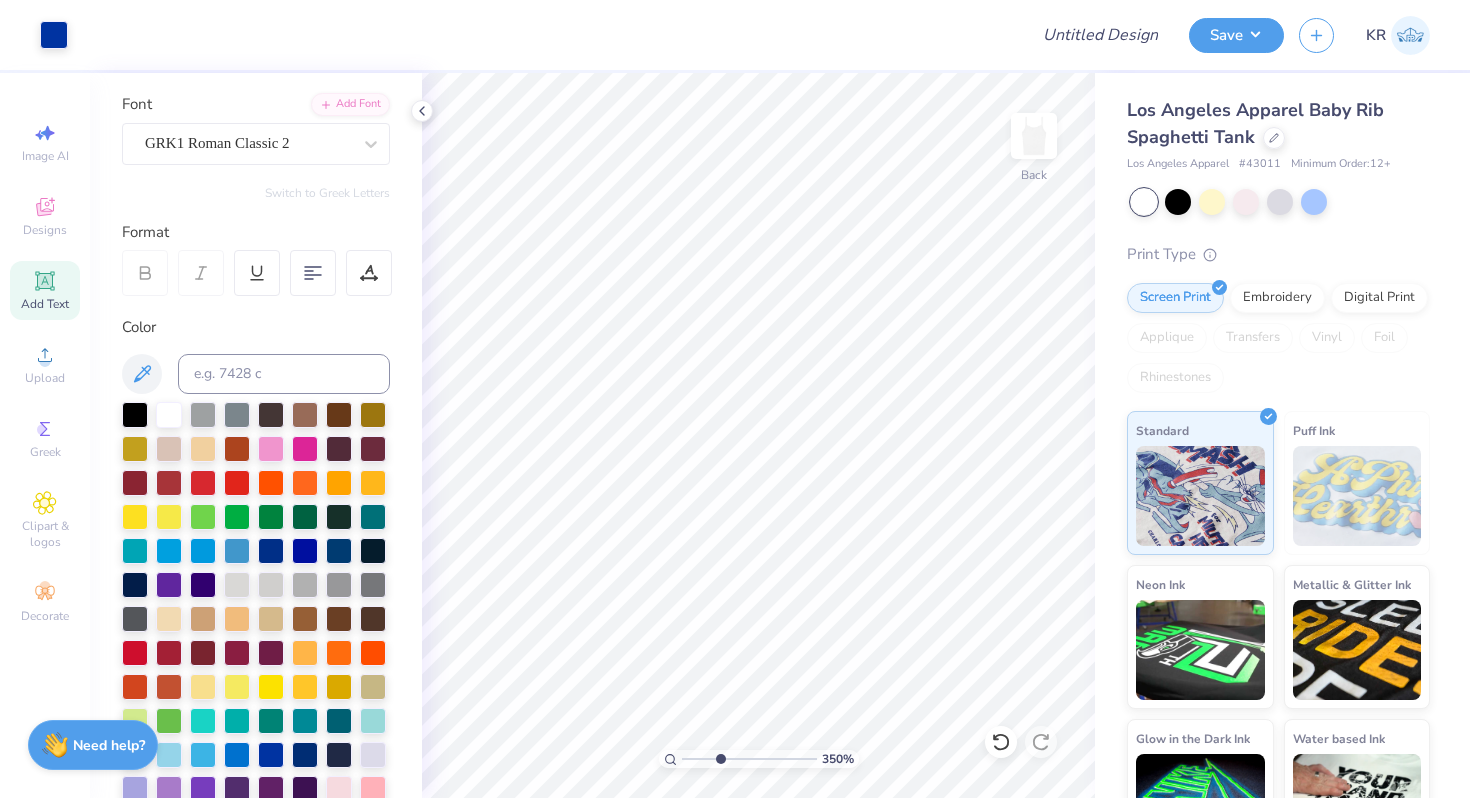 click at bounding box center [749, 759] 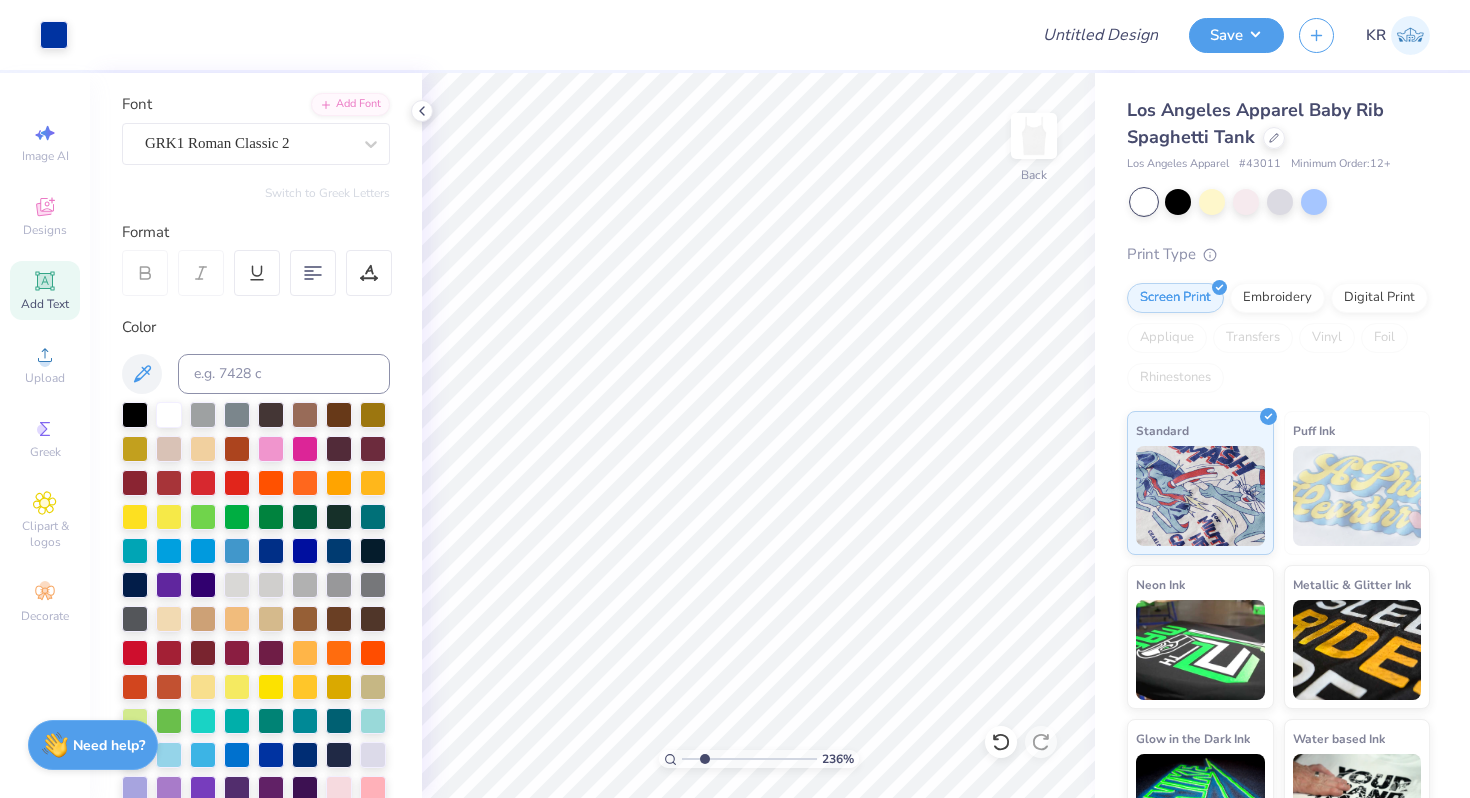 drag, startPoint x: 720, startPoint y: 760, endPoint x: 703, endPoint y: 762, distance: 17.117243 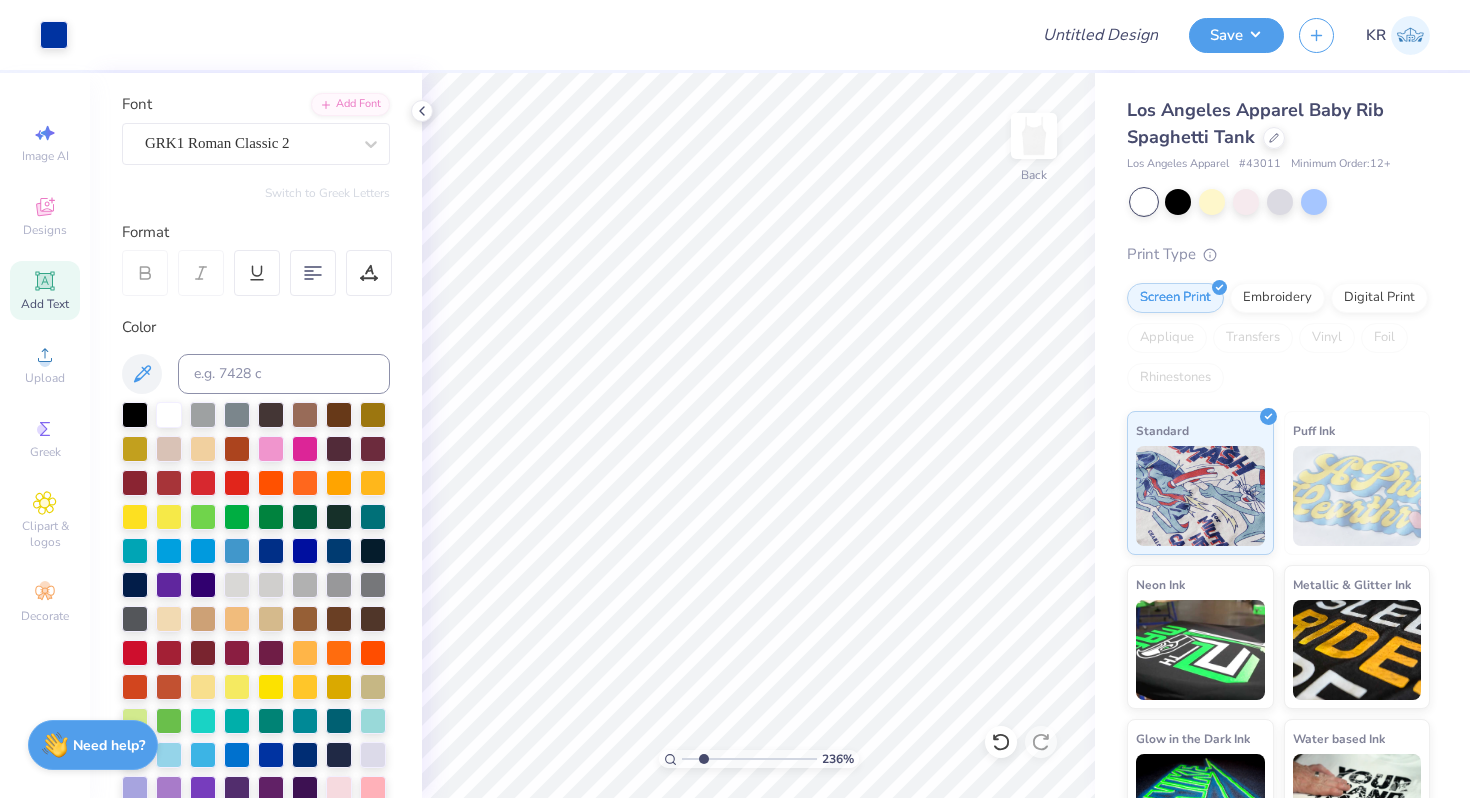 click at bounding box center (749, 759) 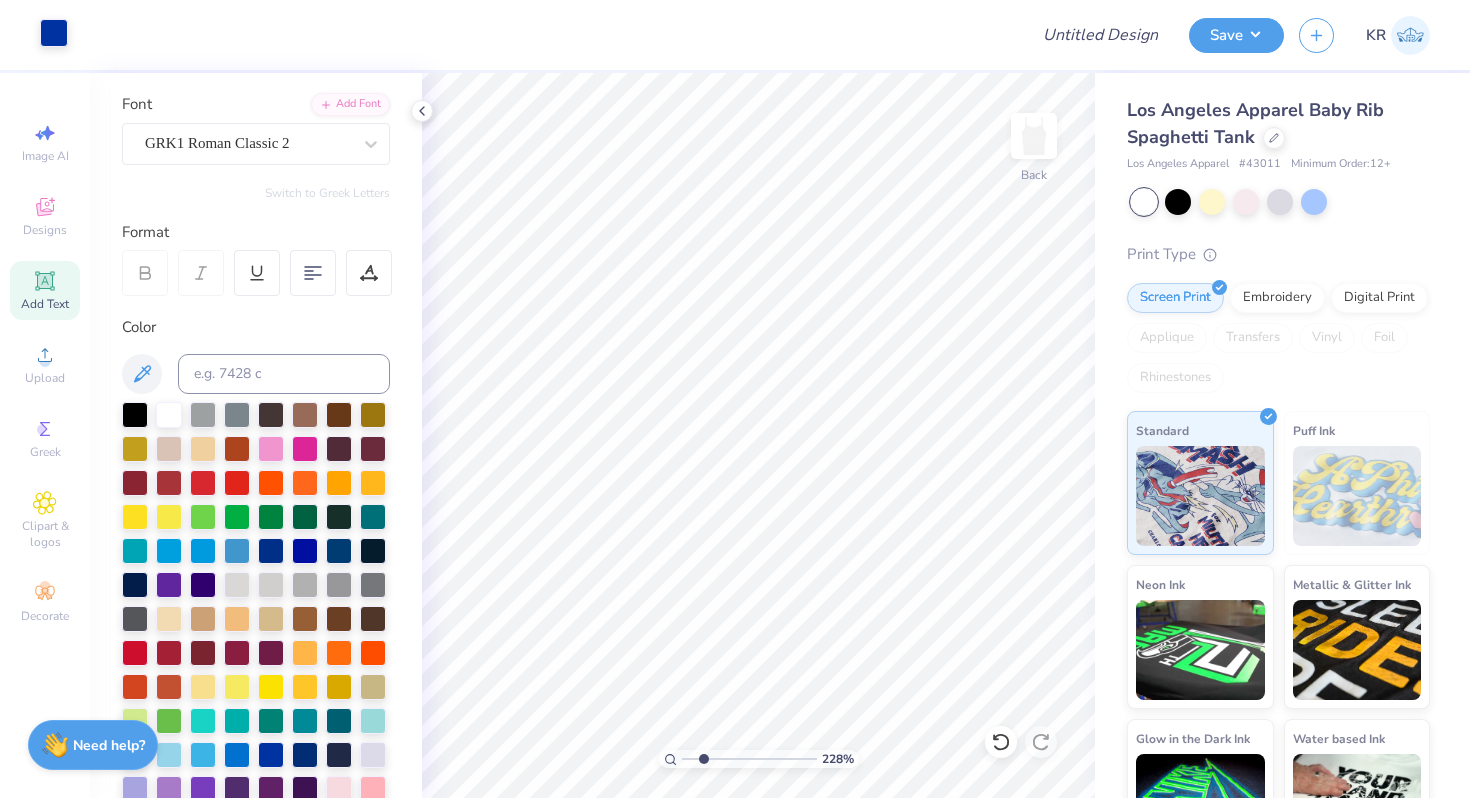 click at bounding box center [54, 33] 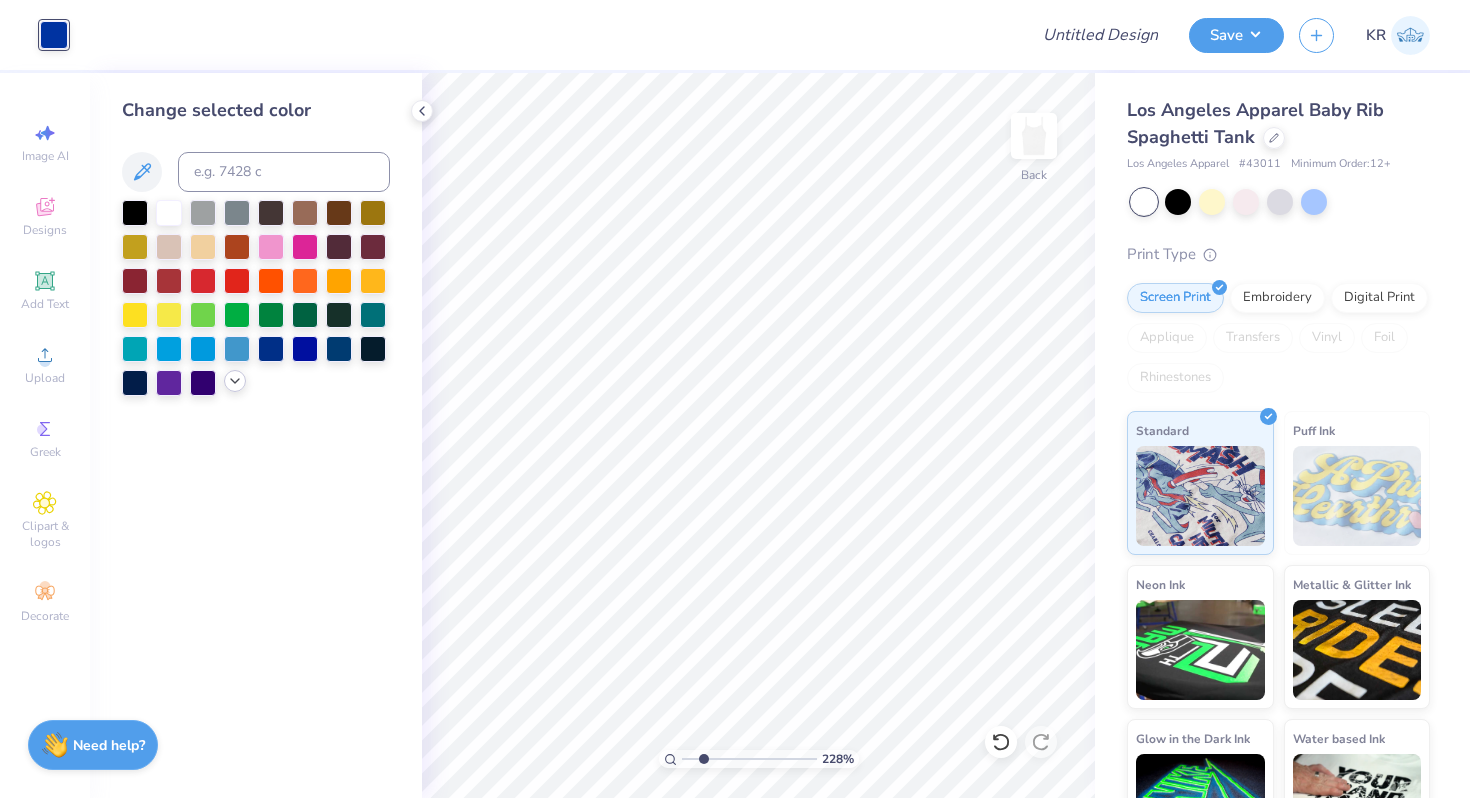 click 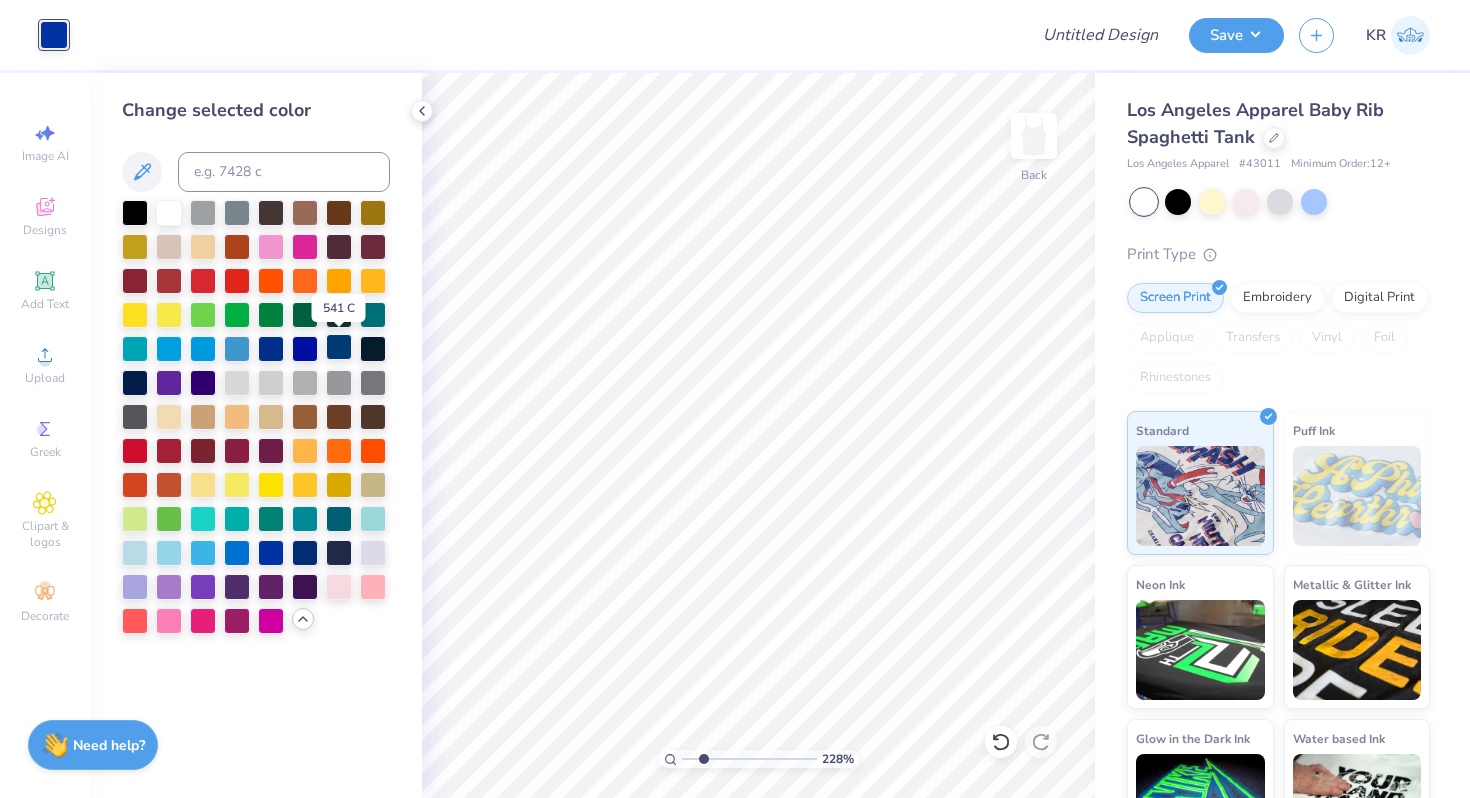 click at bounding box center (339, 347) 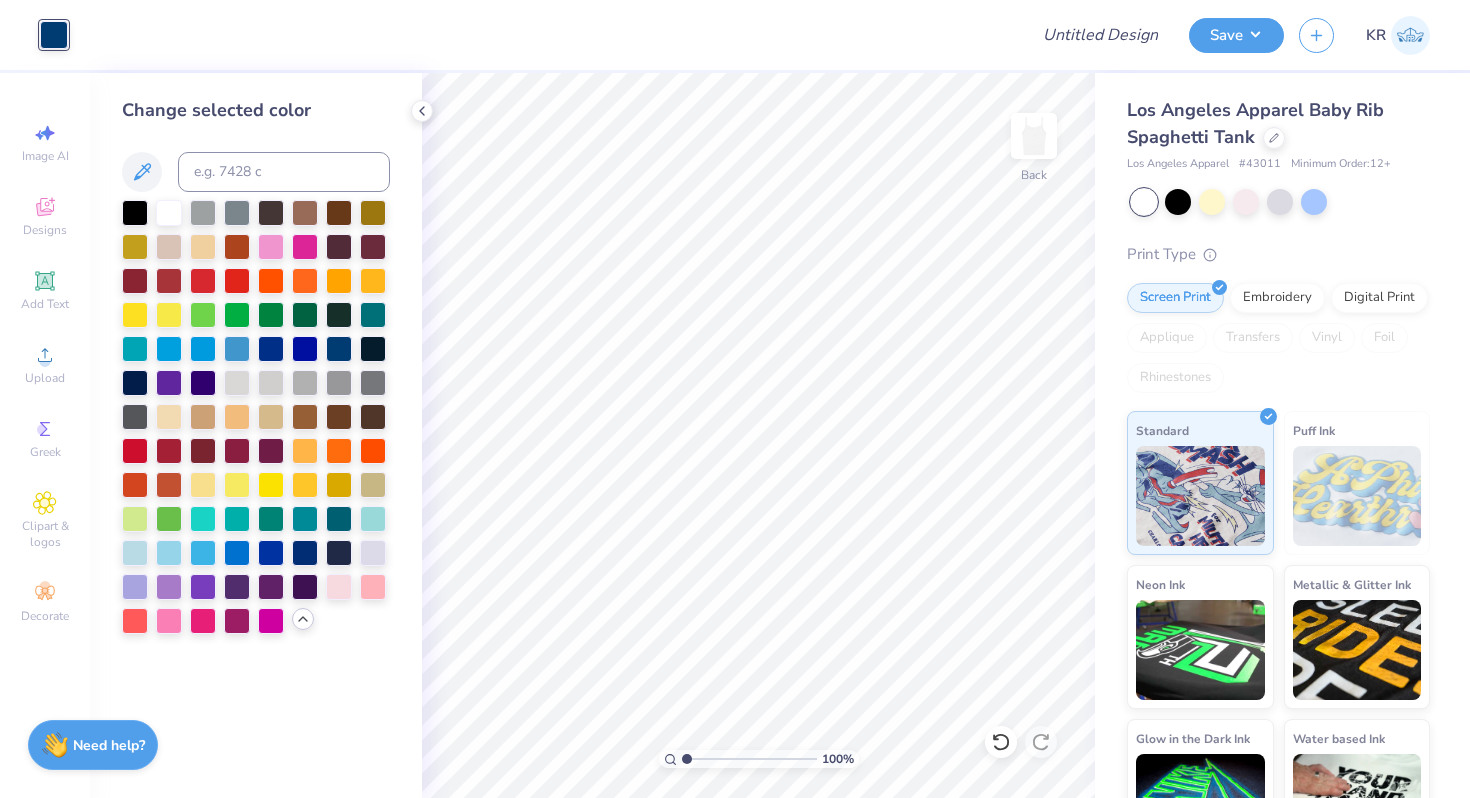 drag, startPoint x: 702, startPoint y: 756, endPoint x: 650, endPoint y: 756, distance: 52 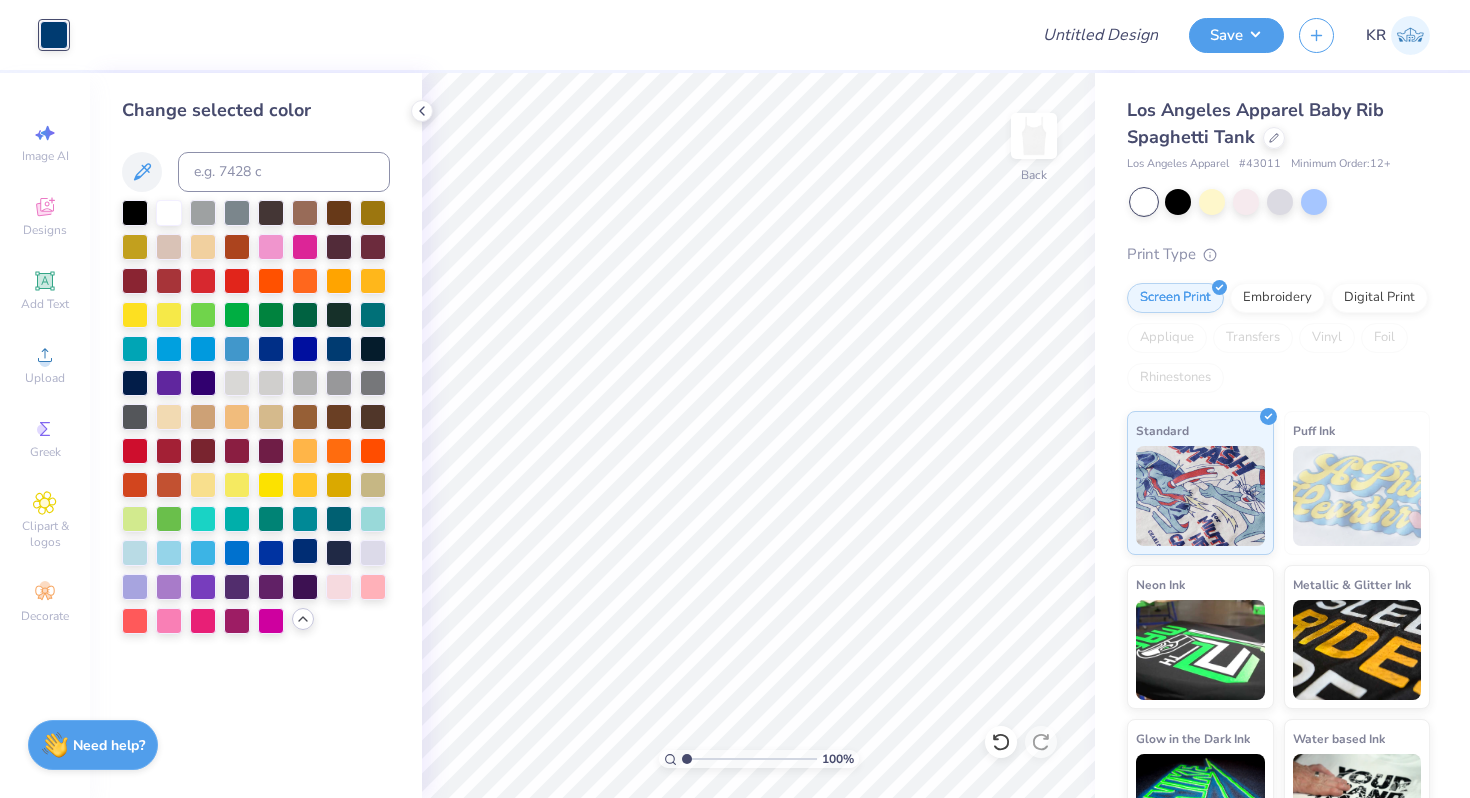 click at bounding box center [305, 551] 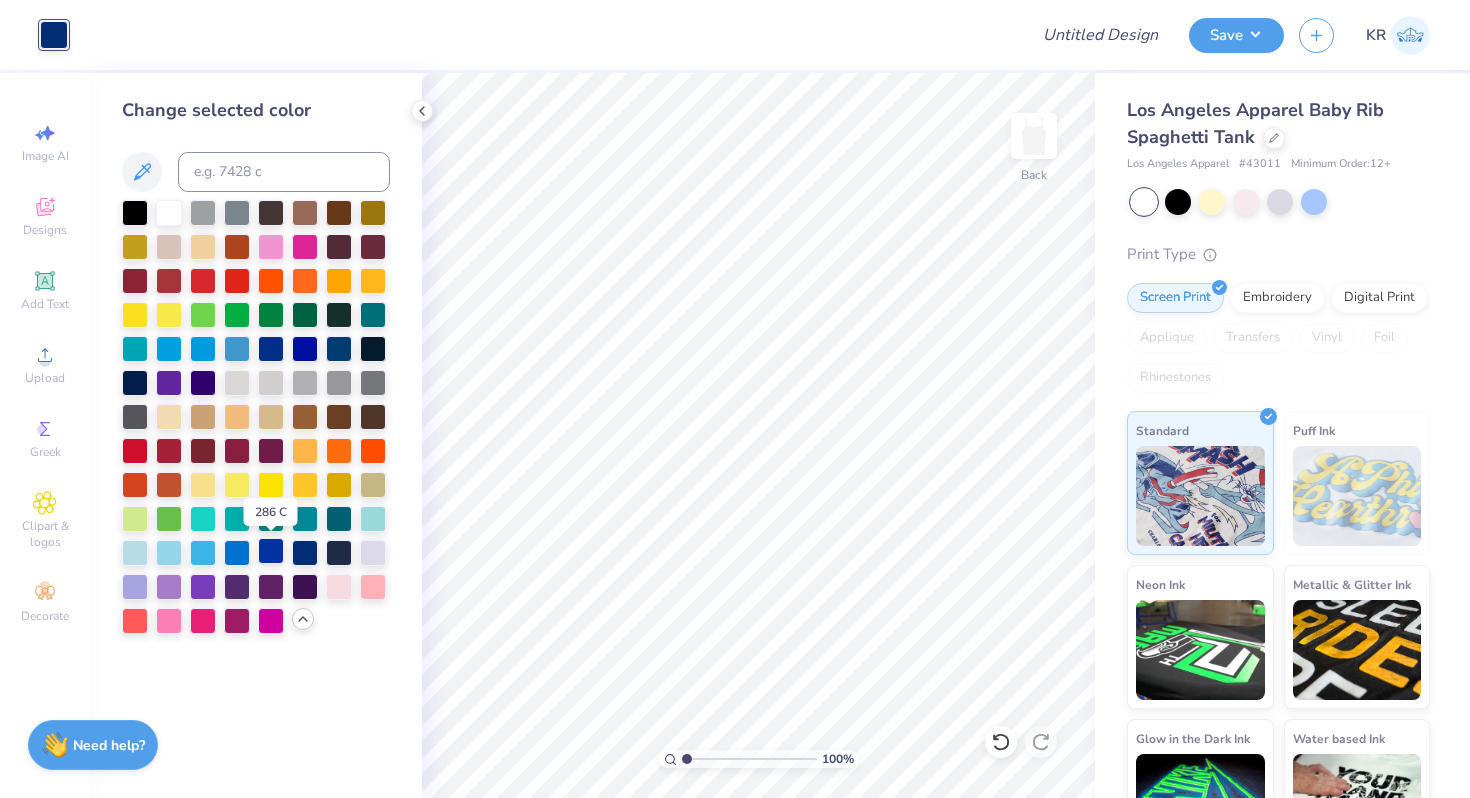 click at bounding box center [271, 551] 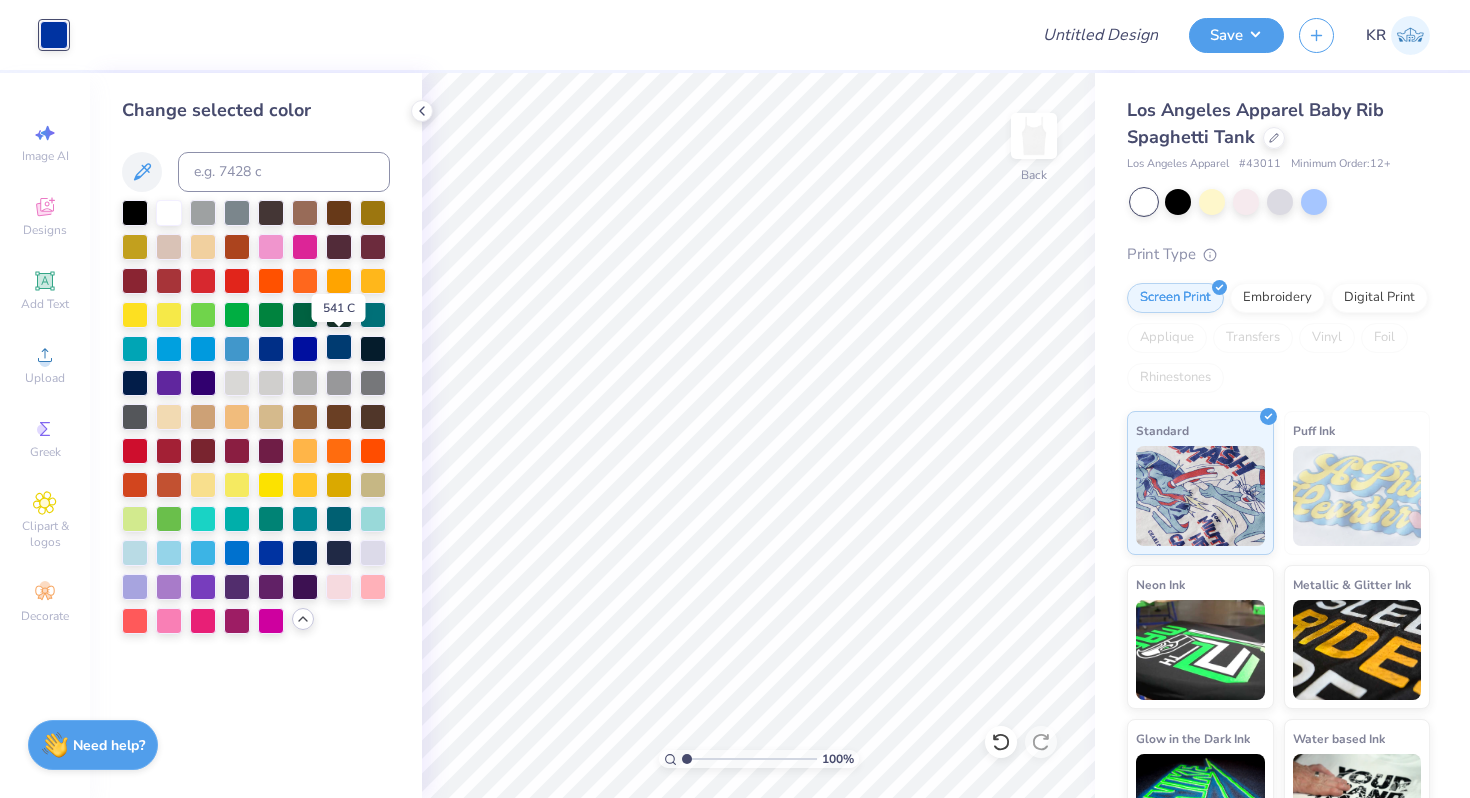 click at bounding box center [339, 347] 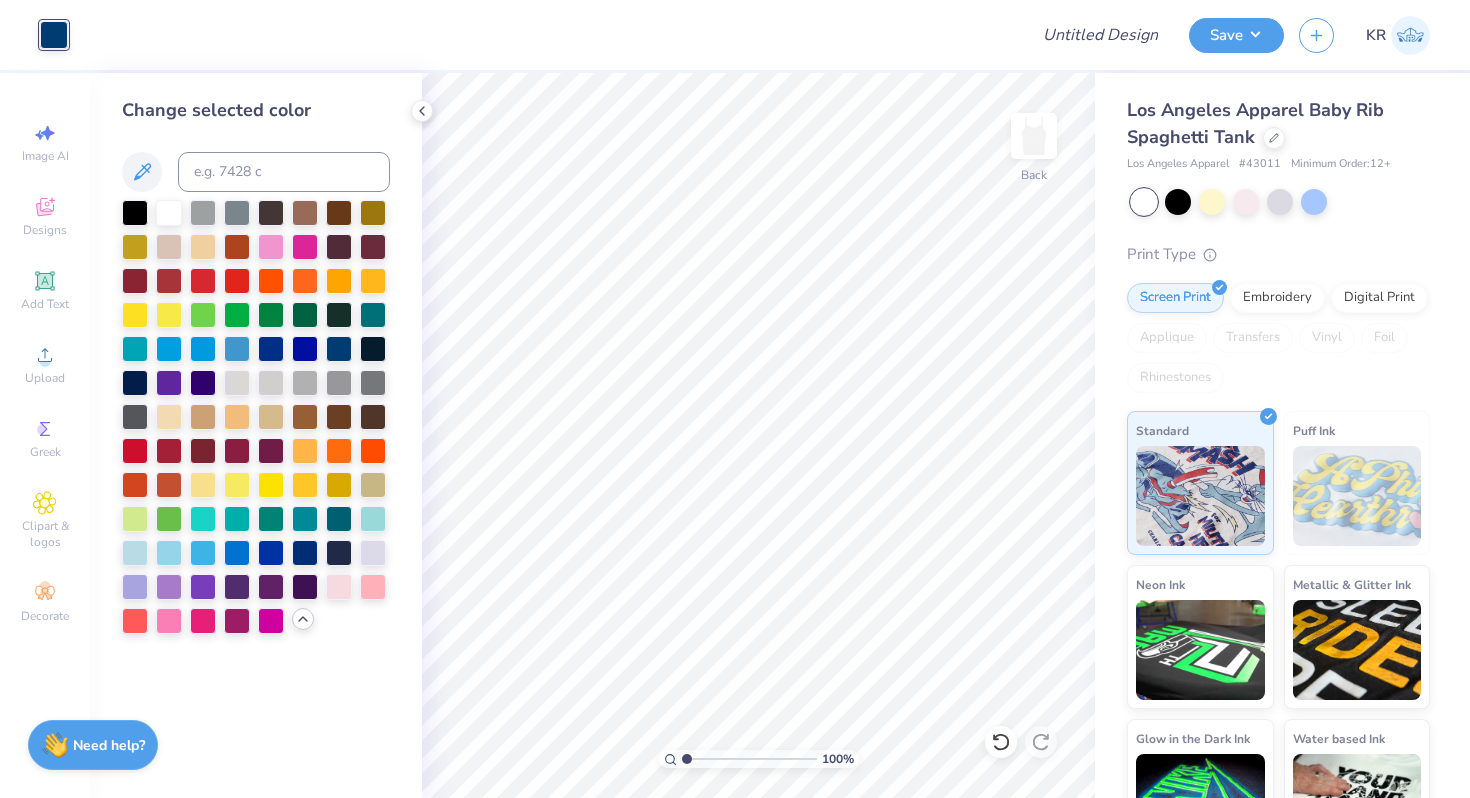 drag, startPoint x: 681, startPoint y: 760, endPoint x: 691, endPoint y: 761, distance: 10.049875 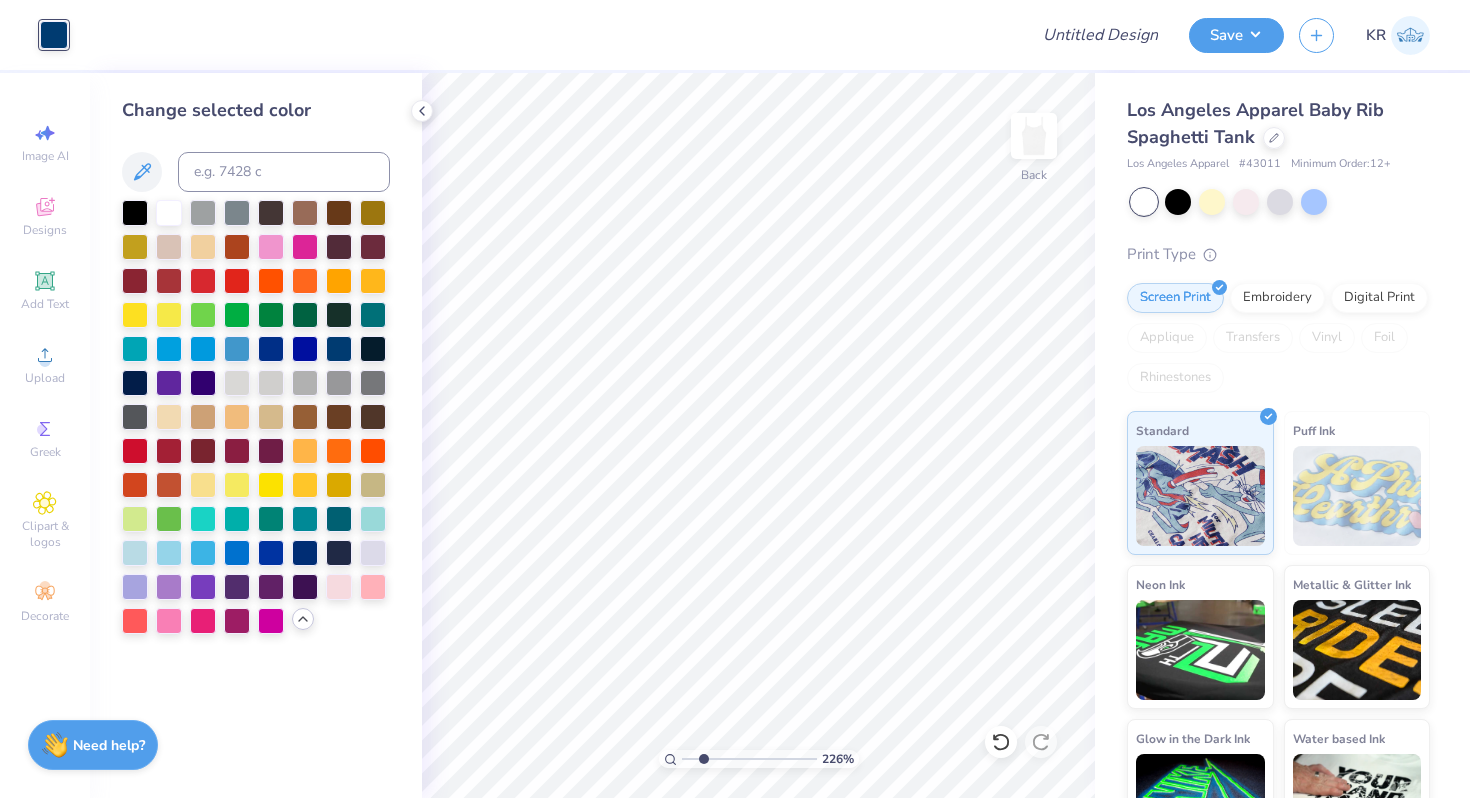 drag, startPoint x: 691, startPoint y: 761, endPoint x: 703, endPoint y: 762, distance: 12.0415945 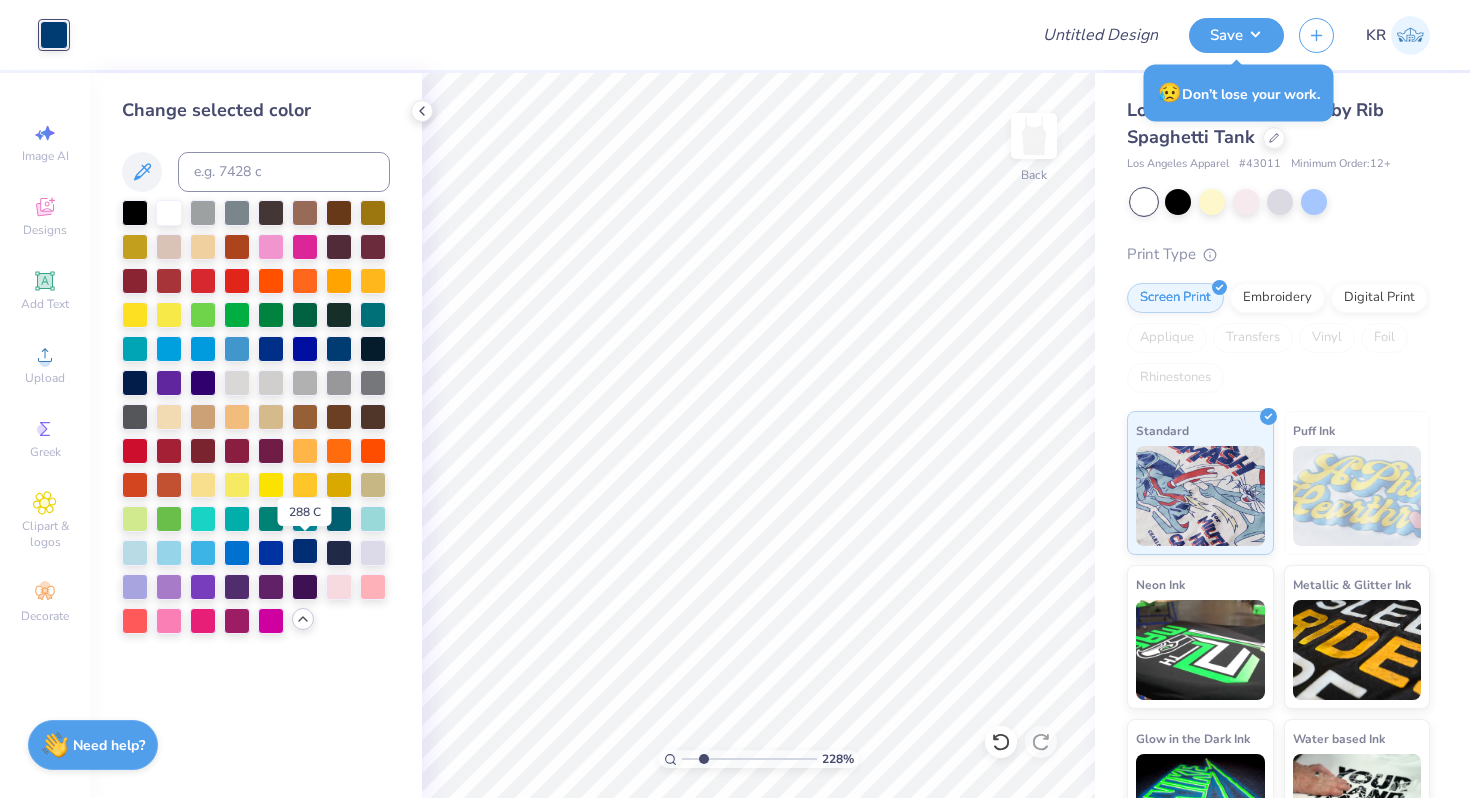 click at bounding box center (305, 551) 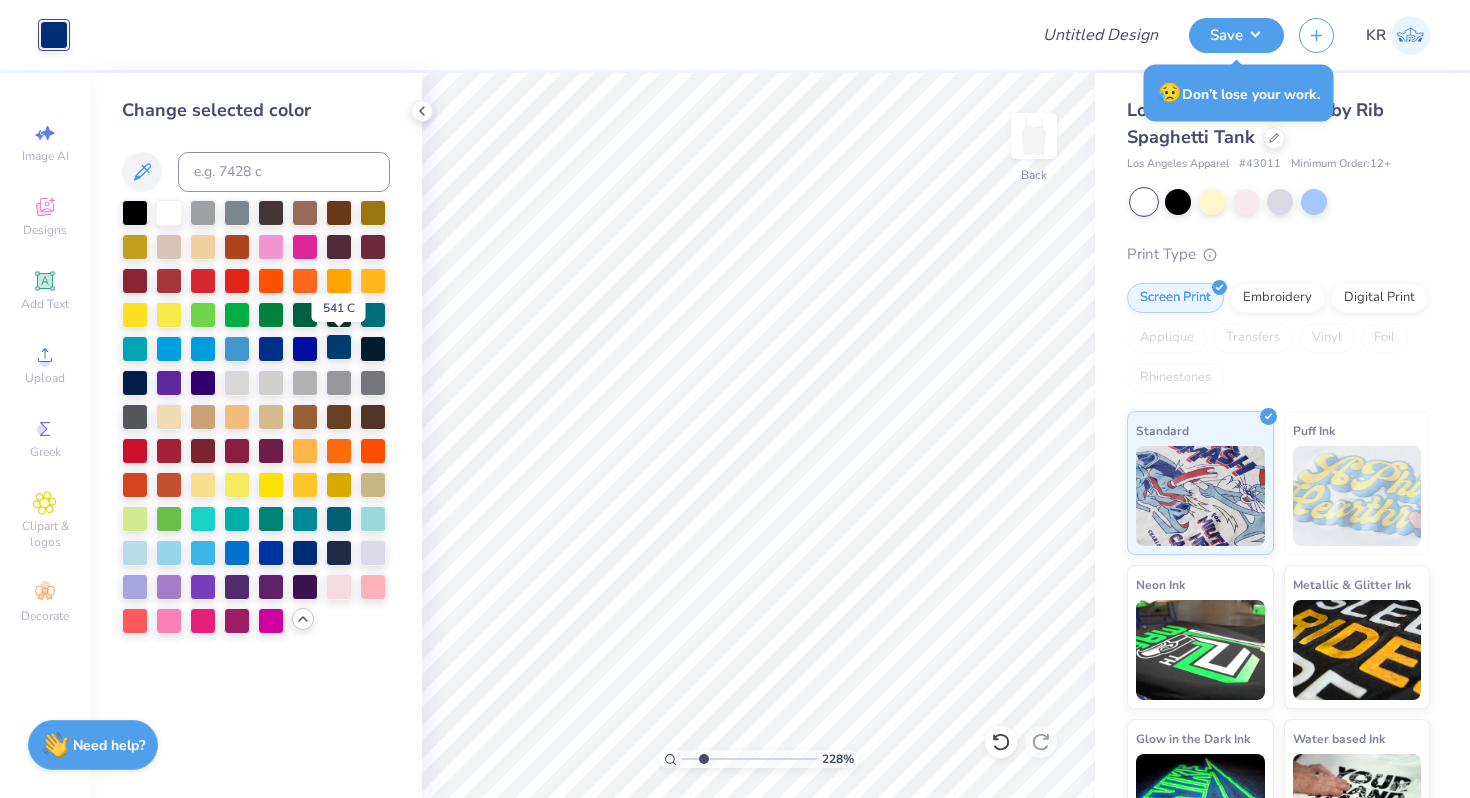 click at bounding box center [339, 347] 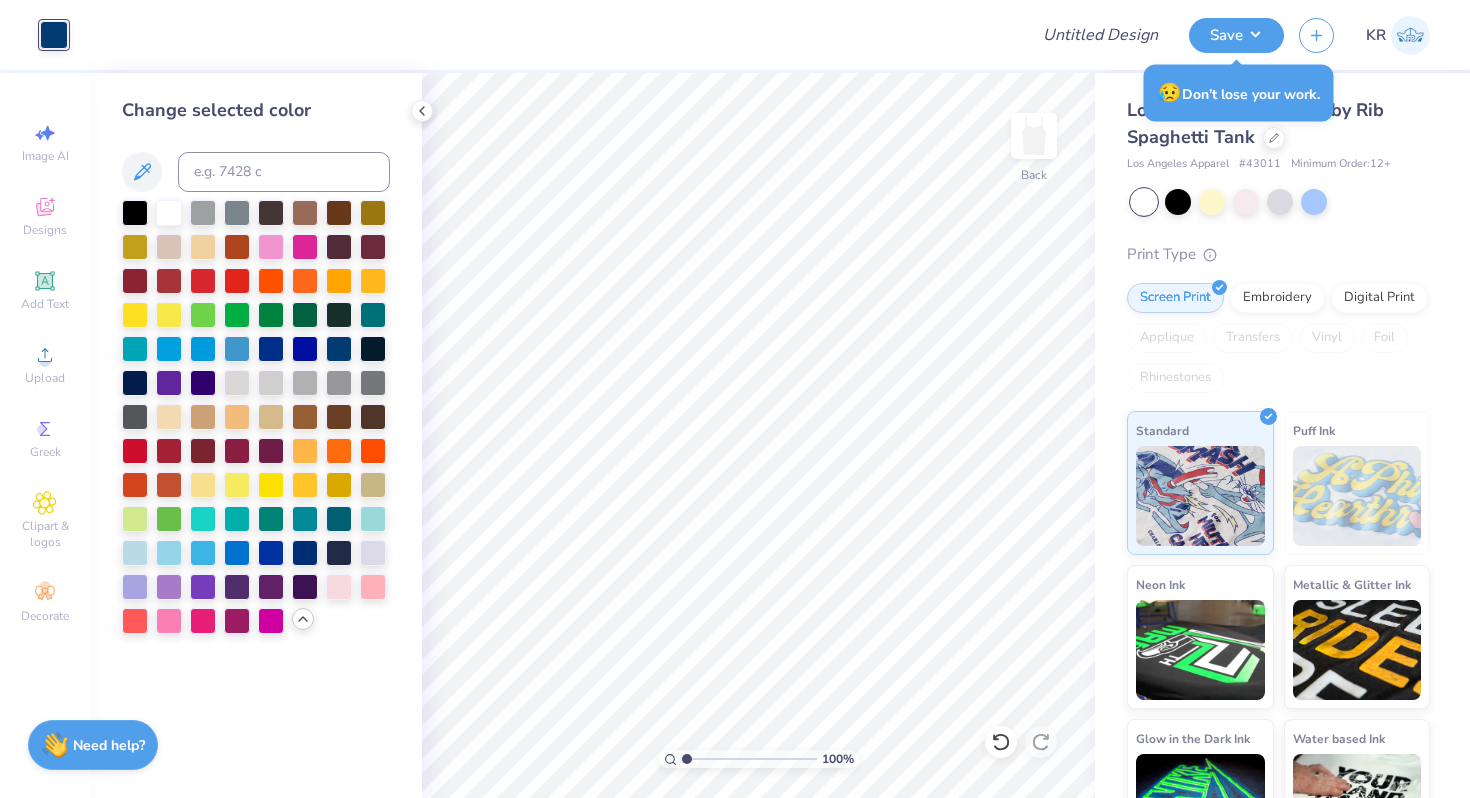 drag, startPoint x: 700, startPoint y: 756, endPoint x: 646, endPoint y: 756, distance: 54 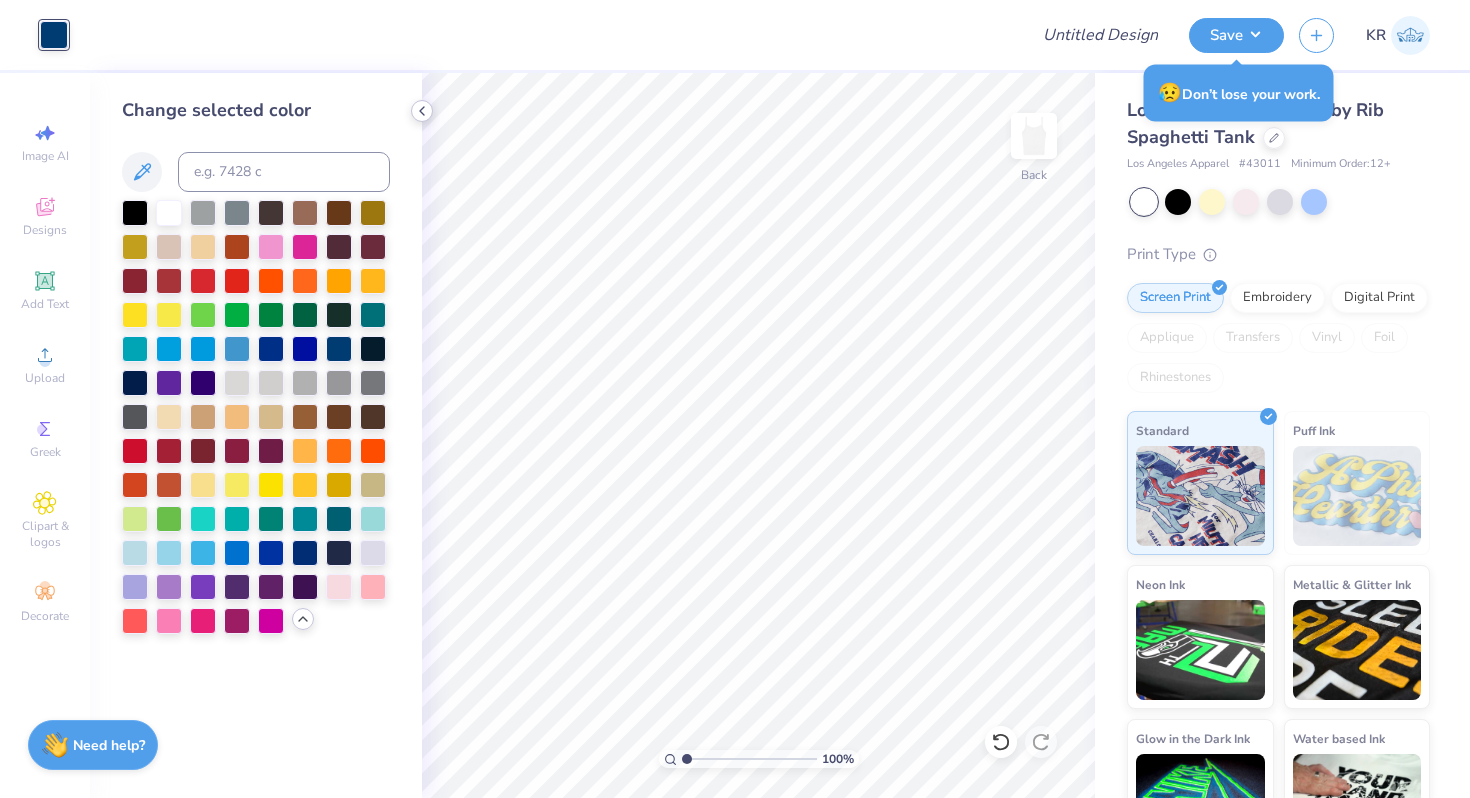 click 